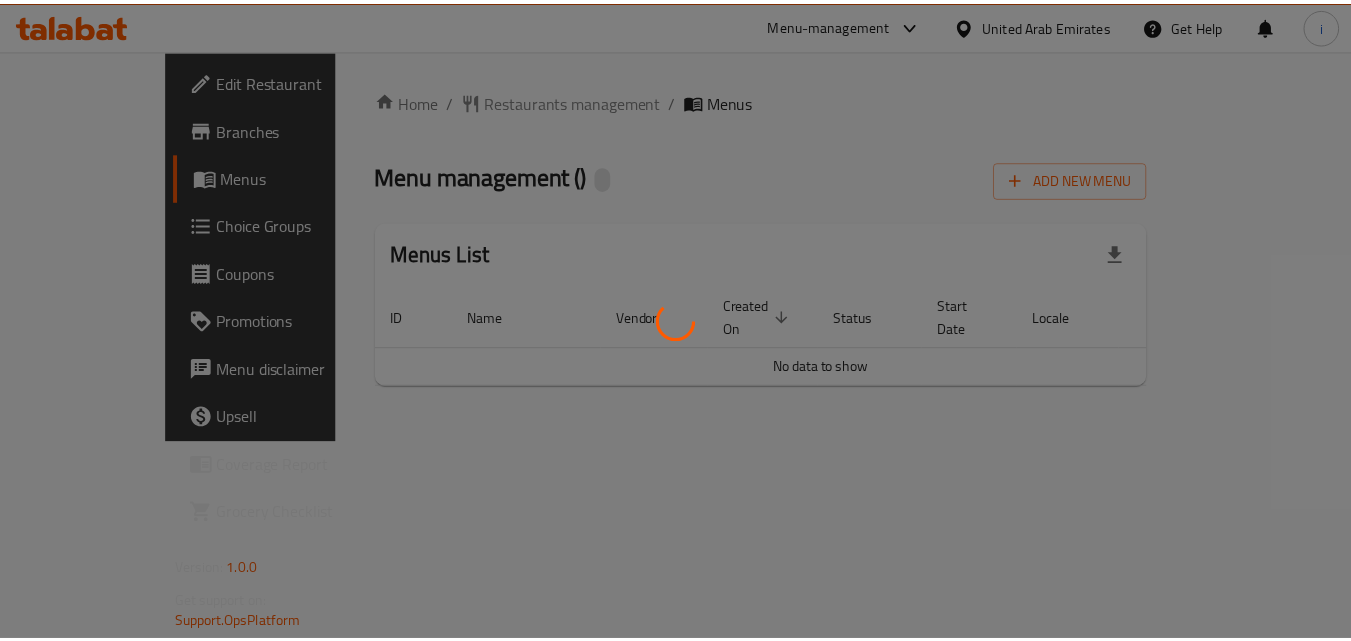 scroll, scrollTop: 0, scrollLeft: 0, axis: both 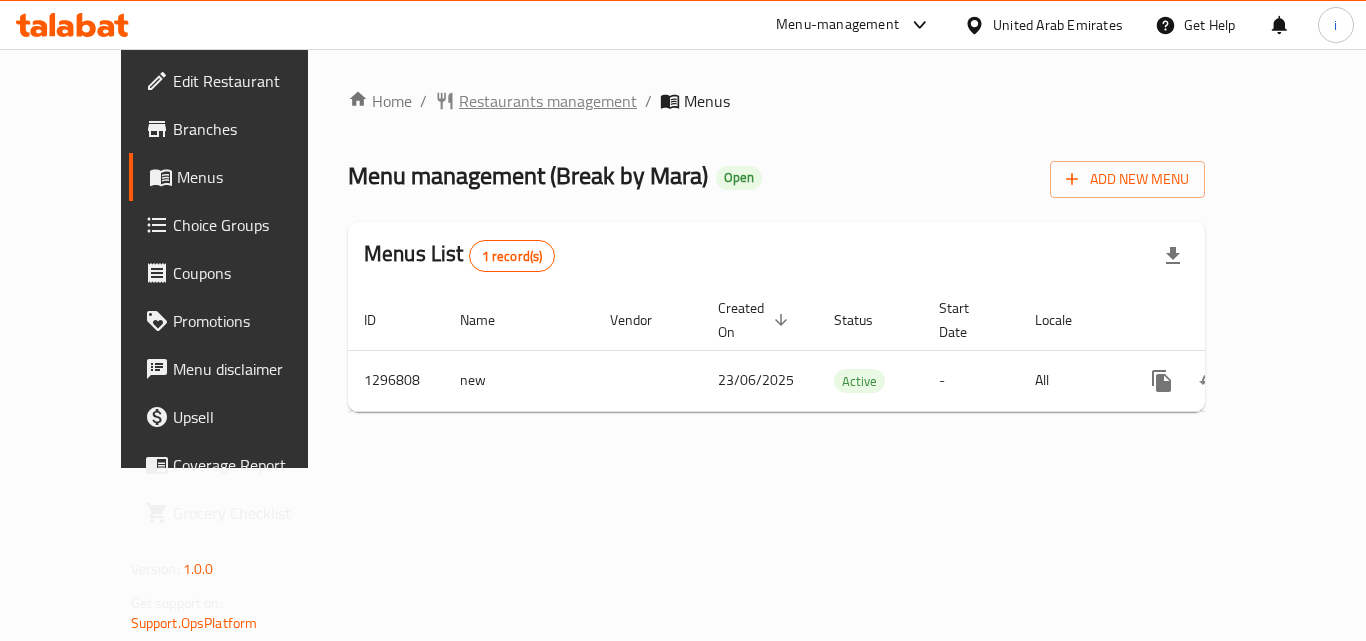 click on "Restaurants management" at bounding box center (548, 101) 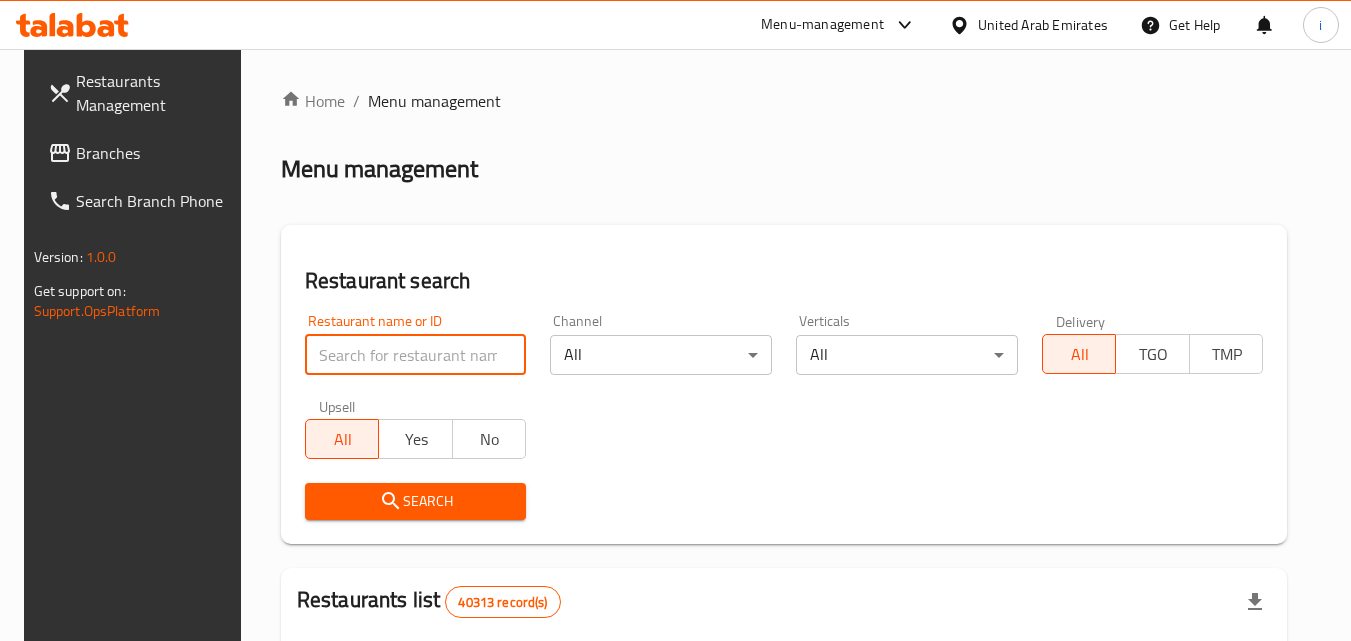 click at bounding box center [416, 355] 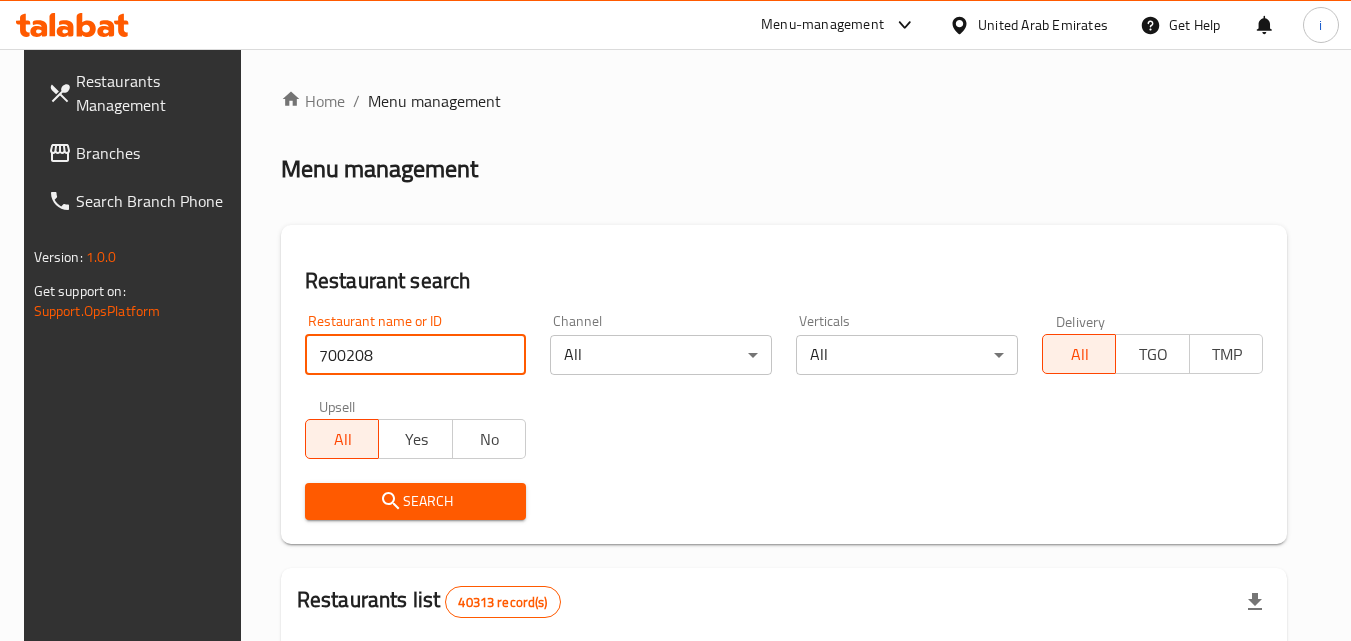 type on "700208" 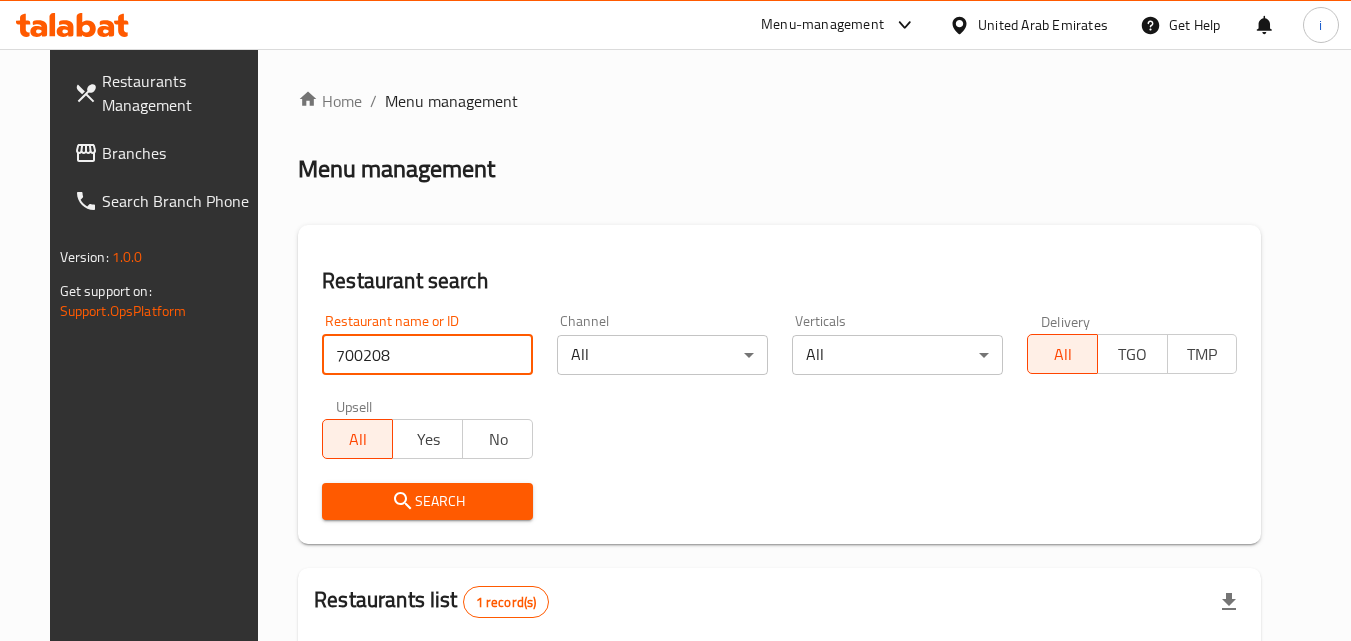 scroll, scrollTop: 234, scrollLeft: 0, axis: vertical 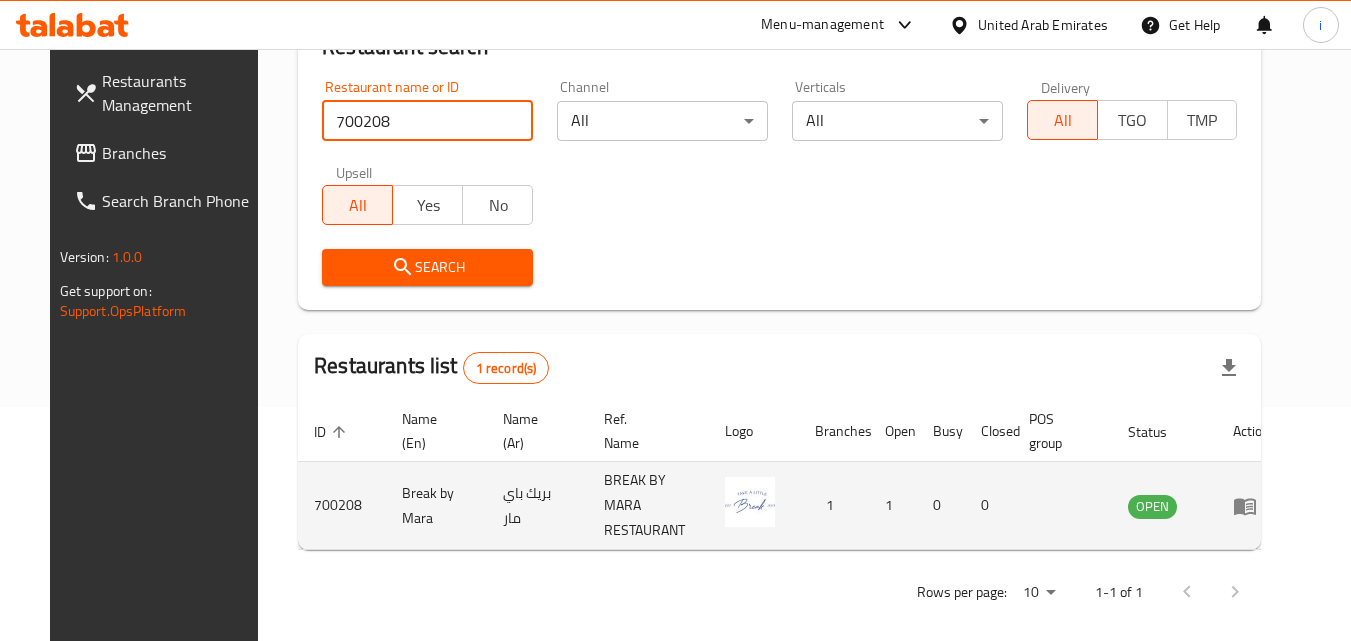 click 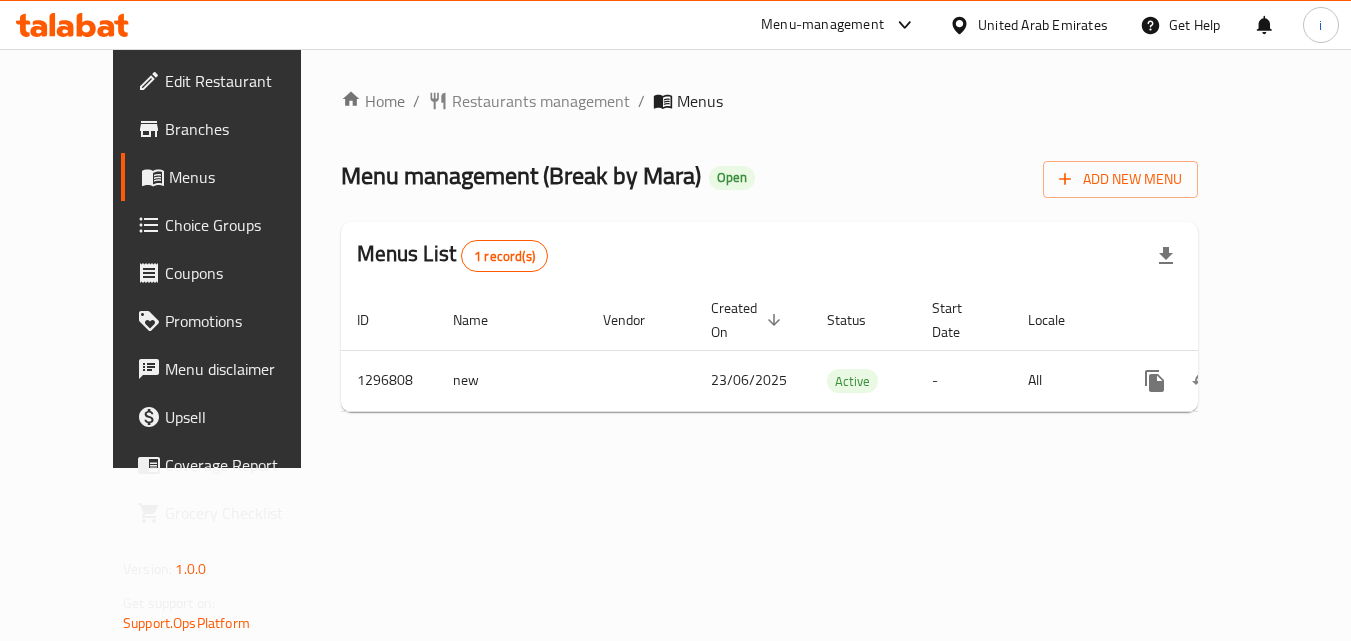 scroll, scrollTop: 0, scrollLeft: 0, axis: both 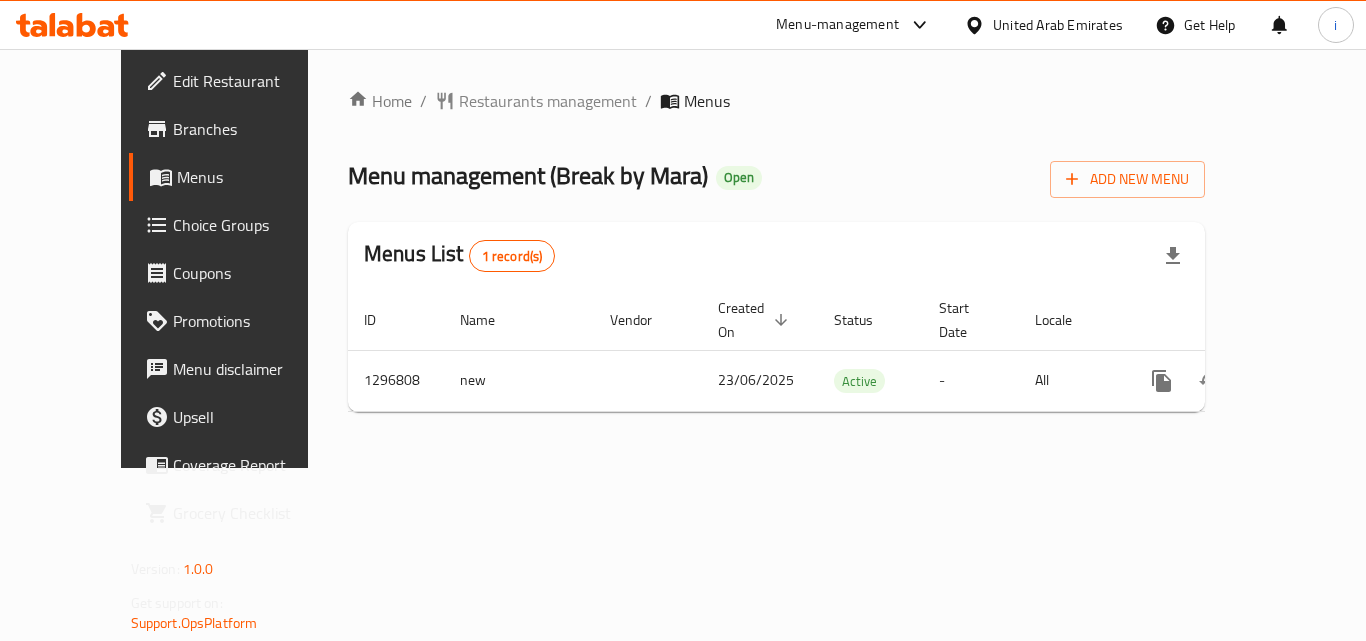 click on "United Arab Emirates" at bounding box center [1058, 25] 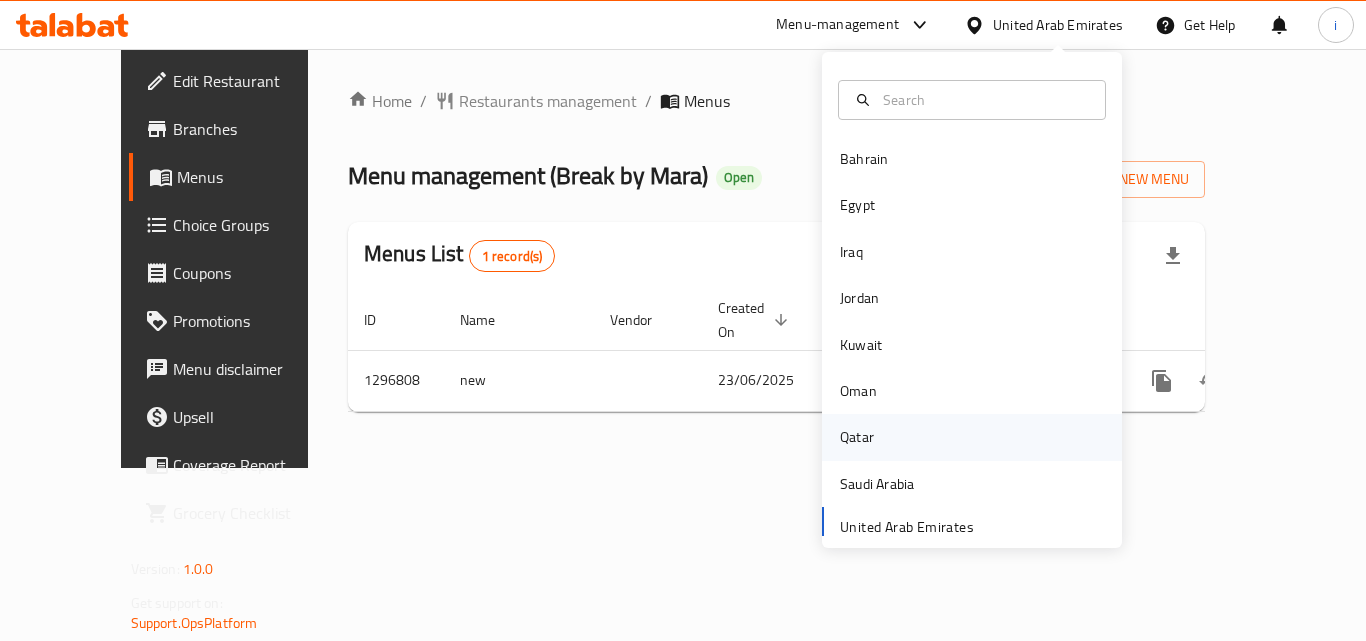 click on "Qatar" at bounding box center (857, 437) 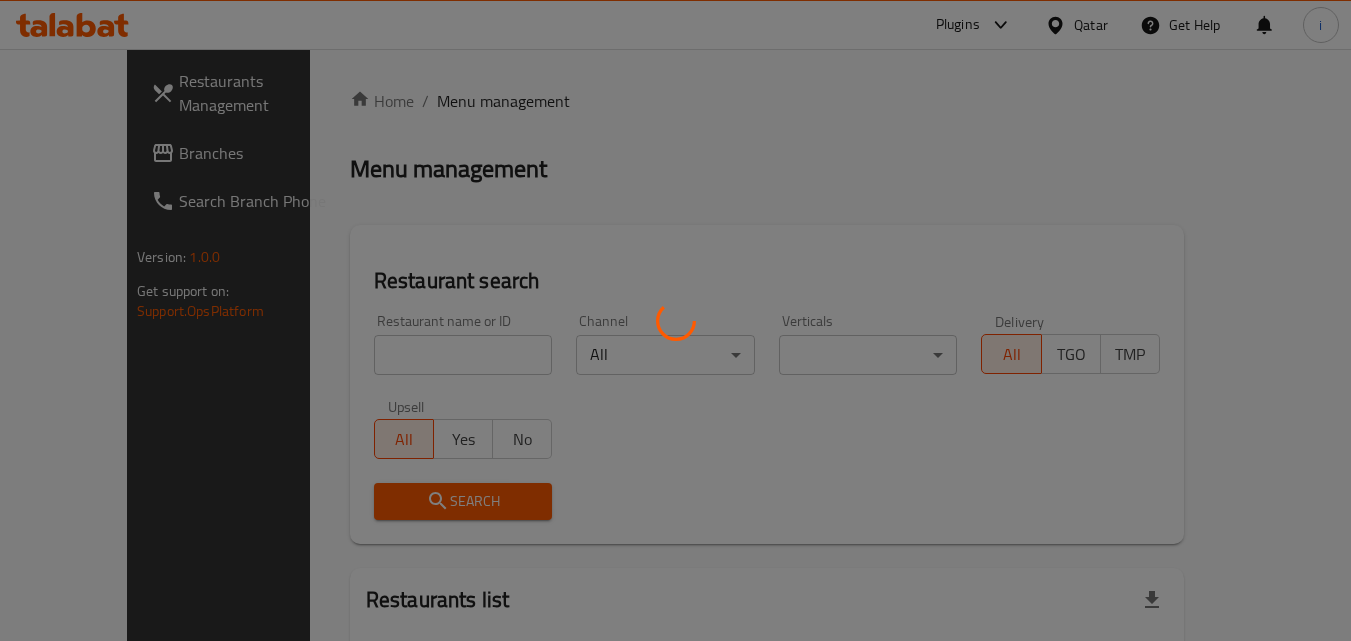 click at bounding box center [675, 320] 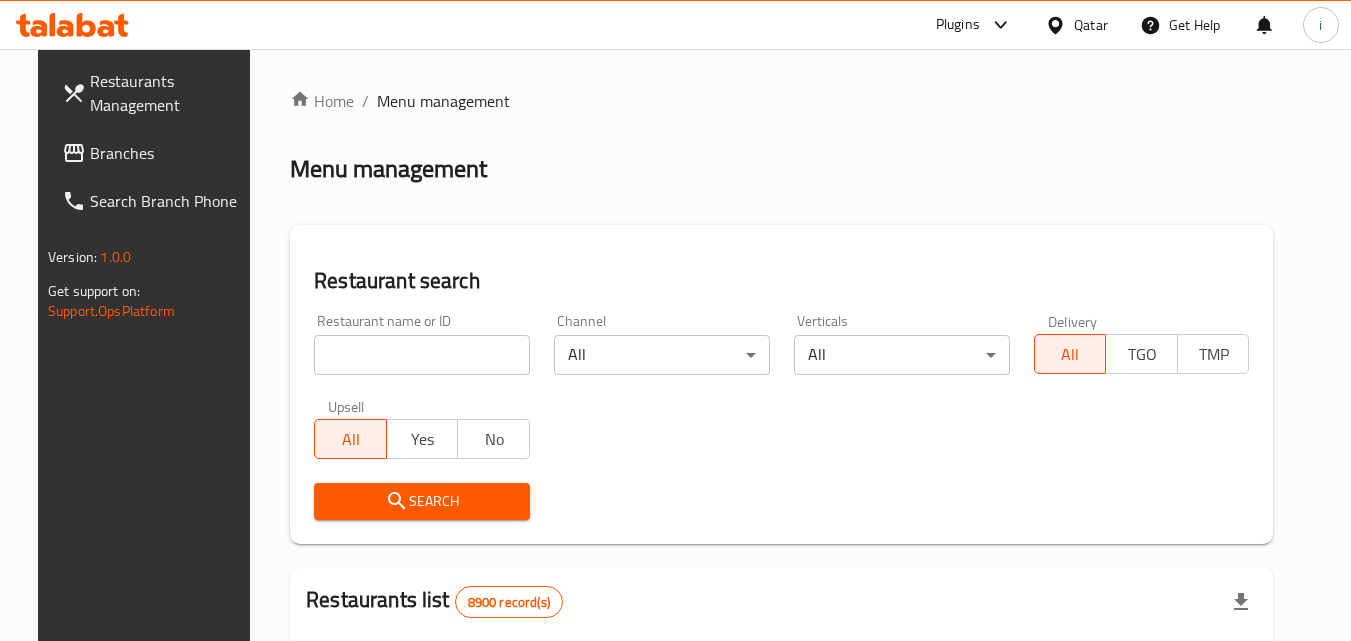 click on "Branches" at bounding box center (169, 153) 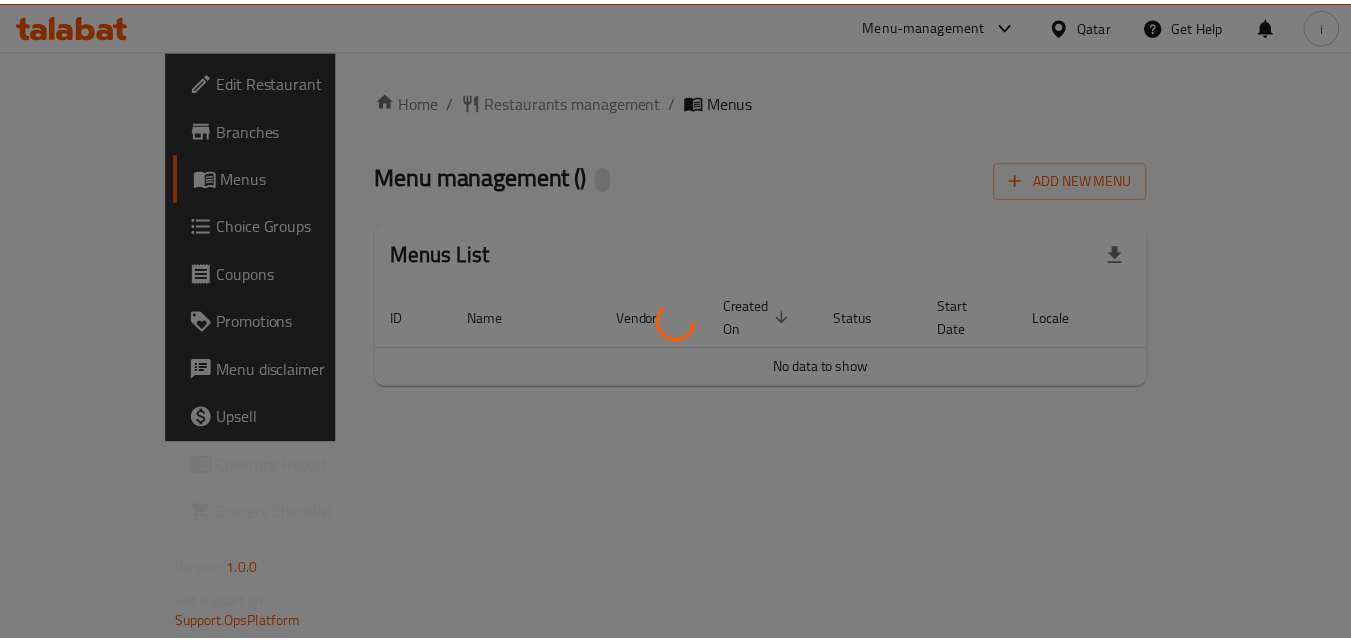 scroll, scrollTop: 0, scrollLeft: 0, axis: both 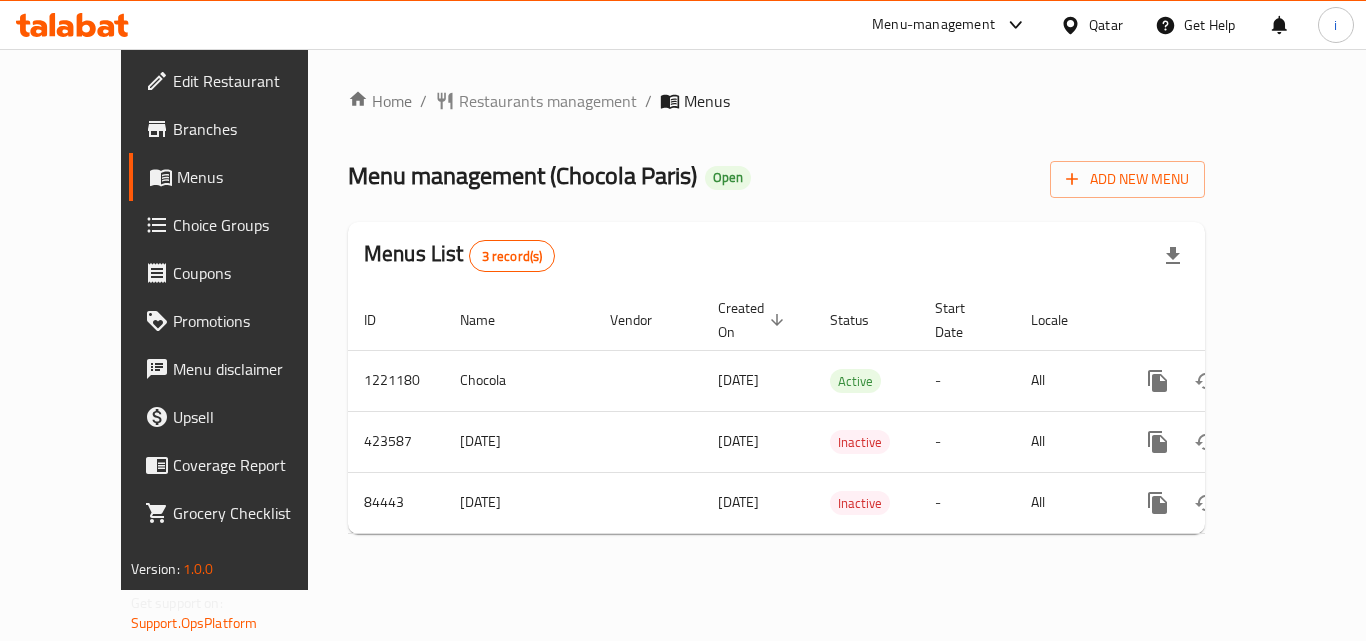 click on "Restaurants management" at bounding box center (548, 101) 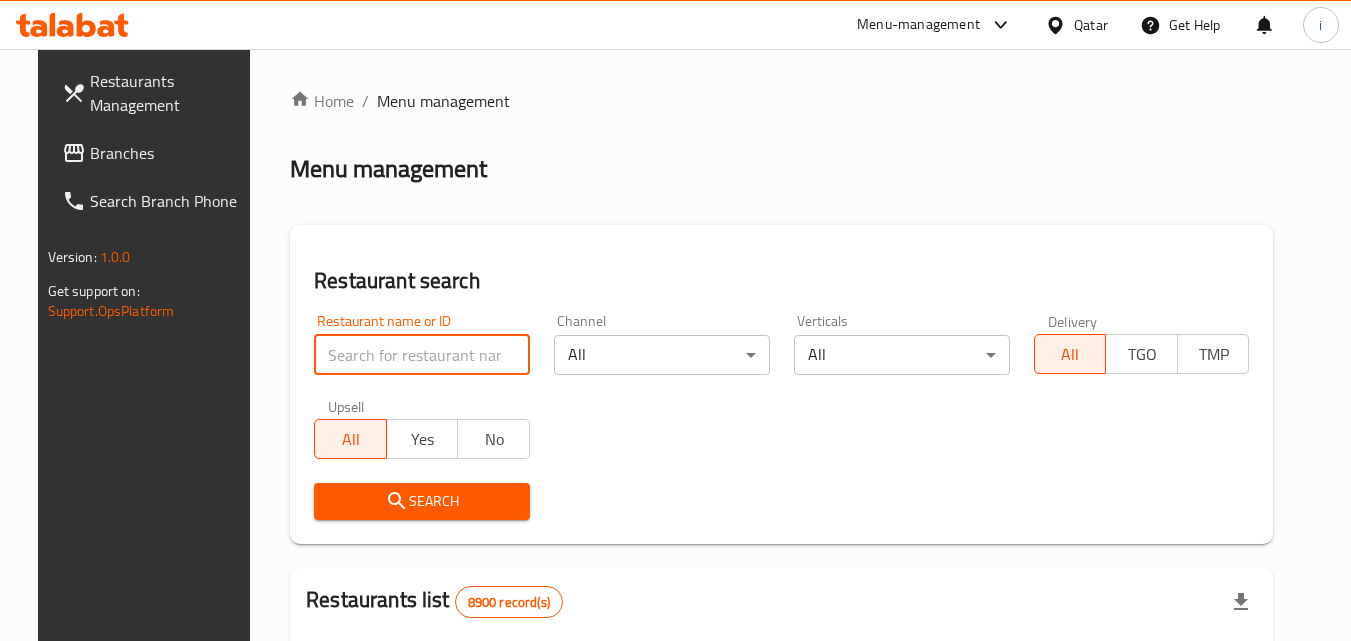 click at bounding box center [422, 355] 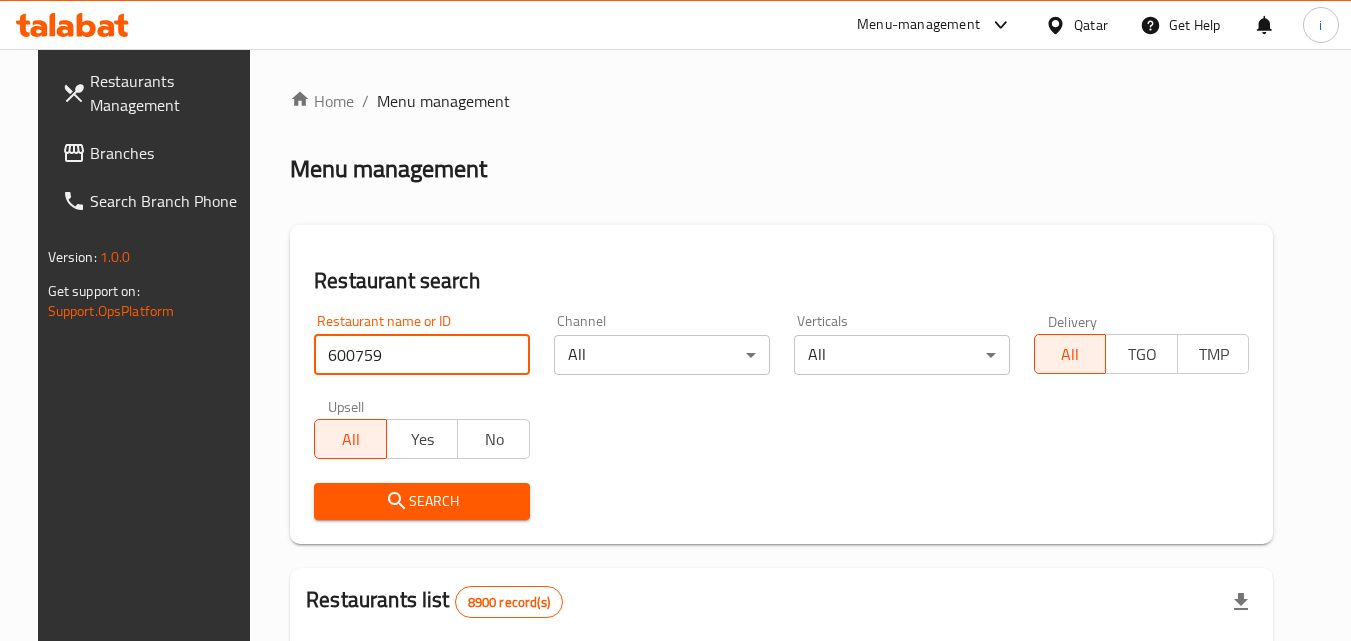 type on "600759" 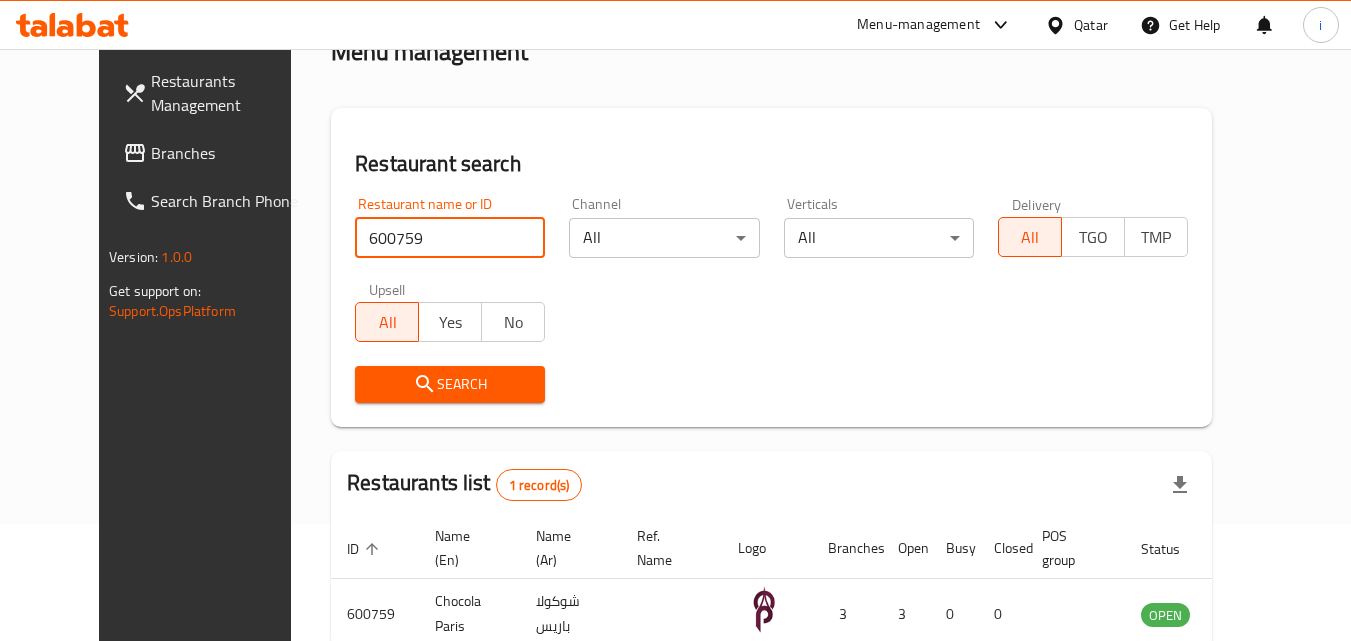 scroll, scrollTop: 234, scrollLeft: 0, axis: vertical 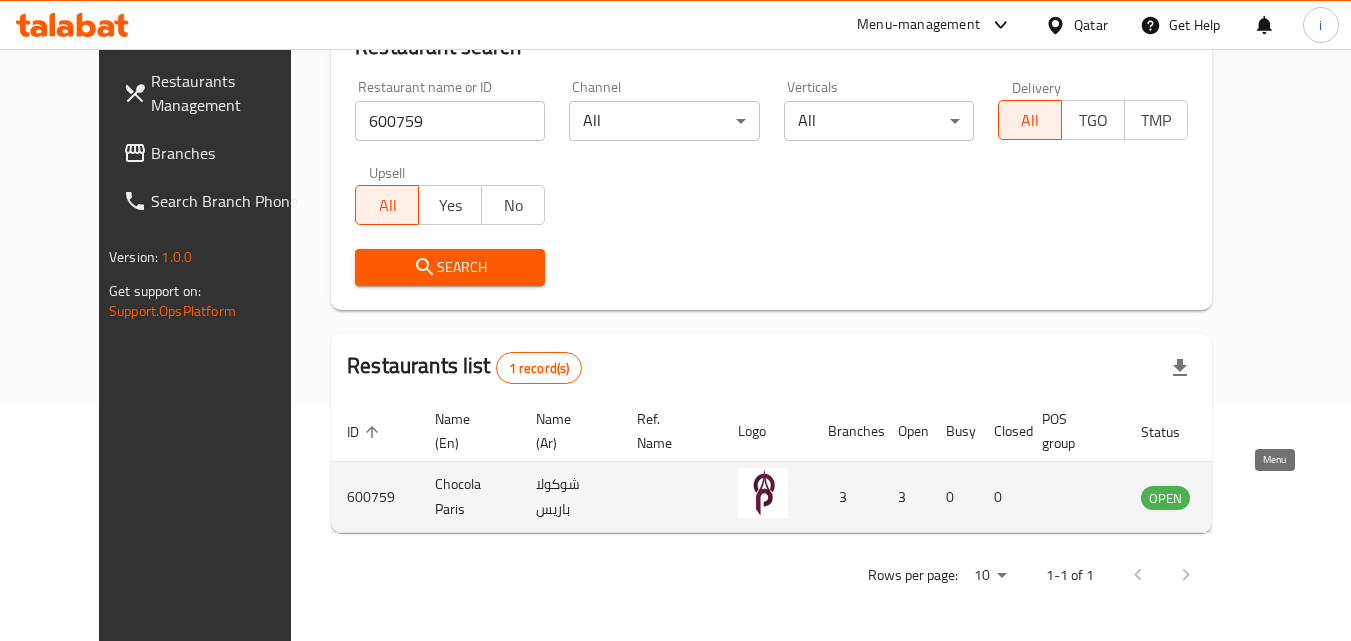 click 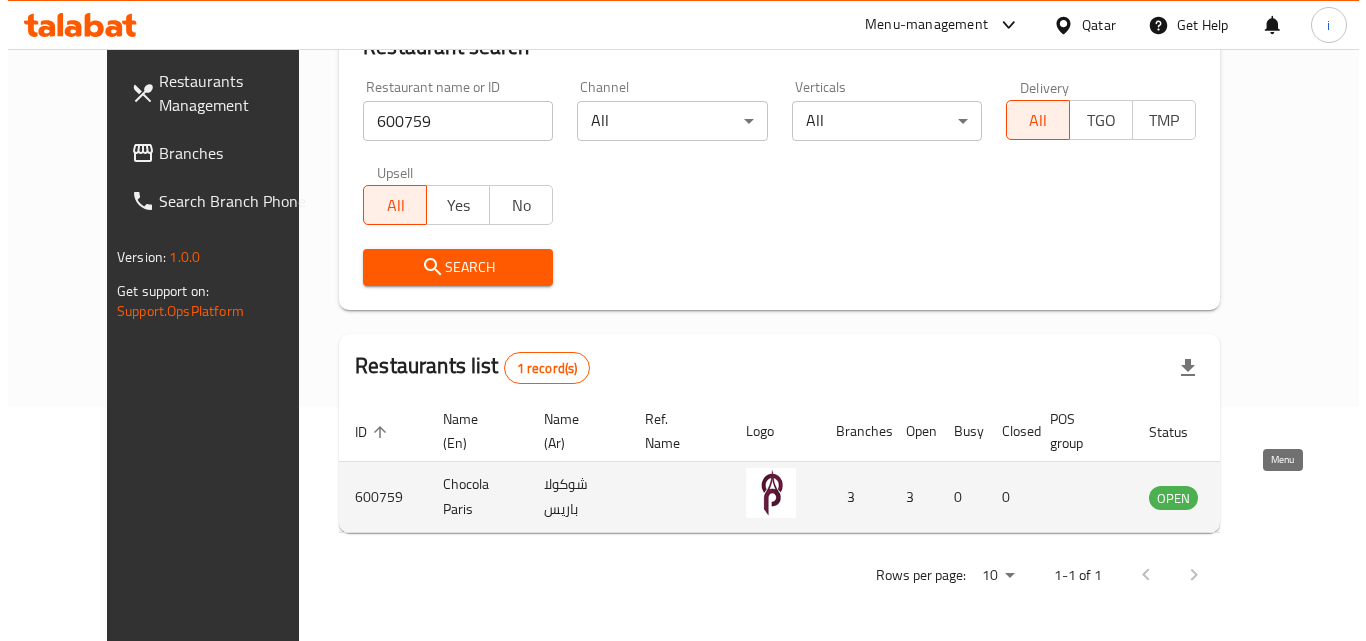 scroll, scrollTop: 0, scrollLeft: 0, axis: both 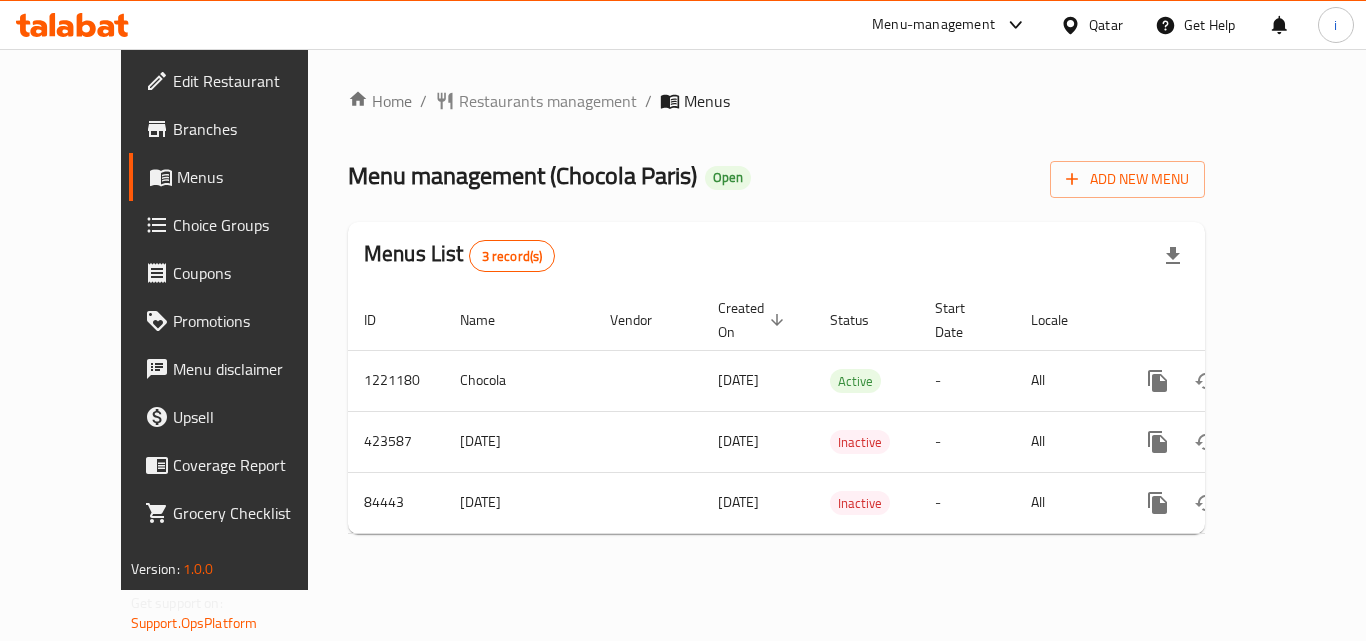 click at bounding box center (1074, 25) 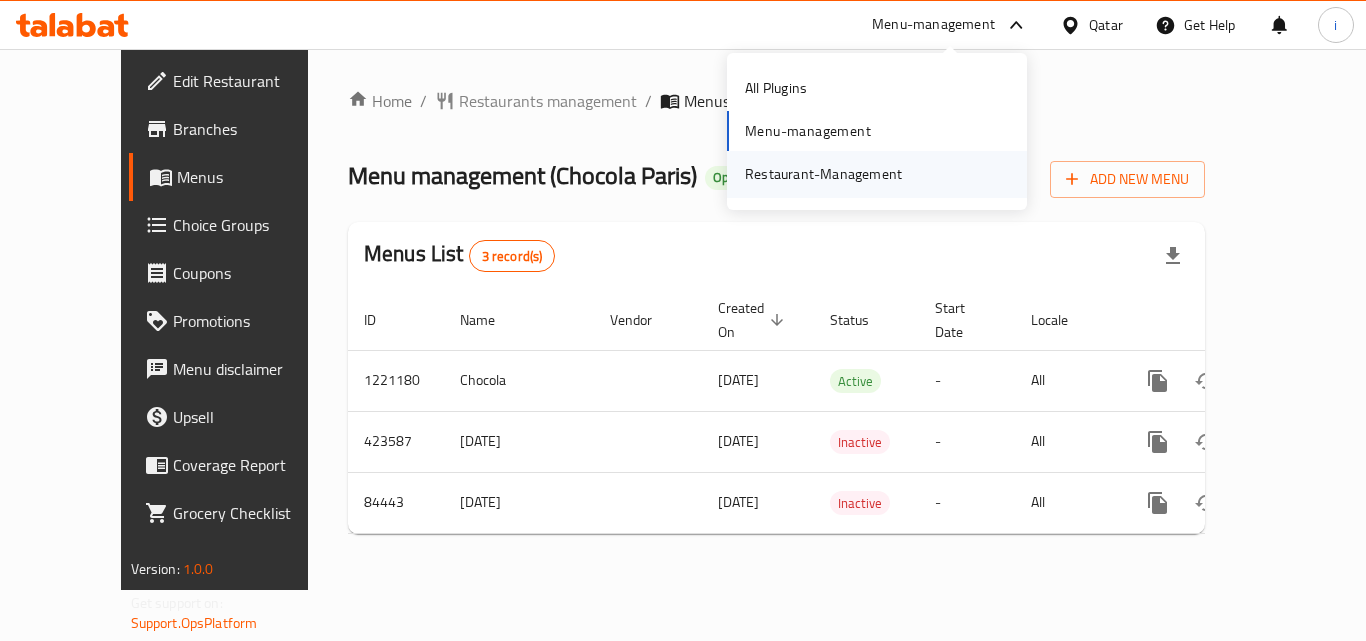click on "Restaurant-Management" at bounding box center (823, 174) 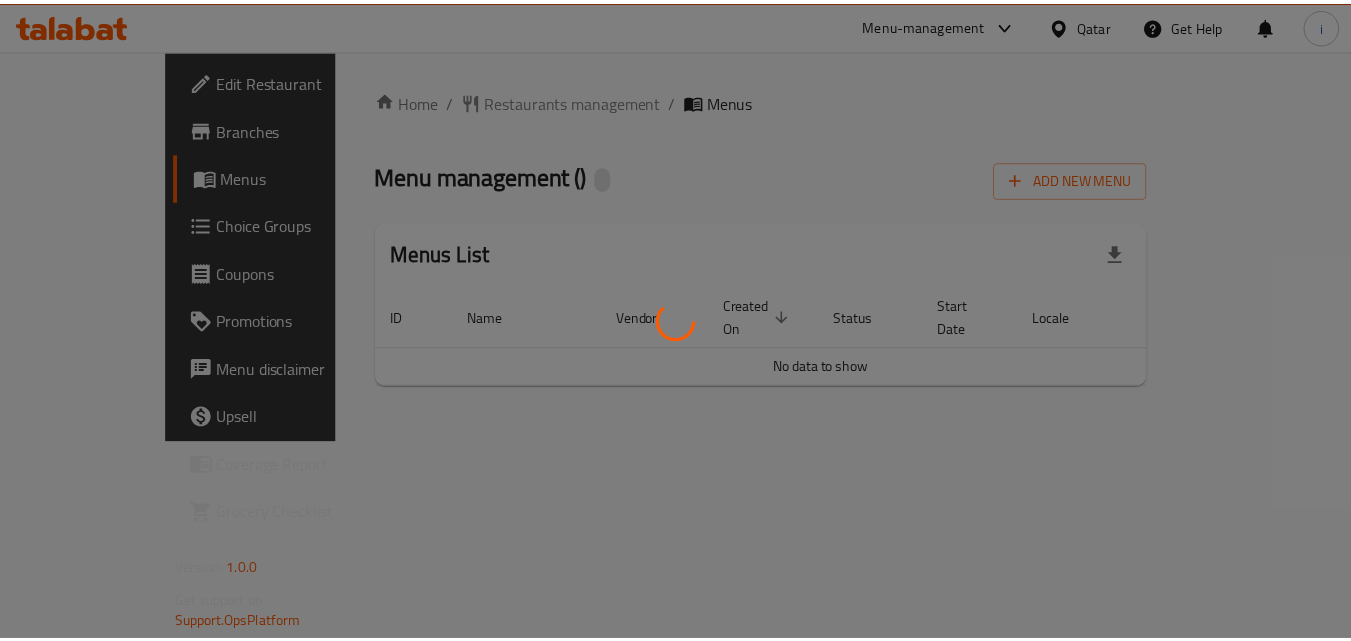 scroll, scrollTop: 0, scrollLeft: 0, axis: both 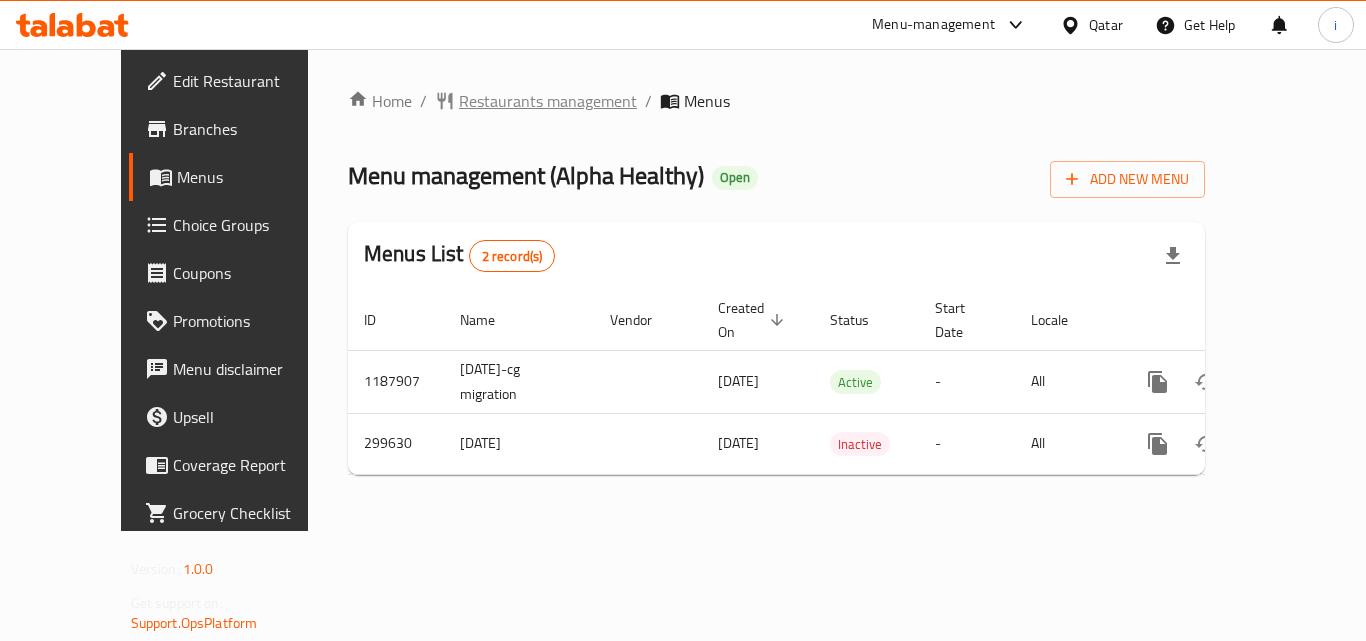 click on "Restaurants management" at bounding box center [548, 101] 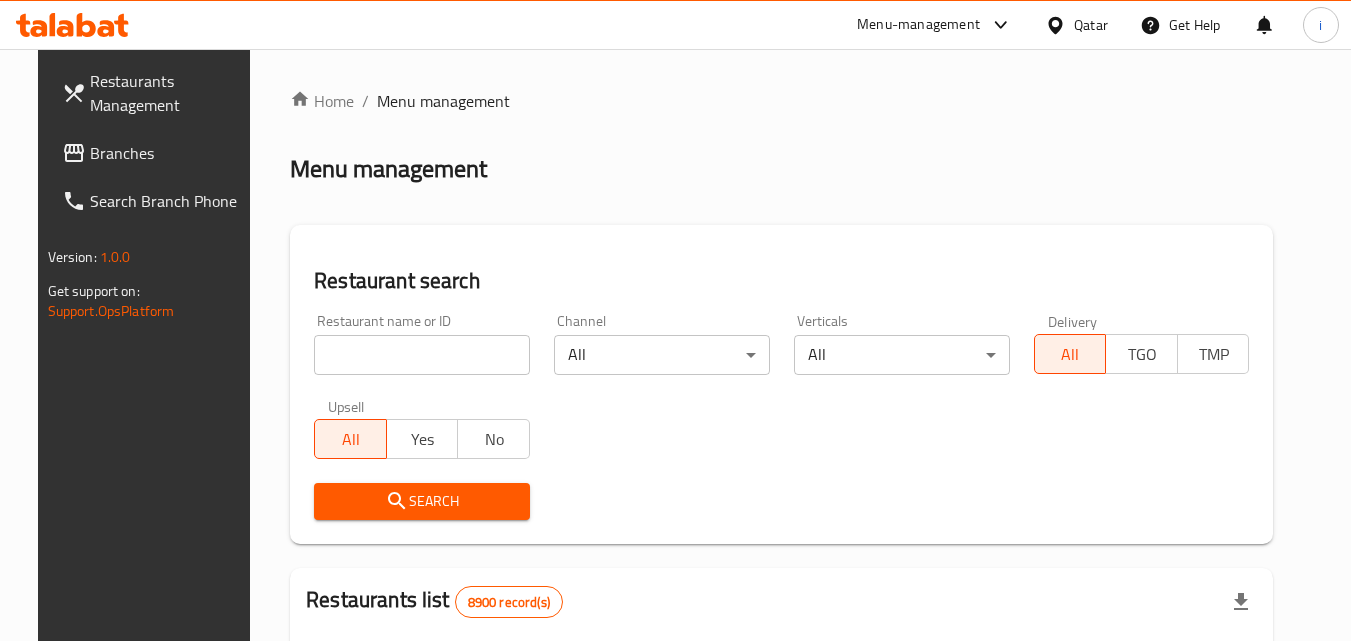 click at bounding box center [422, 355] 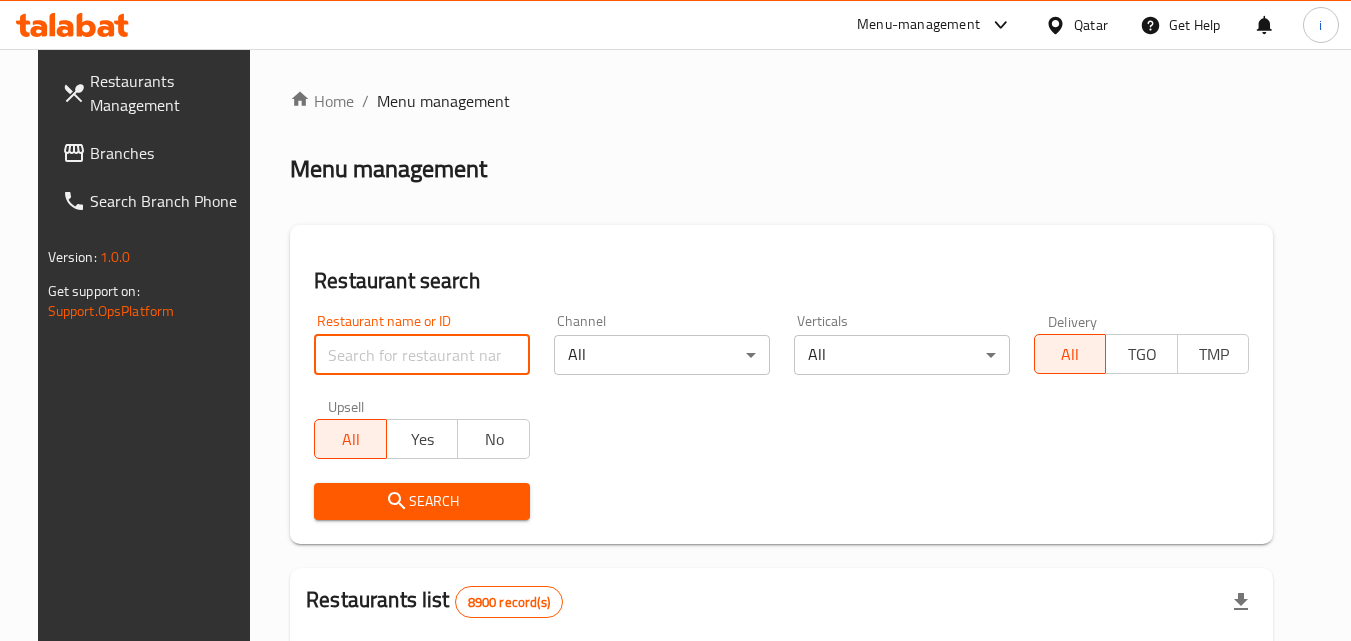 paste on "628574" 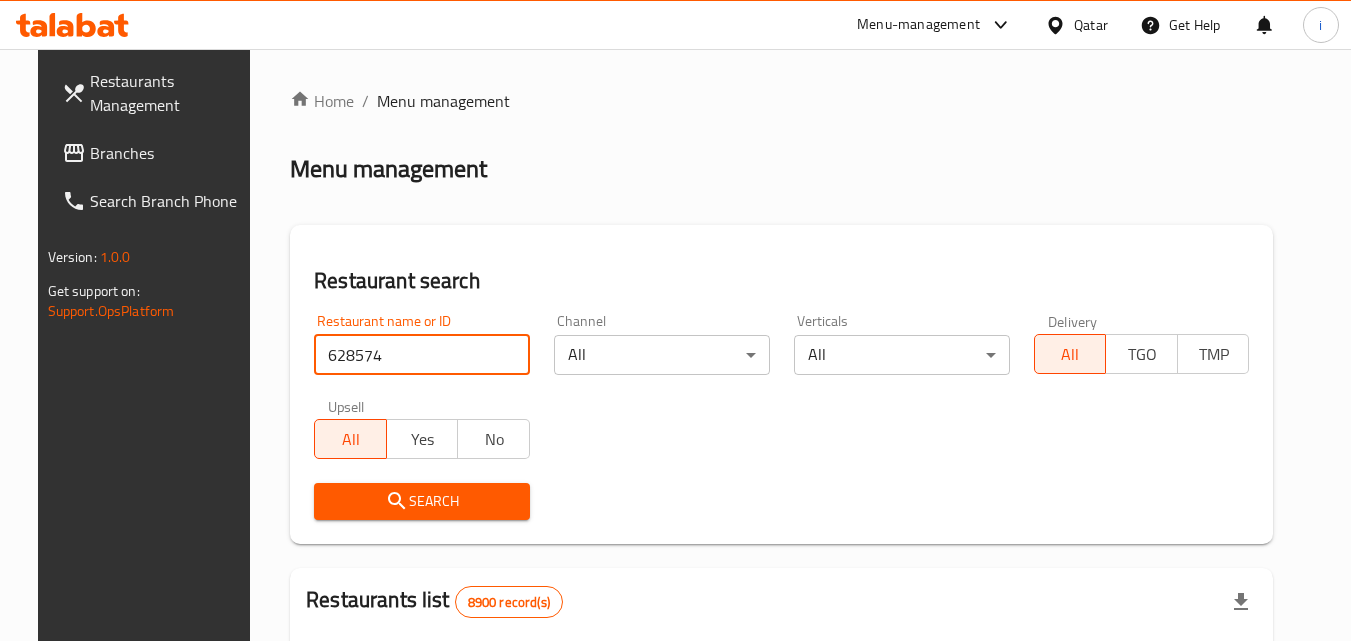type on "628574" 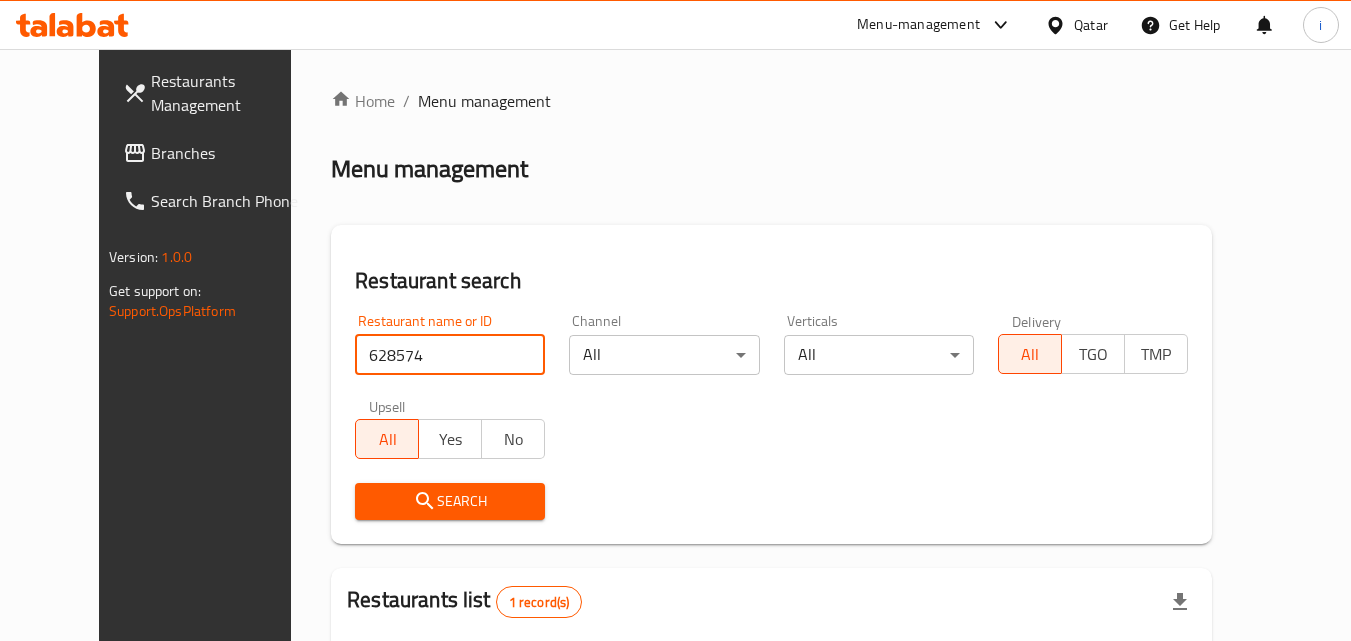 scroll, scrollTop: 234, scrollLeft: 0, axis: vertical 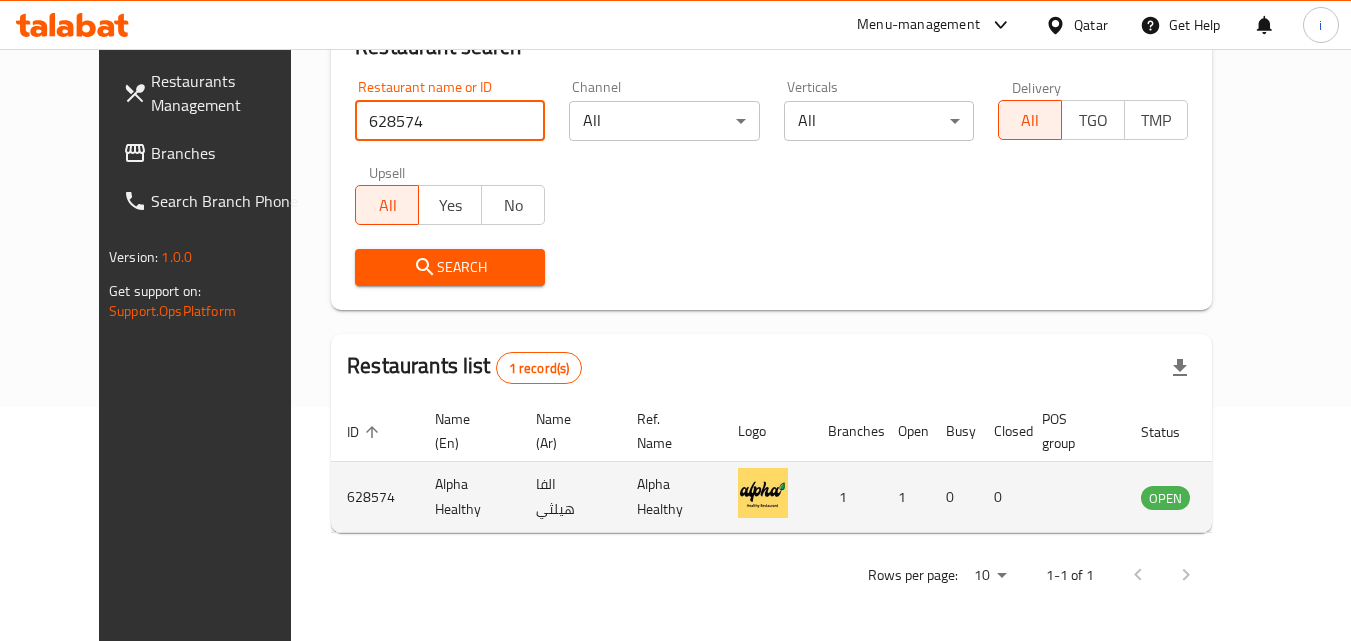 click 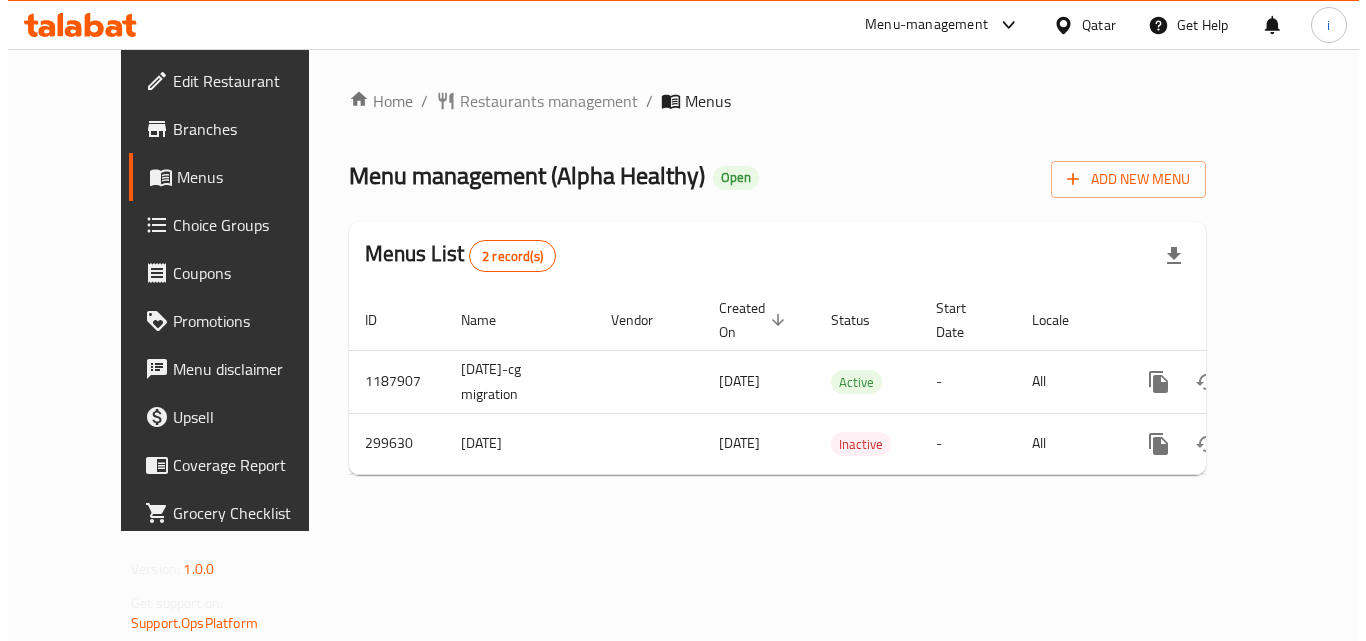 scroll, scrollTop: 0, scrollLeft: 0, axis: both 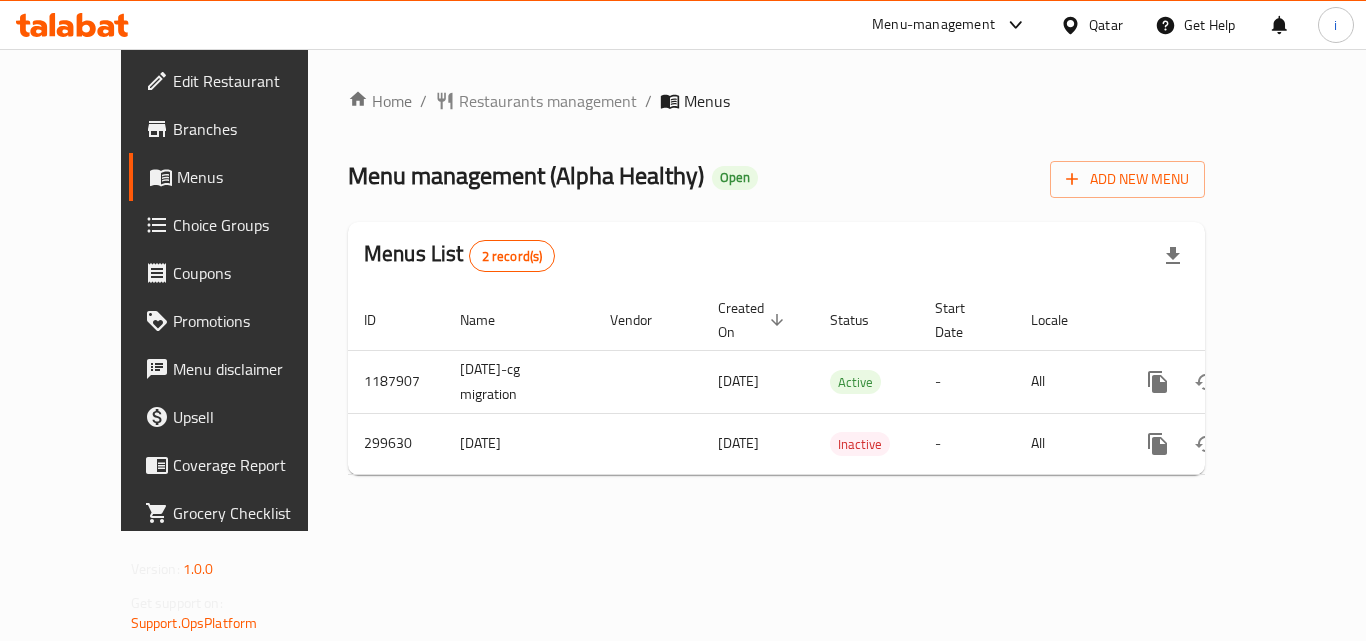 click on "Qatar" at bounding box center (1106, 25) 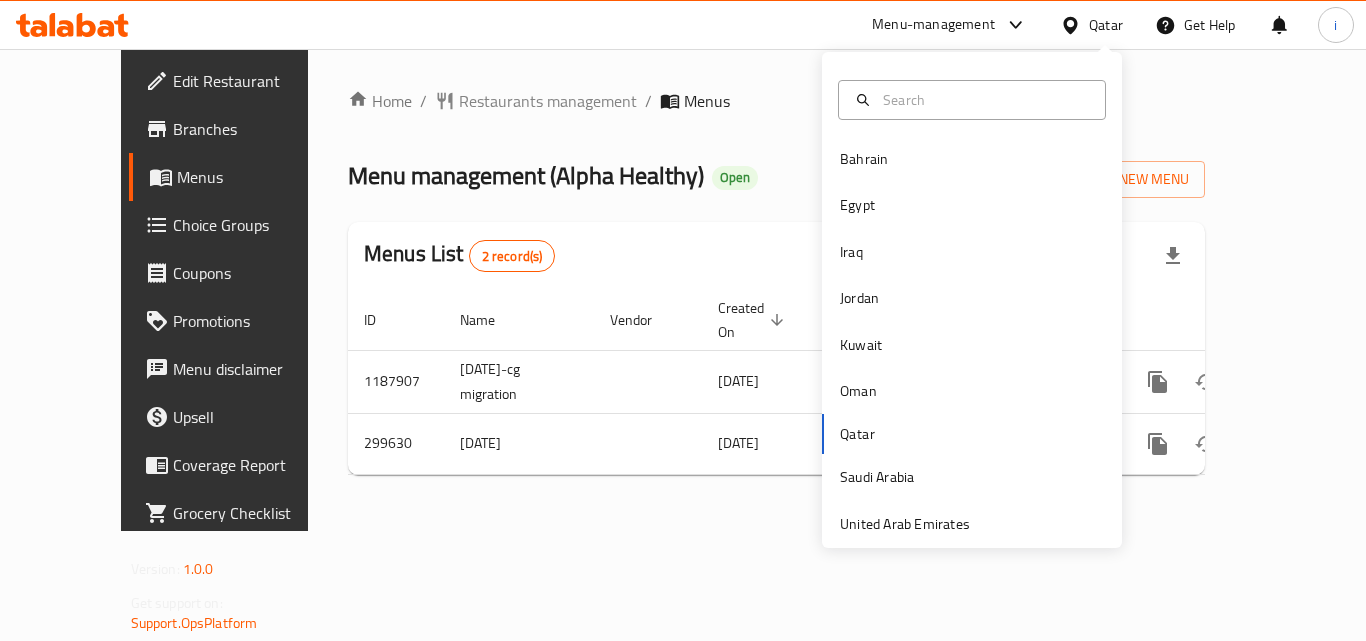 click on "Menu-management" at bounding box center (933, 25) 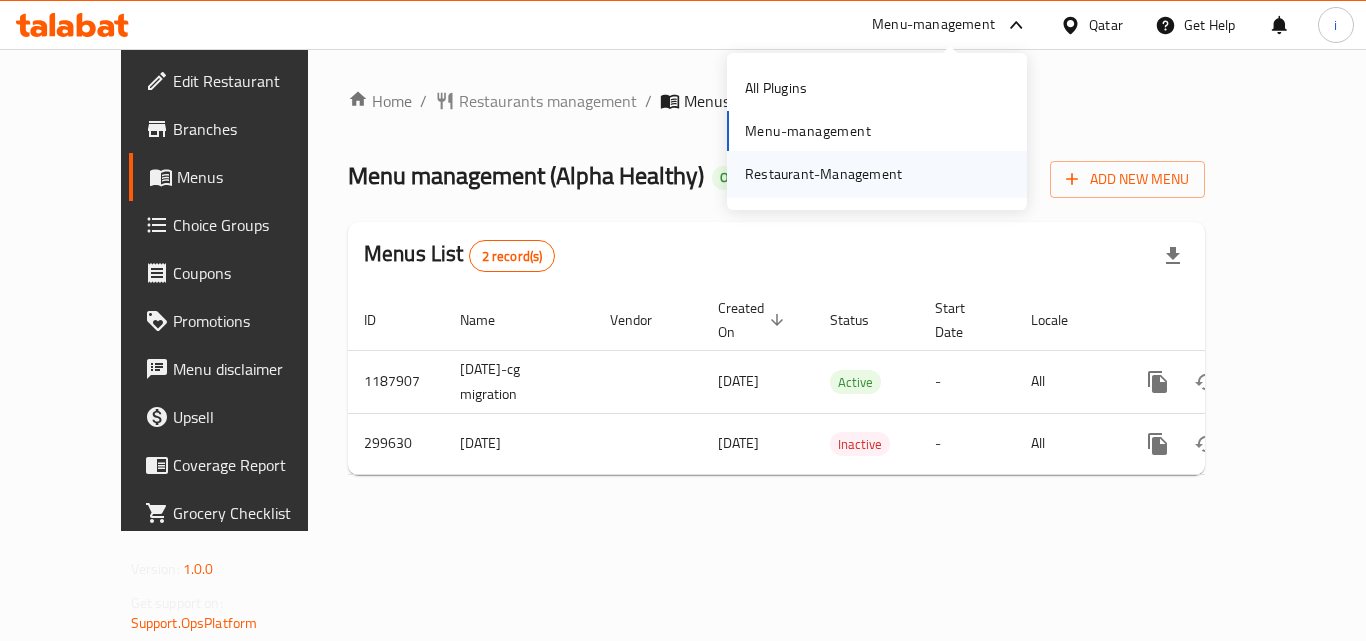 click on "Restaurant-Management" at bounding box center (823, 174) 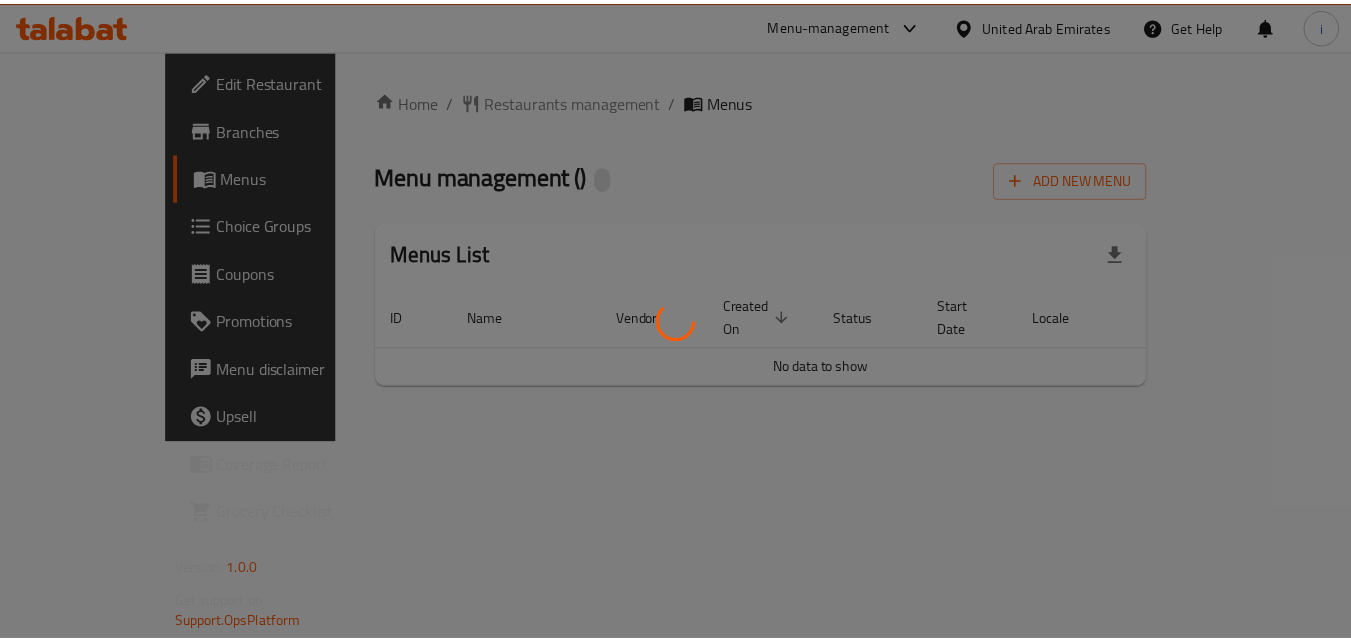 scroll, scrollTop: 0, scrollLeft: 0, axis: both 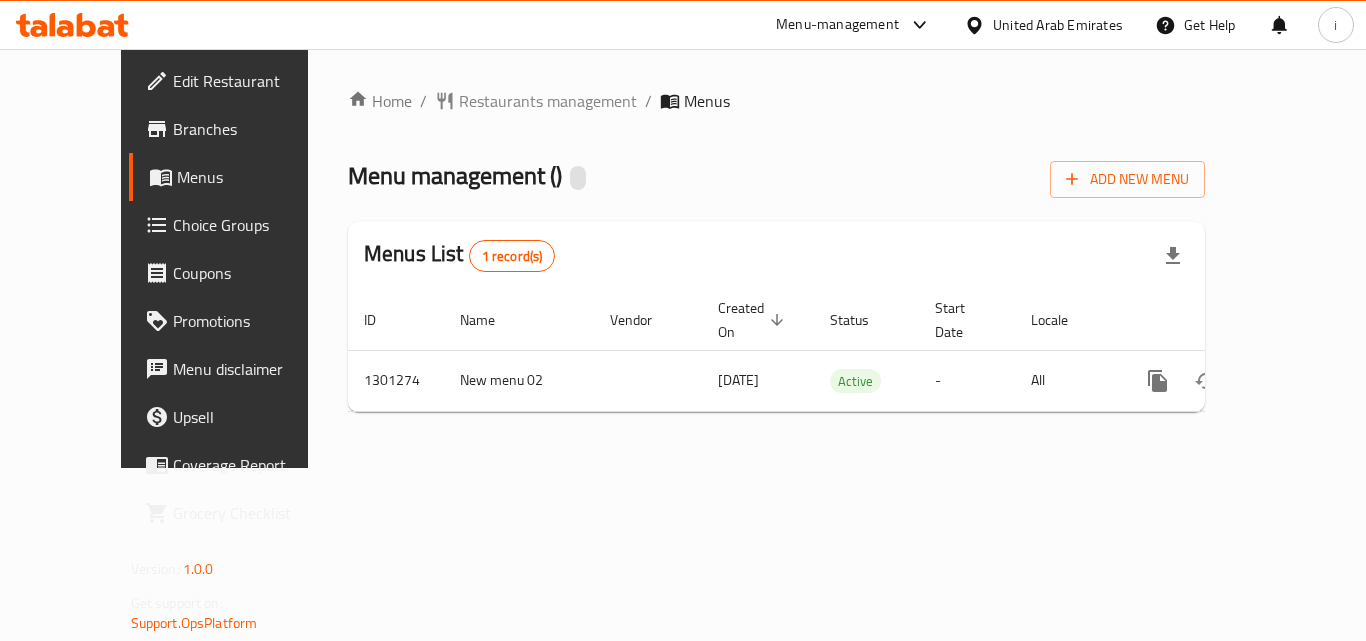 click on "Restaurants management" at bounding box center (548, 101) 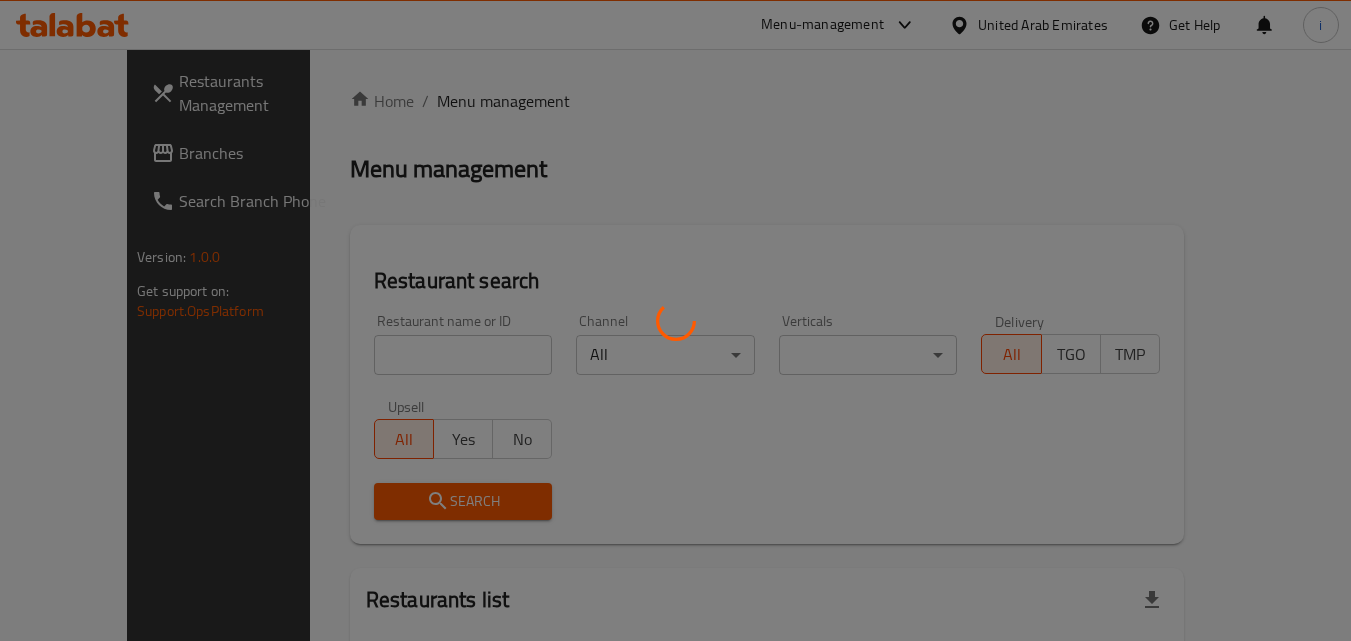 click at bounding box center (675, 320) 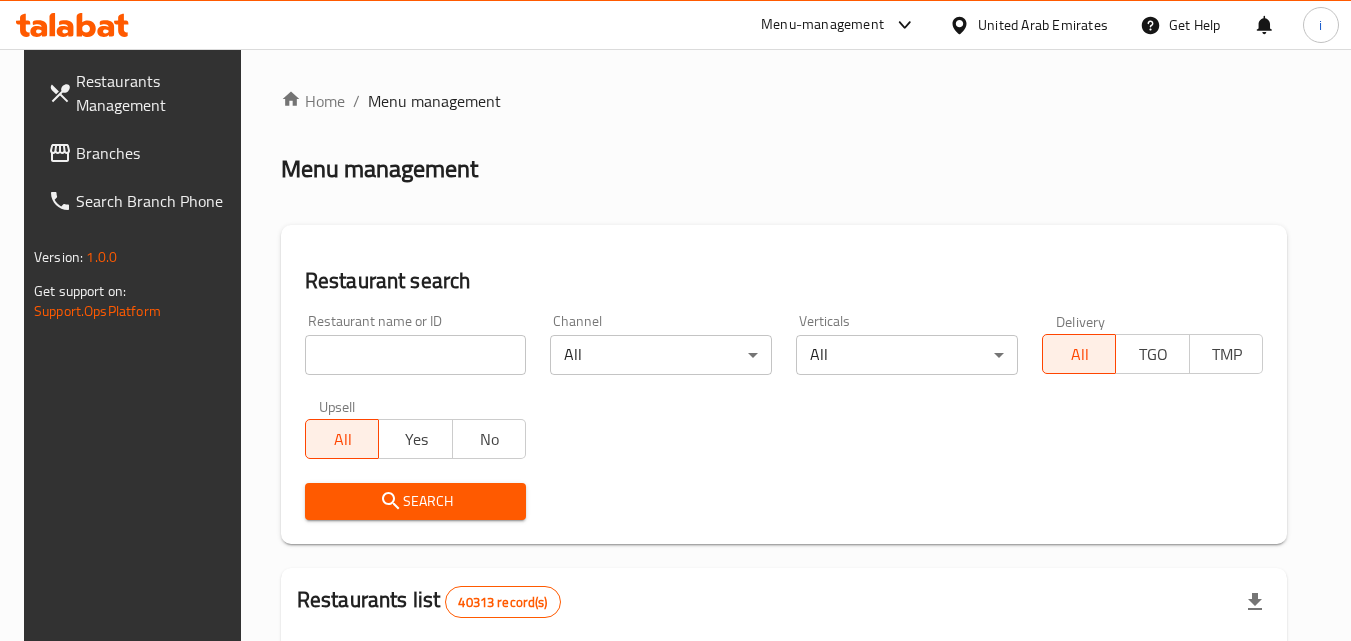 click at bounding box center (416, 355) 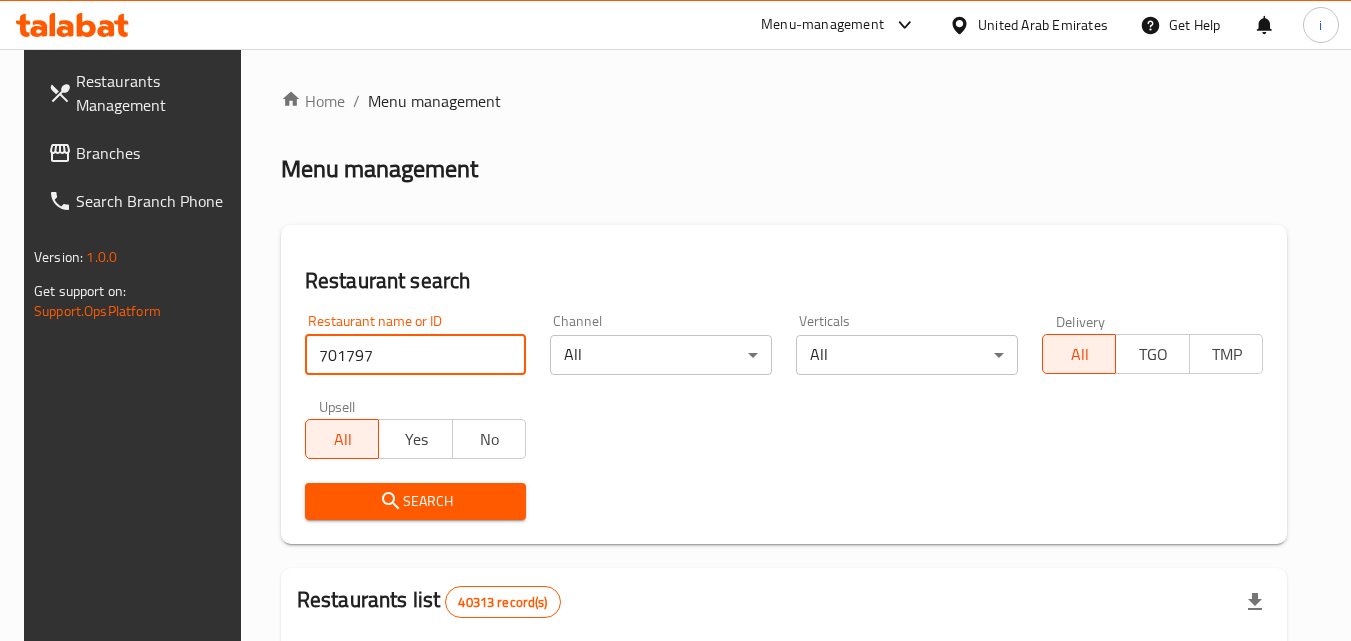 type on "701797" 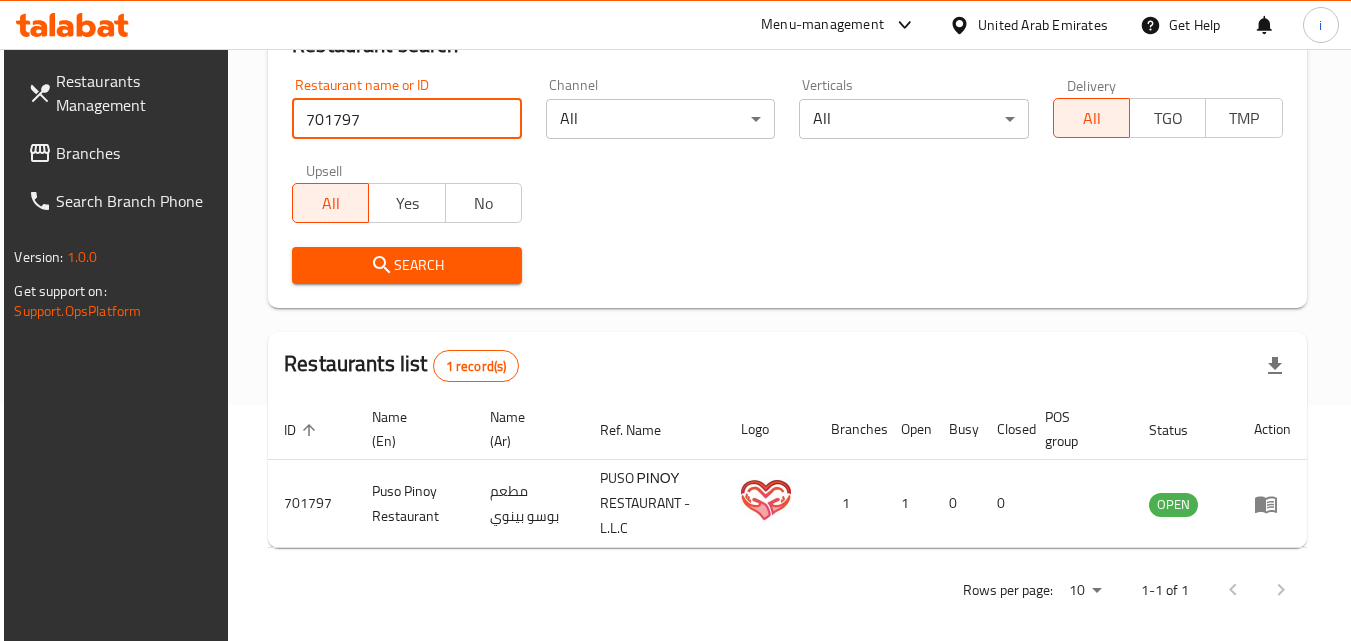 scroll, scrollTop: 251, scrollLeft: 0, axis: vertical 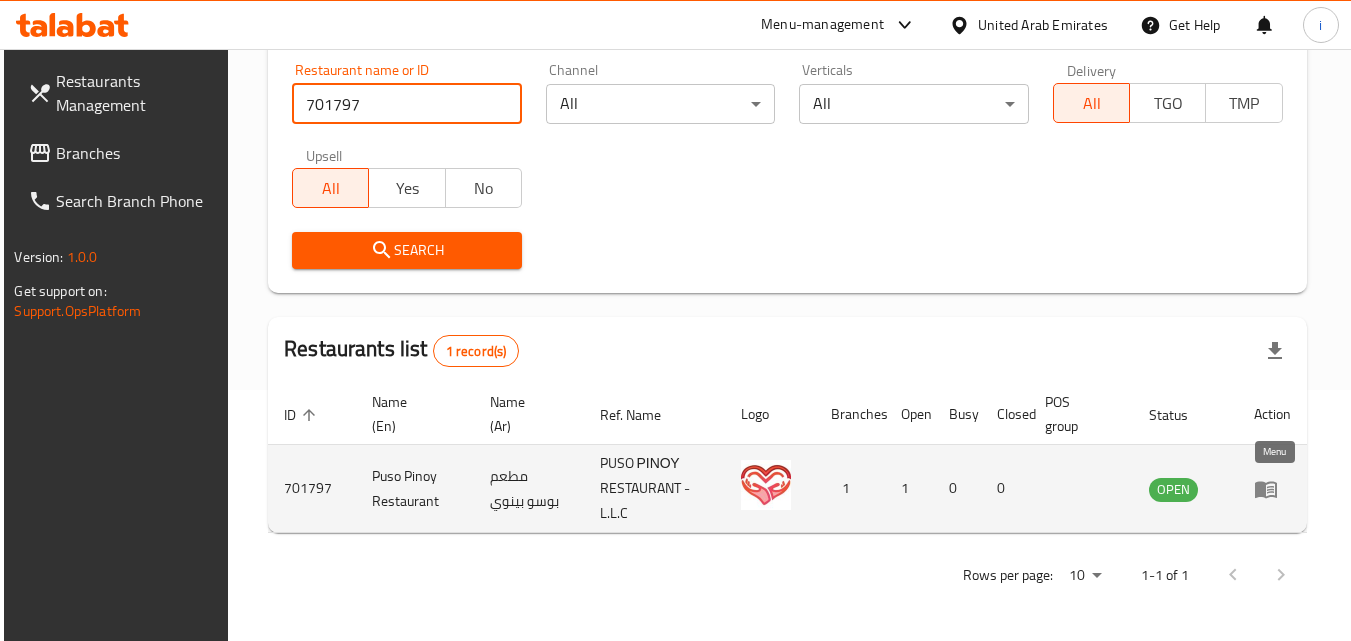 click 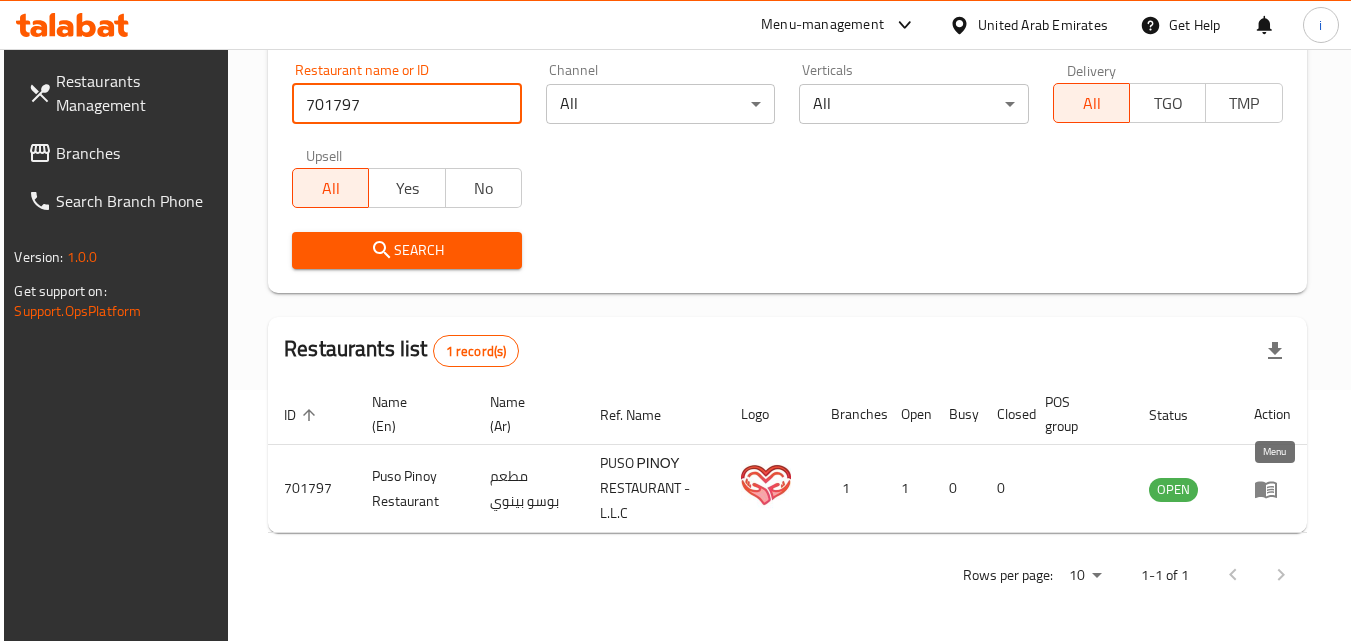 scroll, scrollTop: 0, scrollLeft: 0, axis: both 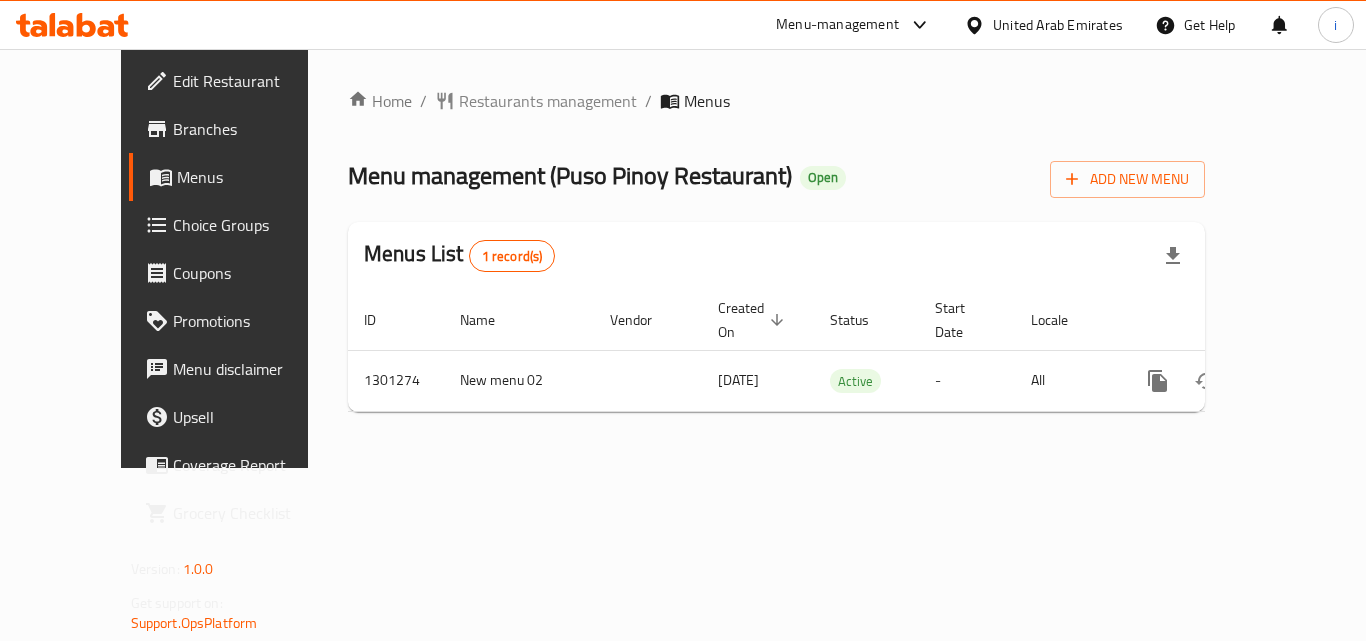 click on "United Arab Emirates" at bounding box center [1058, 25] 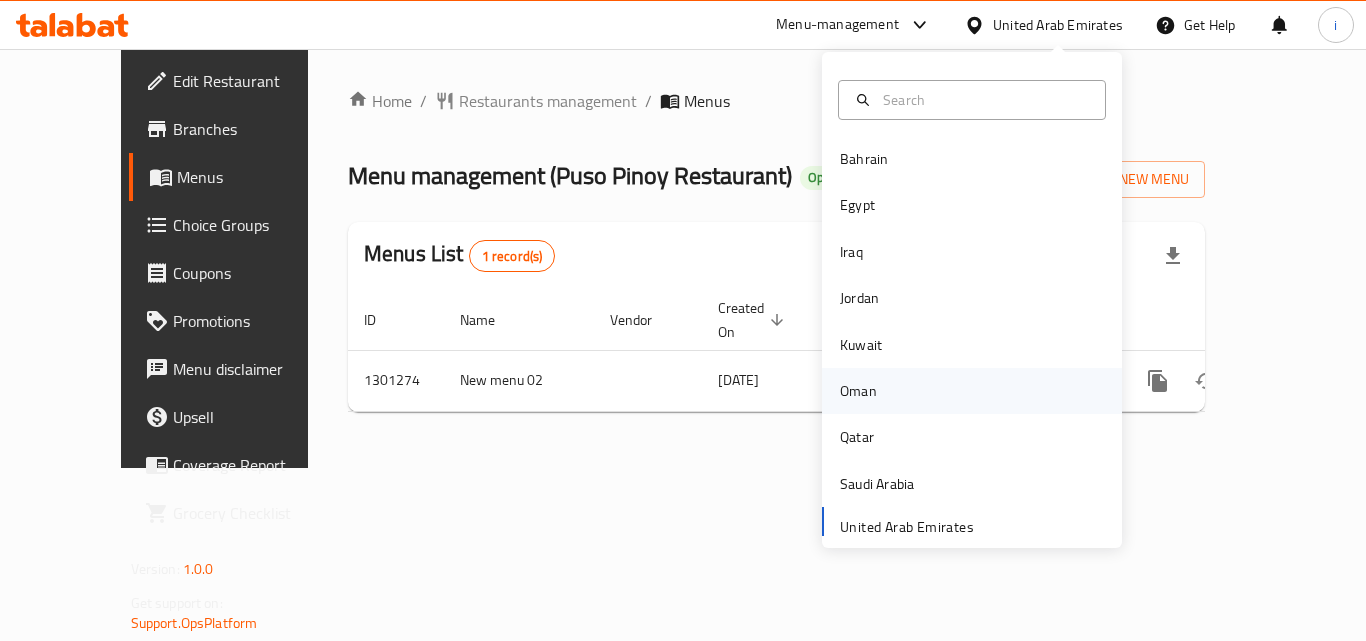 click on "Oman" at bounding box center [858, 391] 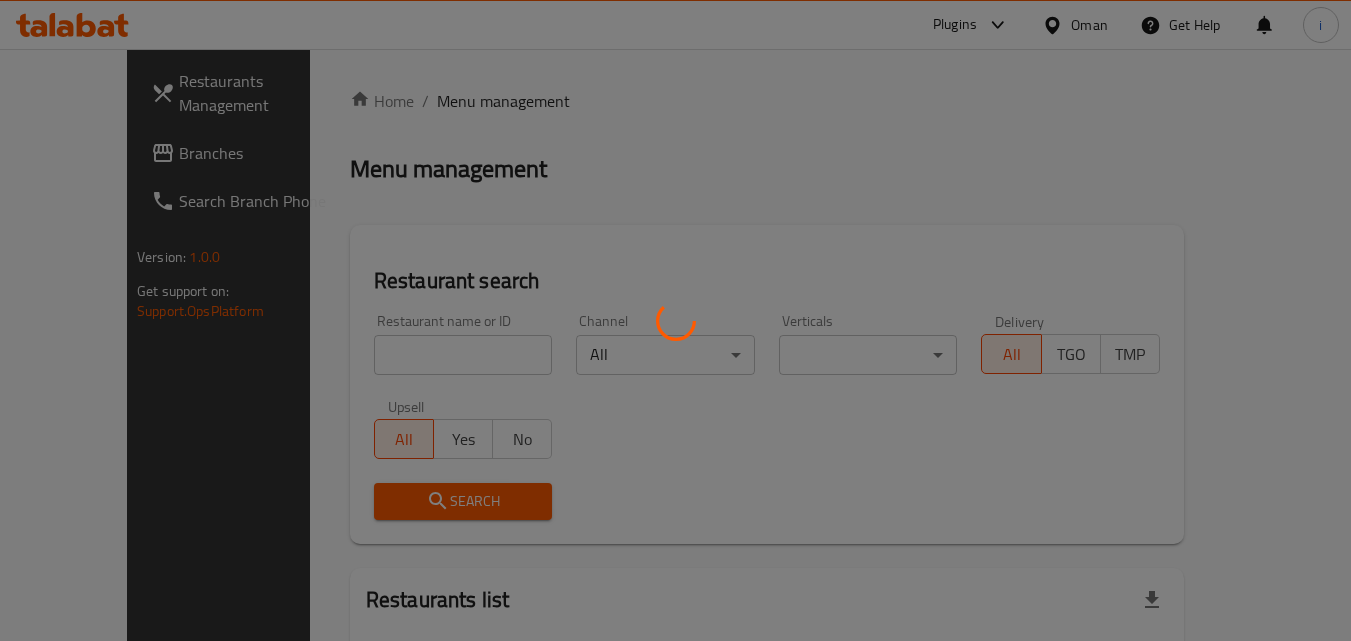 click at bounding box center [675, 320] 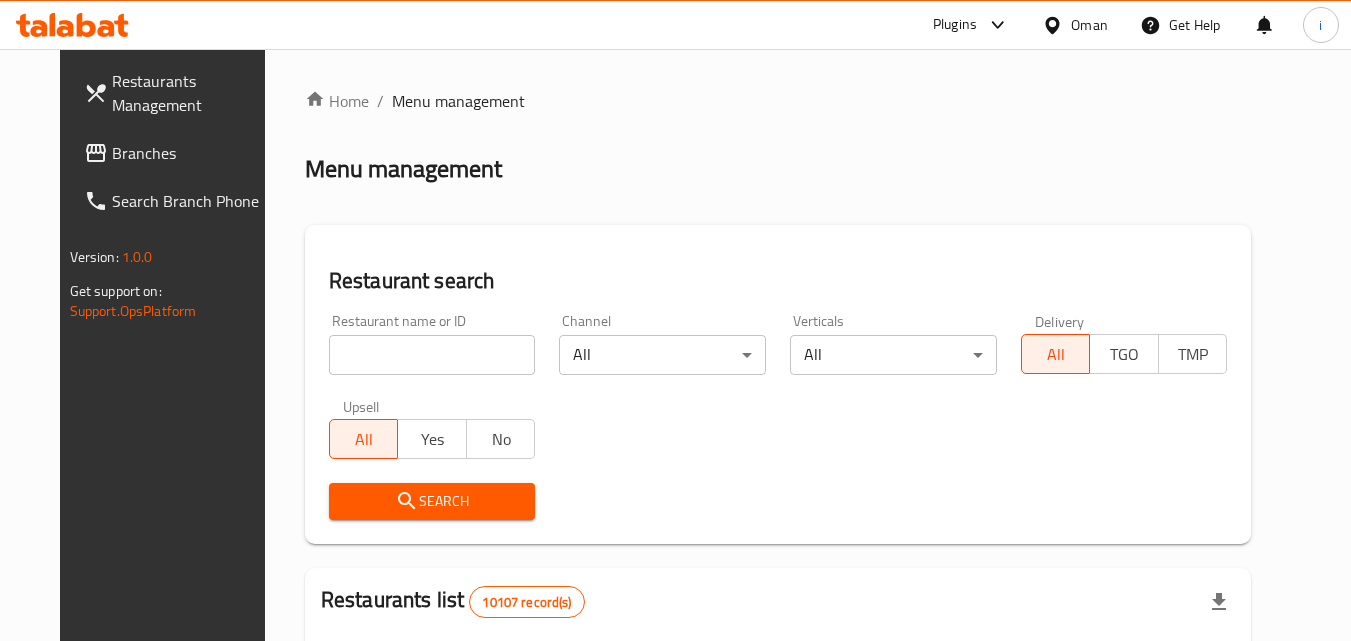 click on "Branches" at bounding box center (191, 153) 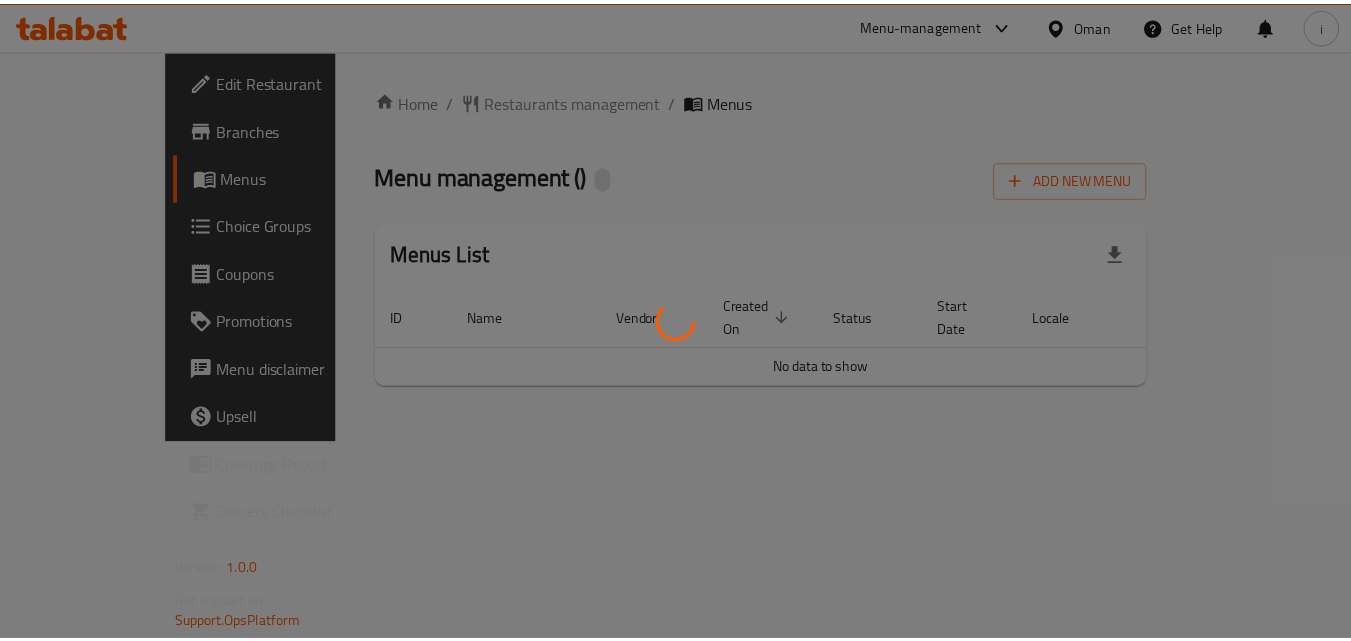 scroll, scrollTop: 0, scrollLeft: 0, axis: both 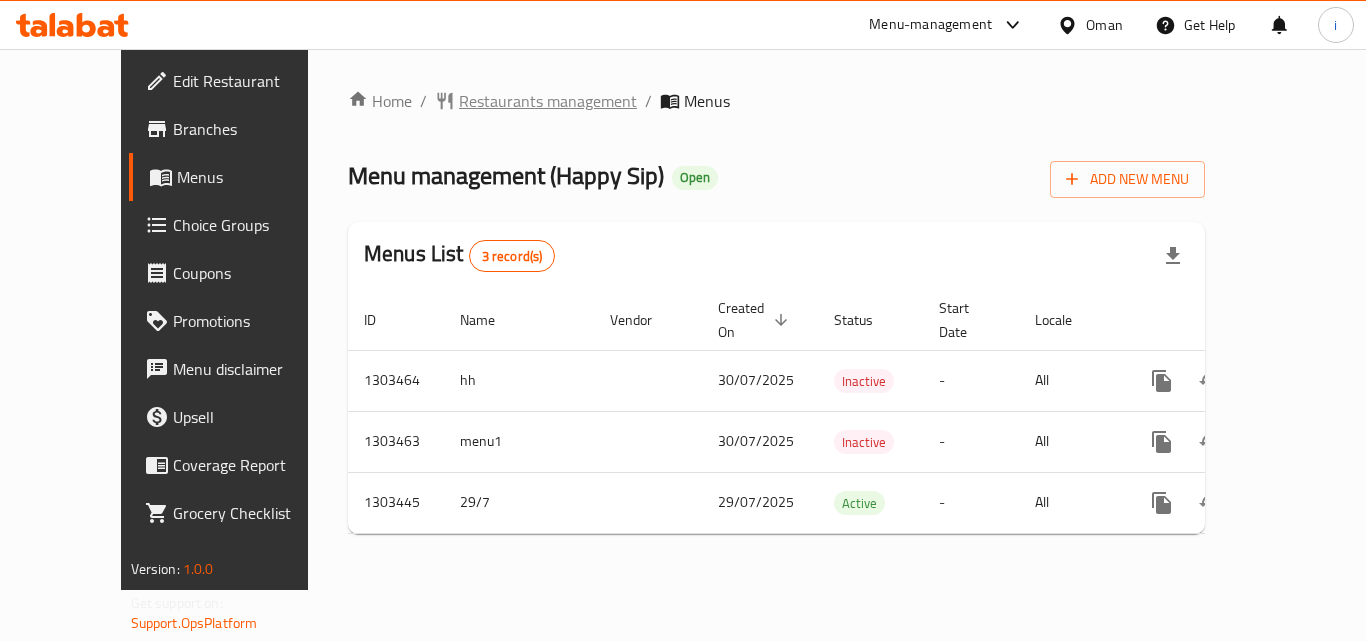 click on "Restaurants management" at bounding box center (548, 101) 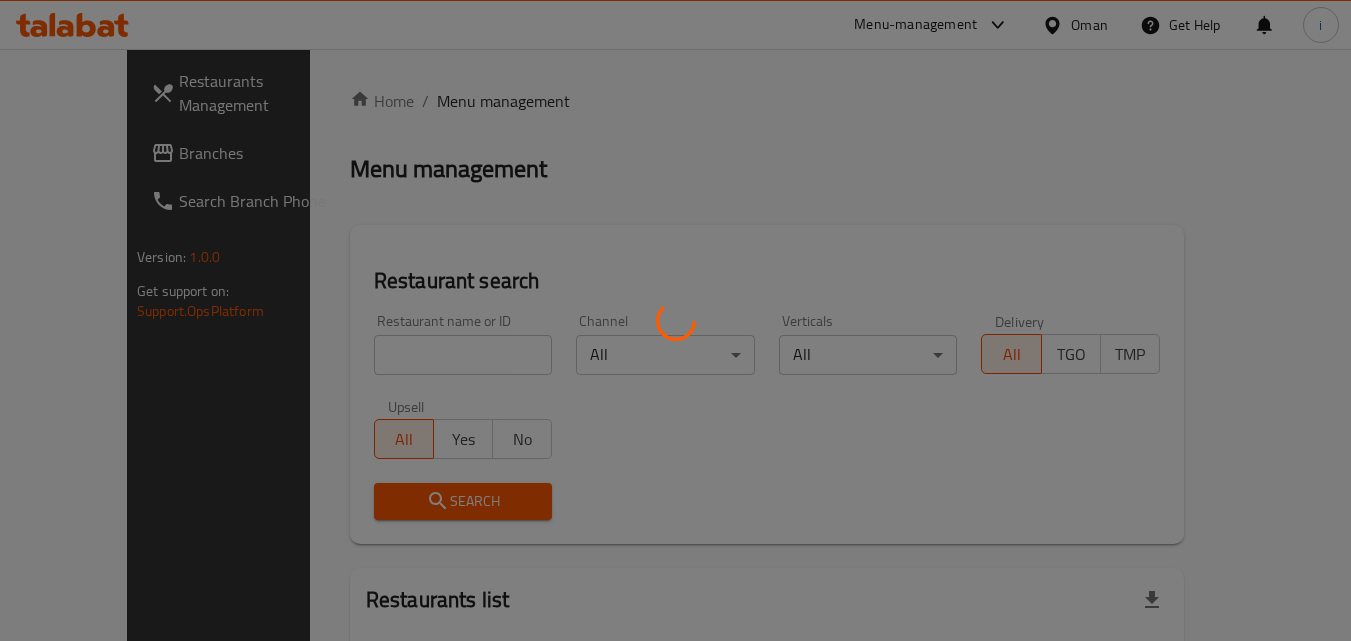 click at bounding box center [675, 320] 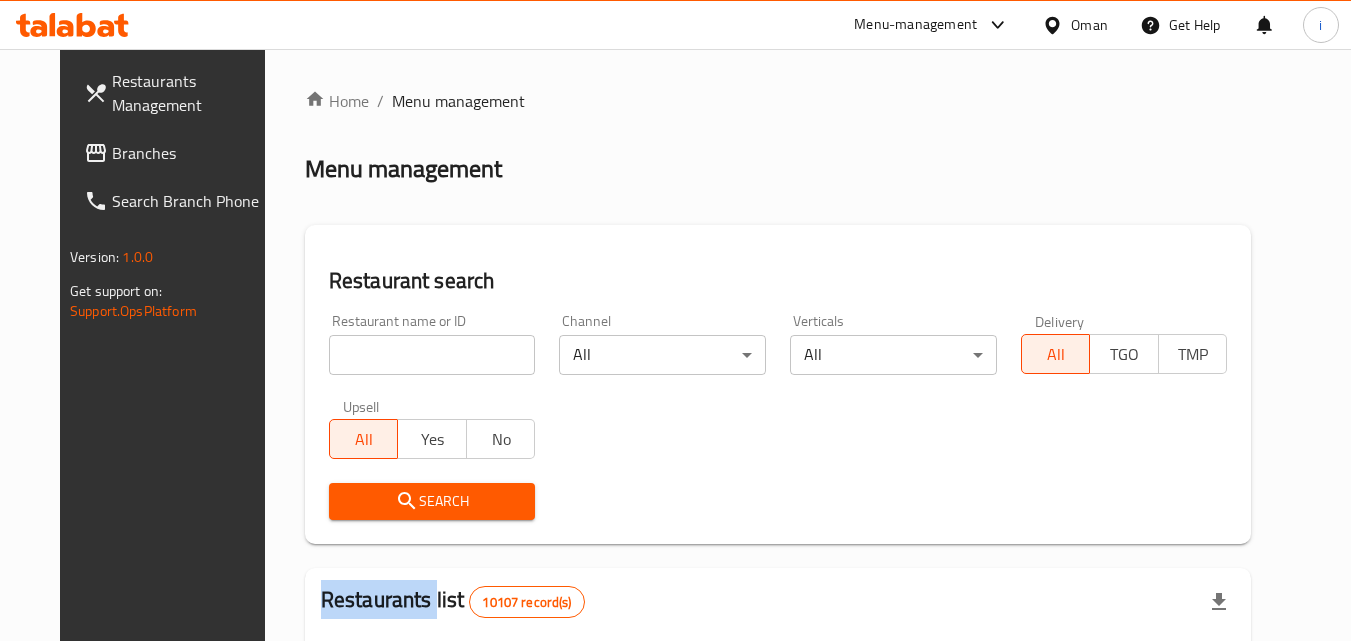 click on "Home / Menu management Menu management Restaurant search Restaurant name or ID Restaurant name or ID Channel All ​ Verticals All ​ Delivery All TGO TMP Upsell All Yes No   Search Restaurants list   10107 record(s) ID sorted ascending Name (En) Name (Ar) Ref. Name Logo Branches Open Busy Closed POS group Status Action 401 Spicy Village قرية التوابل 2 0 0 0 HIDDEN 412 NARENJ نارنج 1 1 0 0 HIDDEN 415 Best Burger بست برجر 2 0 0 0 INACTIVE 416 HOT POT RESTAURANT مطعم الوعاء الساخن Darsait Branch  1 0 0 0 INACTIVE 417 FUSION فيوجن 1 0 0 0 INACTIVE 420 BAMBOO KITCHEN بامبو كتشن 1 1 0 0 HIDDEN 422 GOLDEN BEAN CAFE مقهى البن الذهبي 1 1 0 0 INACTIVE 424 Just Grilled جست جريلد 1 0 0 0 INACTIVE 467 MEERATH FAMOUS ميرات المشهورة 1 1 0 0 OPEN 470 ZAIKA DELHI KA مذاق من دلهي  1 0 0 0 INACTIVE Rows per page: 10 1-10 of 10107" at bounding box center [778, 734] 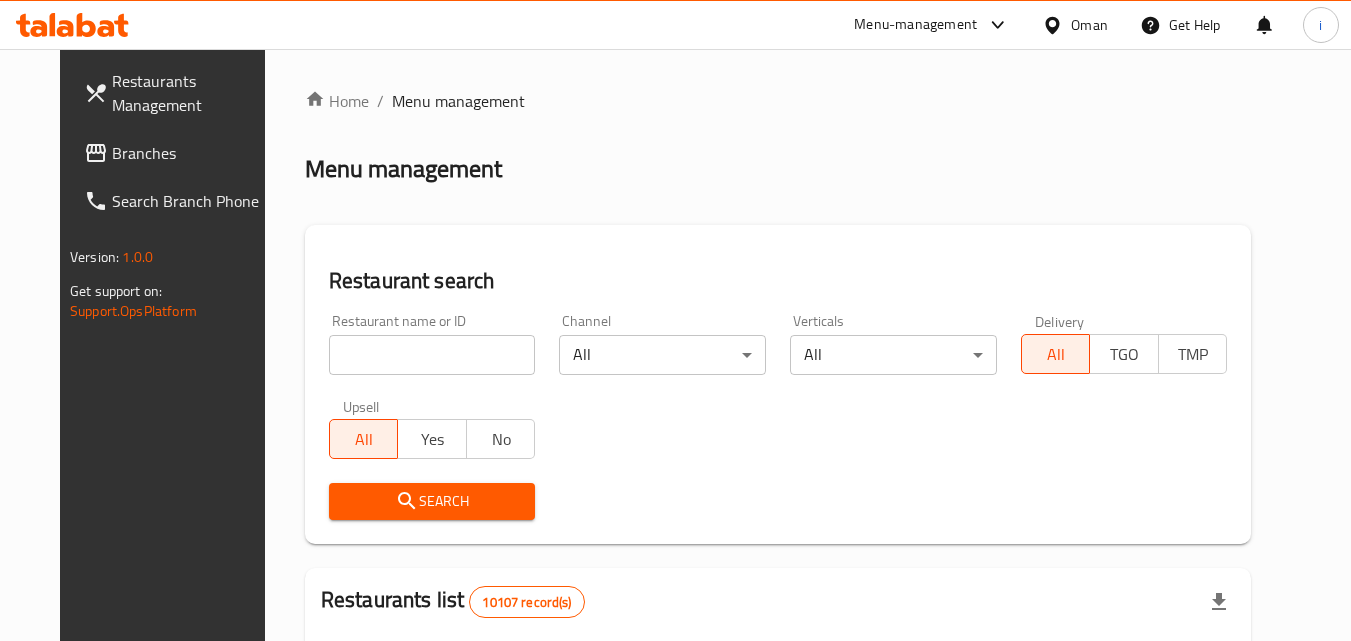 click at bounding box center [432, 355] 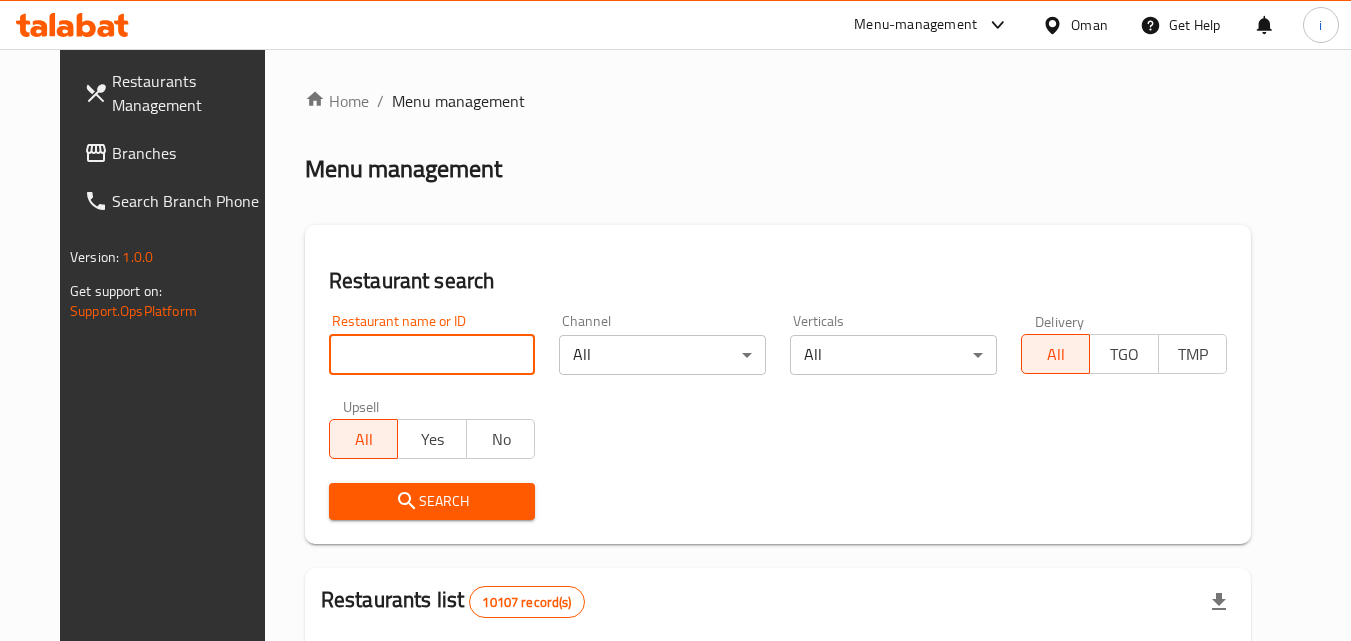 paste on "702826" 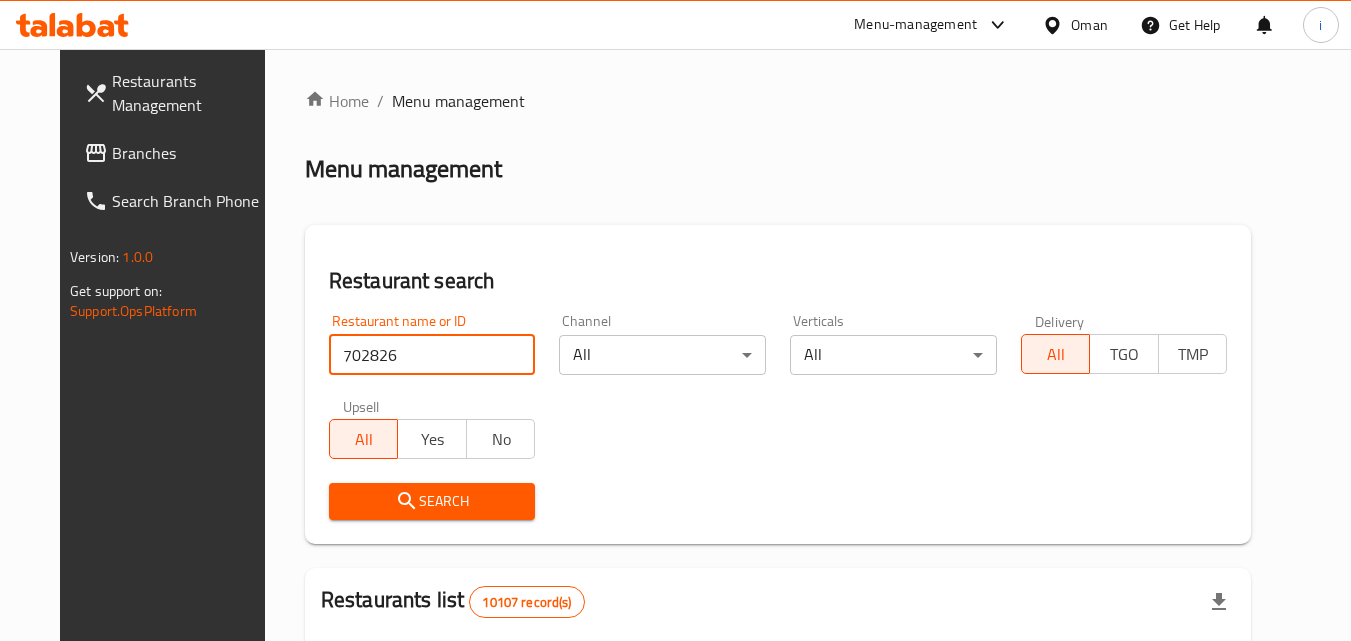 type on "702826" 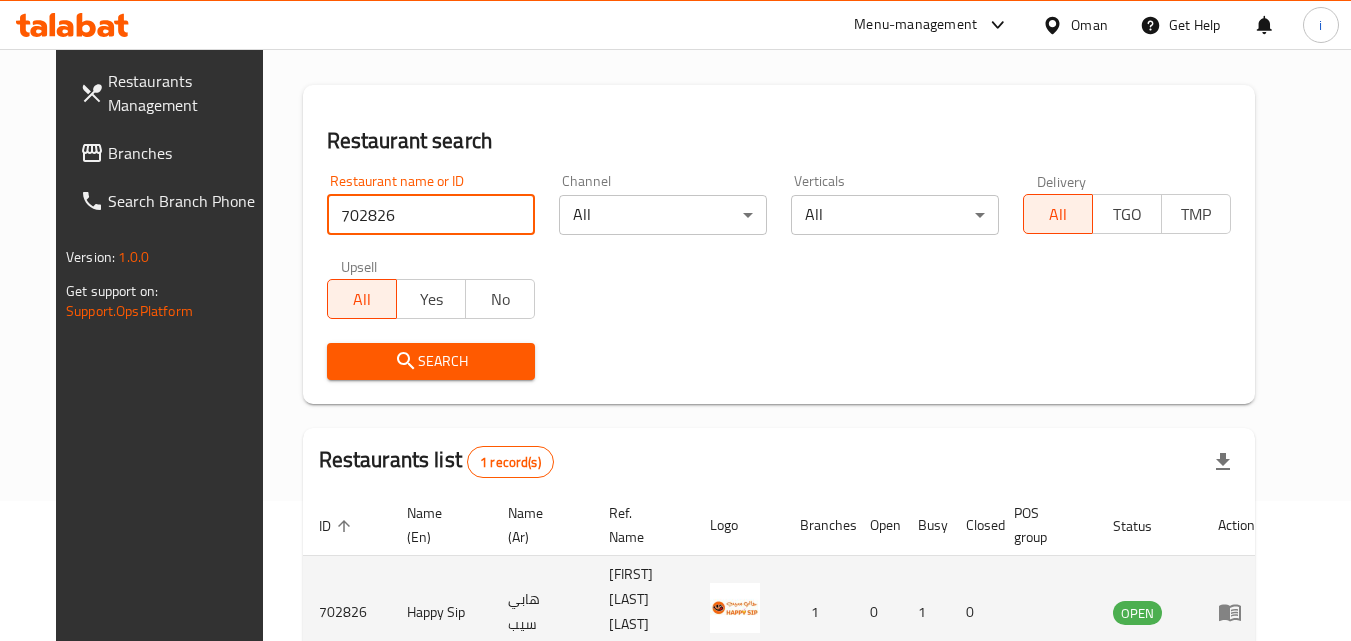 scroll, scrollTop: 234, scrollLeft: 0, axis: vertical 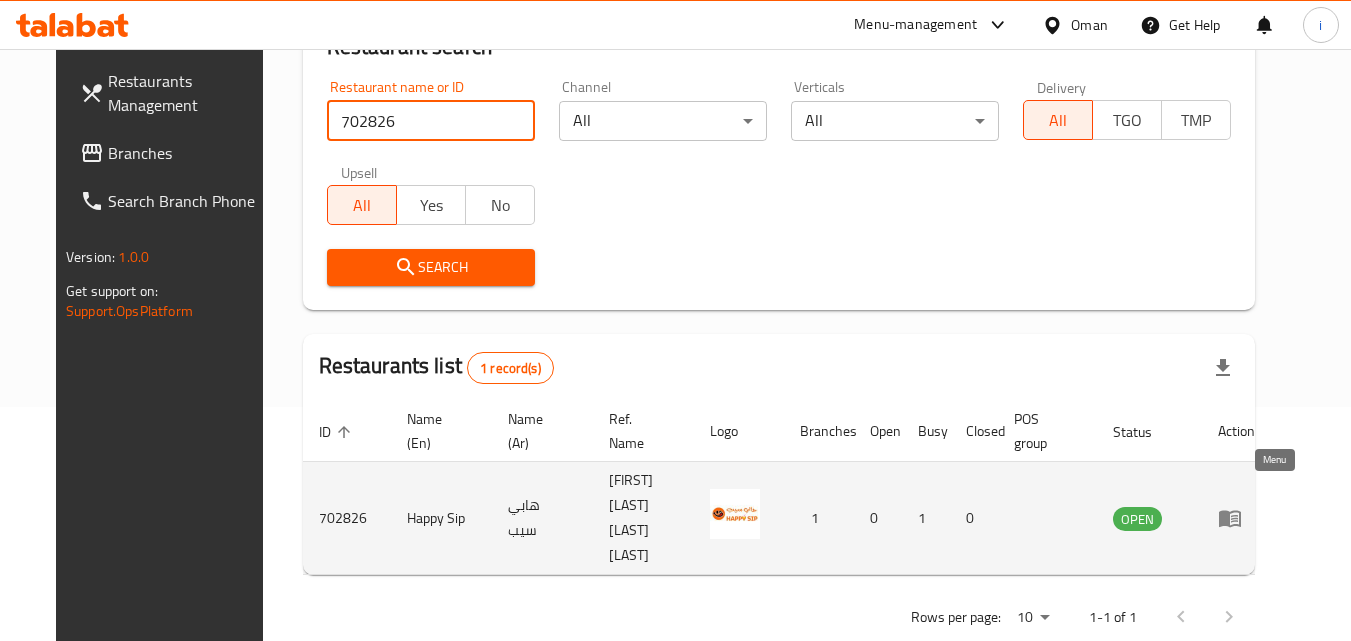 click 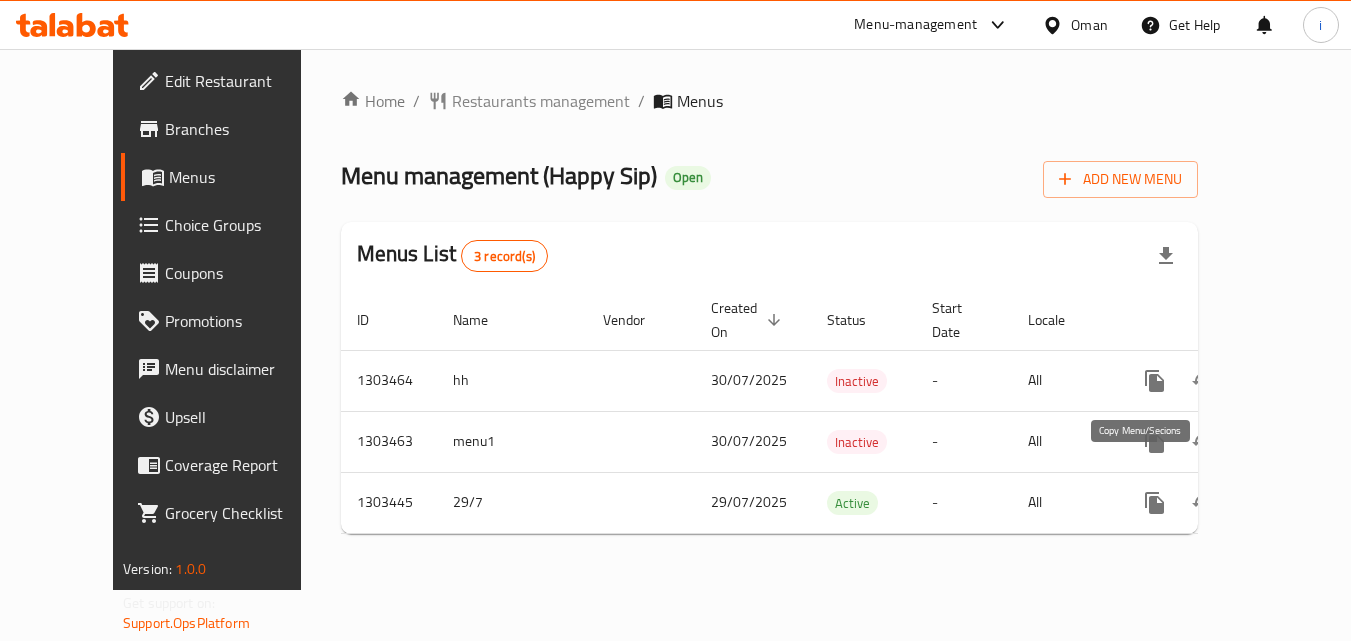 scroll, scrollTop: 0, scrollLeft: 0, axis: both 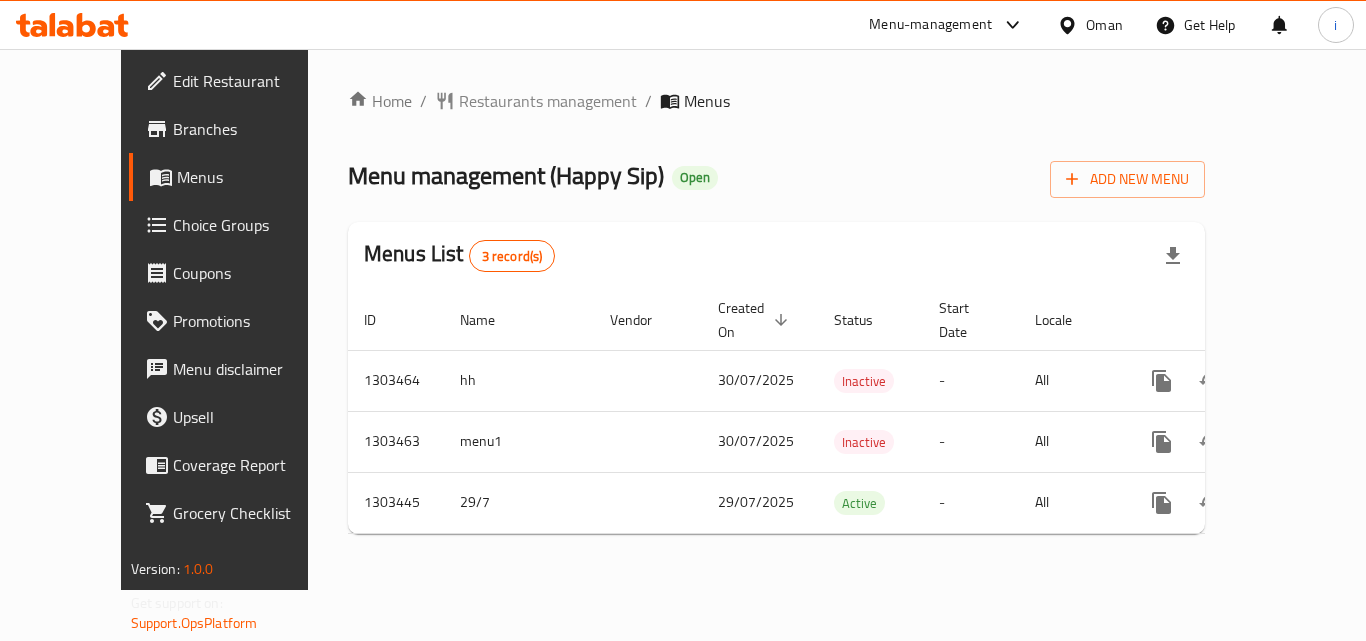 click at bounding box center [1071, 25] 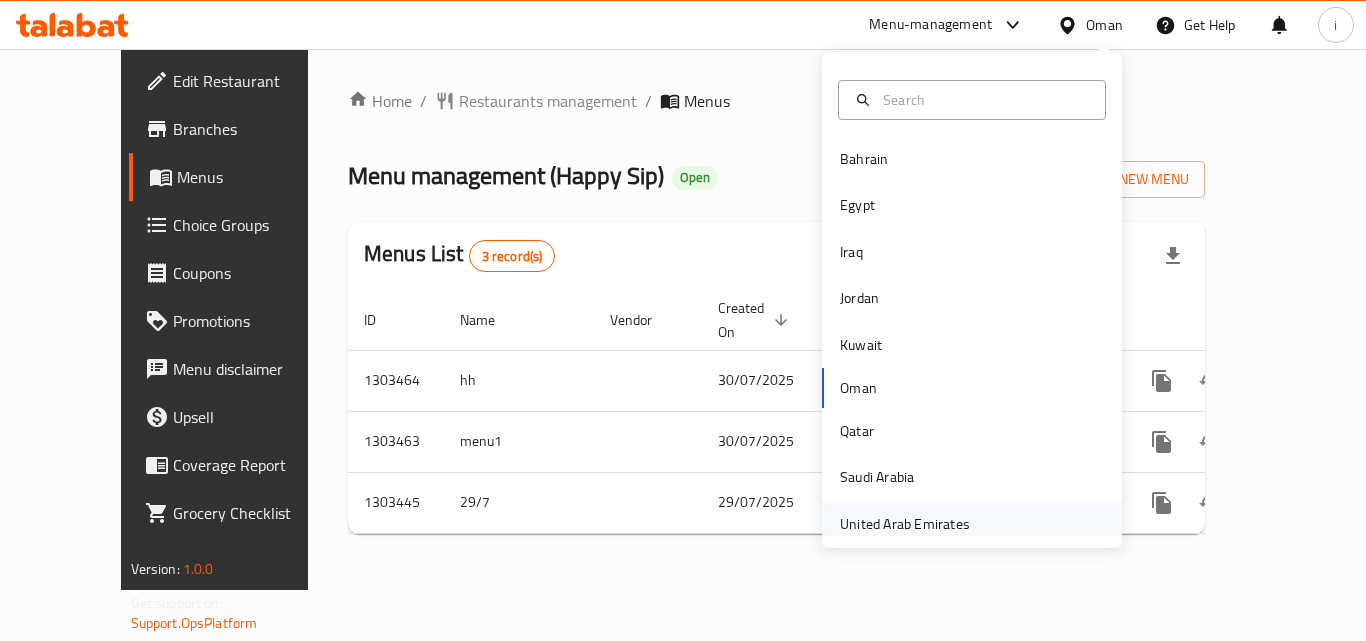 click on "United Arab Emirates" at bounding box center (905, 524) 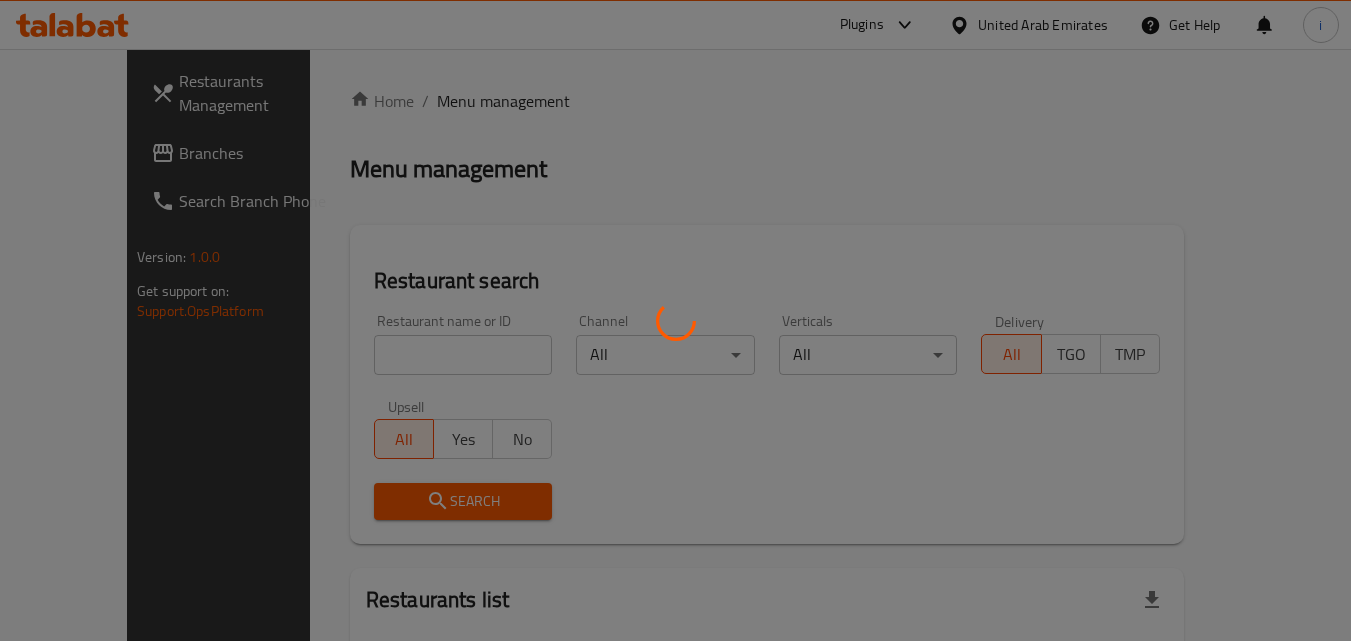click at bounding box center [675, 320] 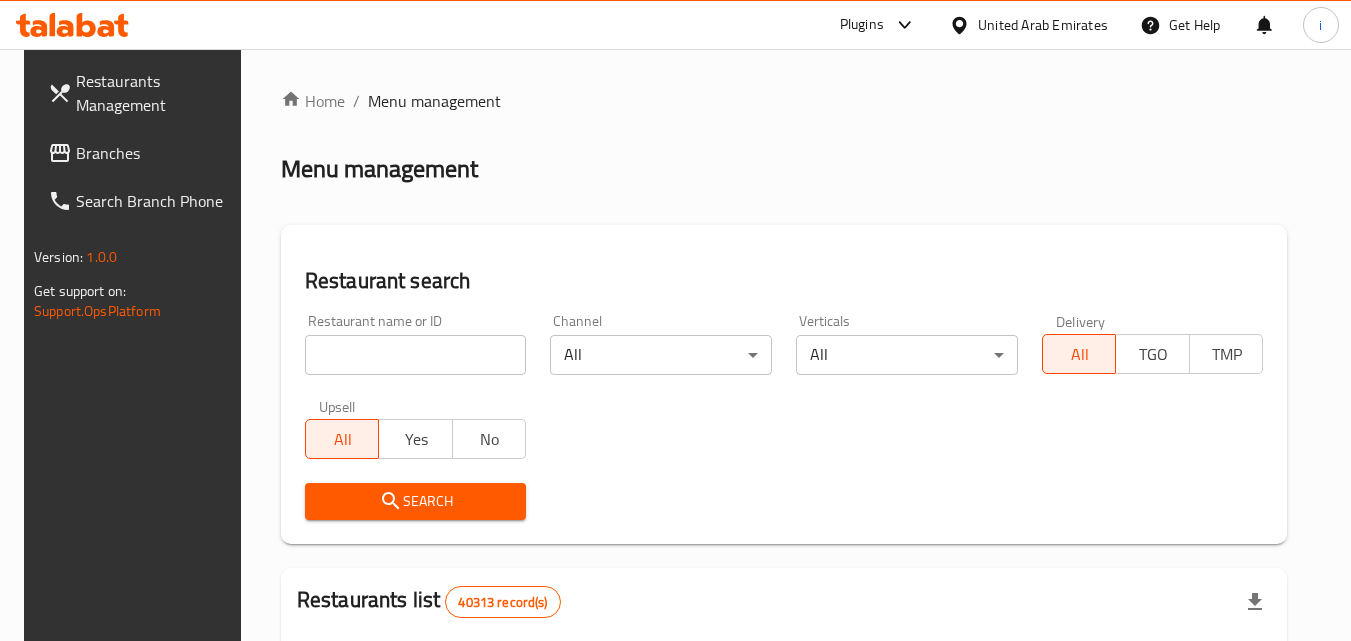 click on "Branches" at bounding box center [155, 153] 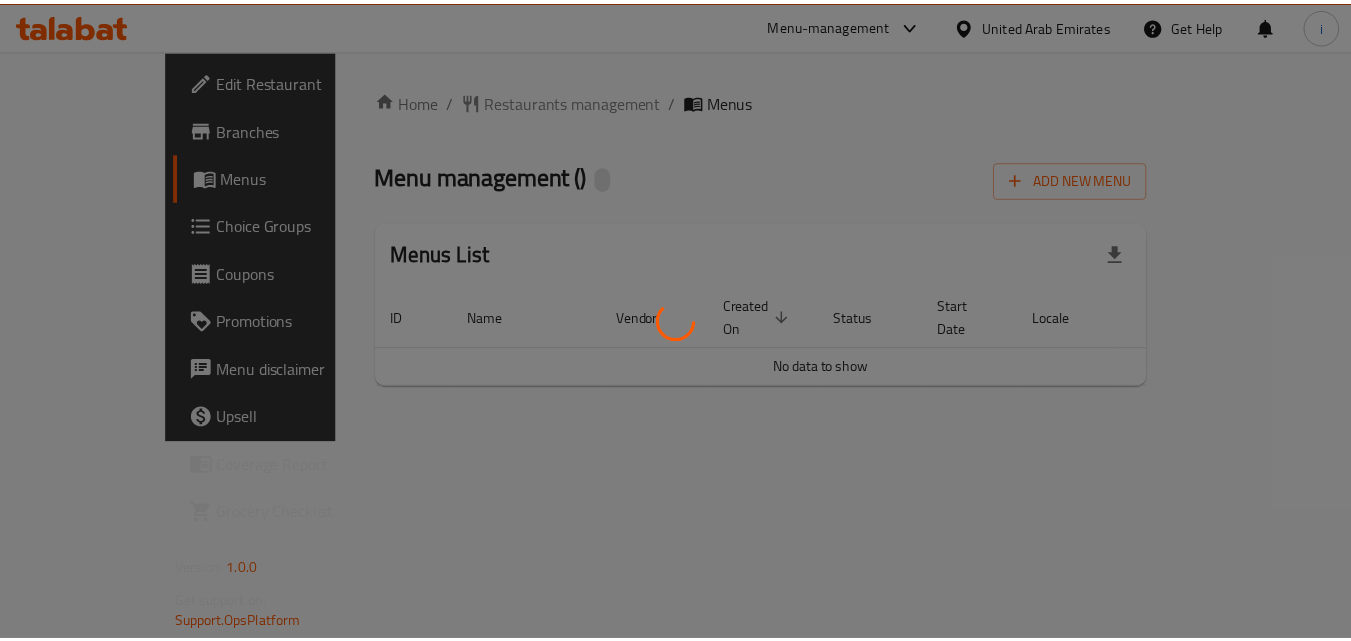 scroll, scrollTop: 0, scrollLeft: 0, axis: both 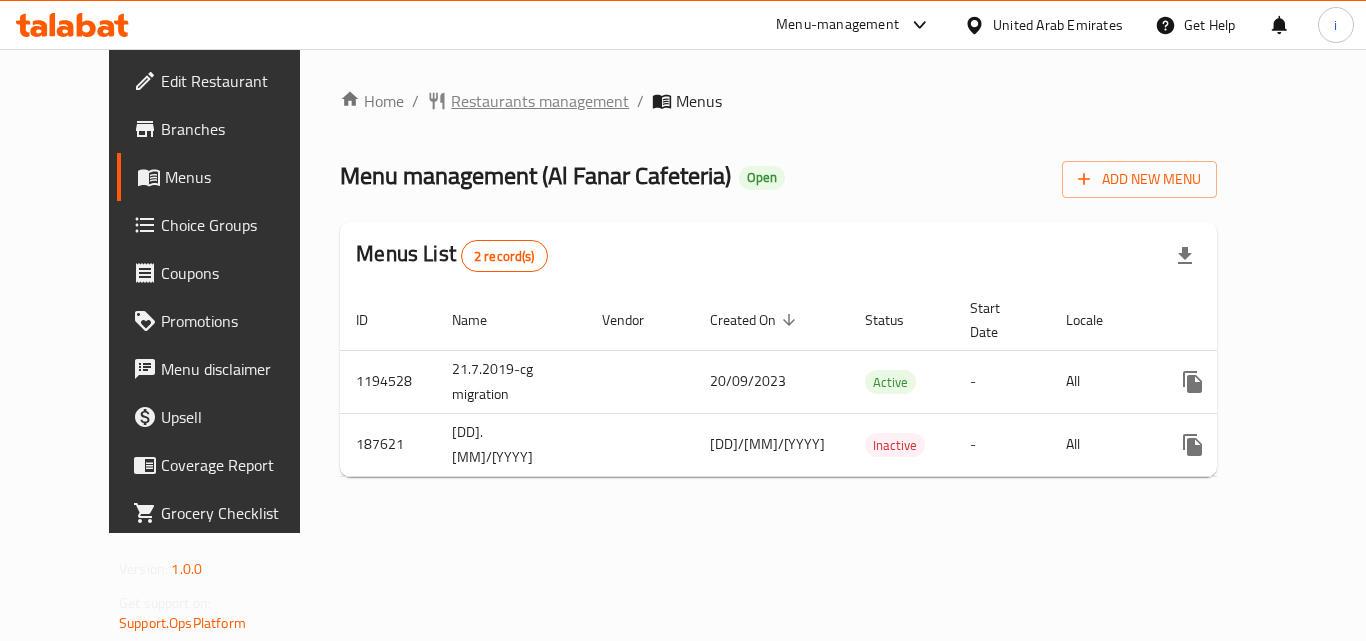 click on "Restaurants management" at bounding box center (540, 101) 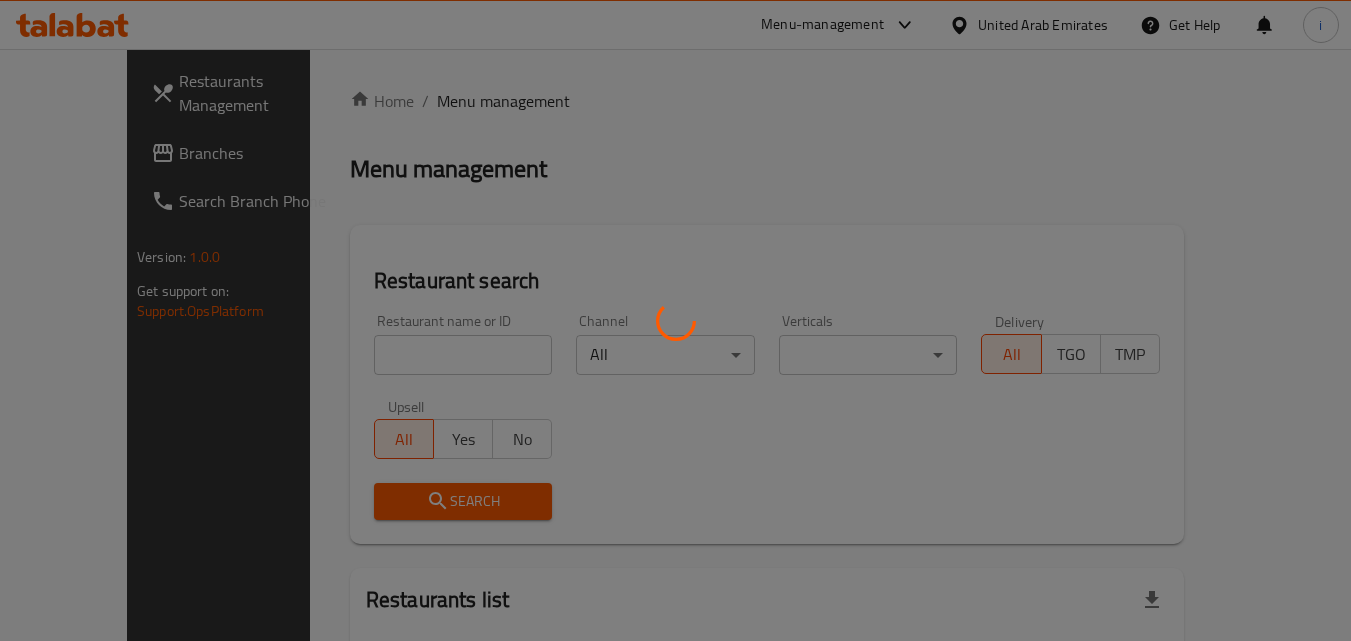 click at bounding box center (675, 320) 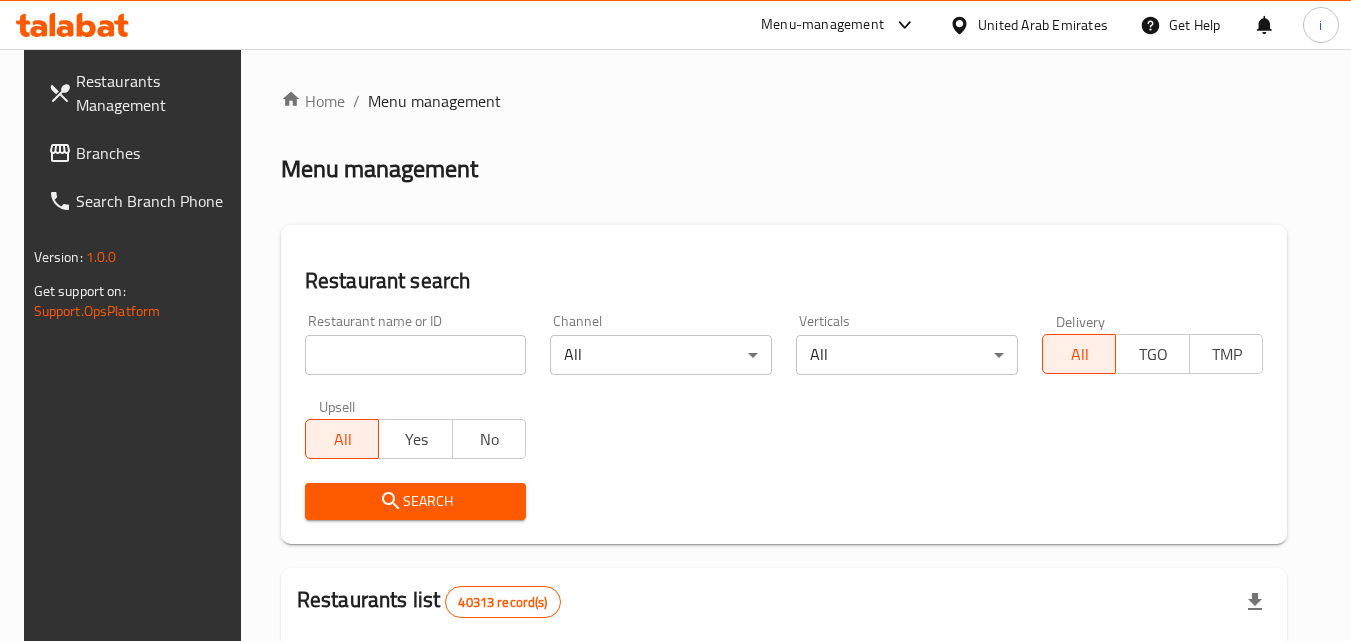 click at bounding box center [416, 355] 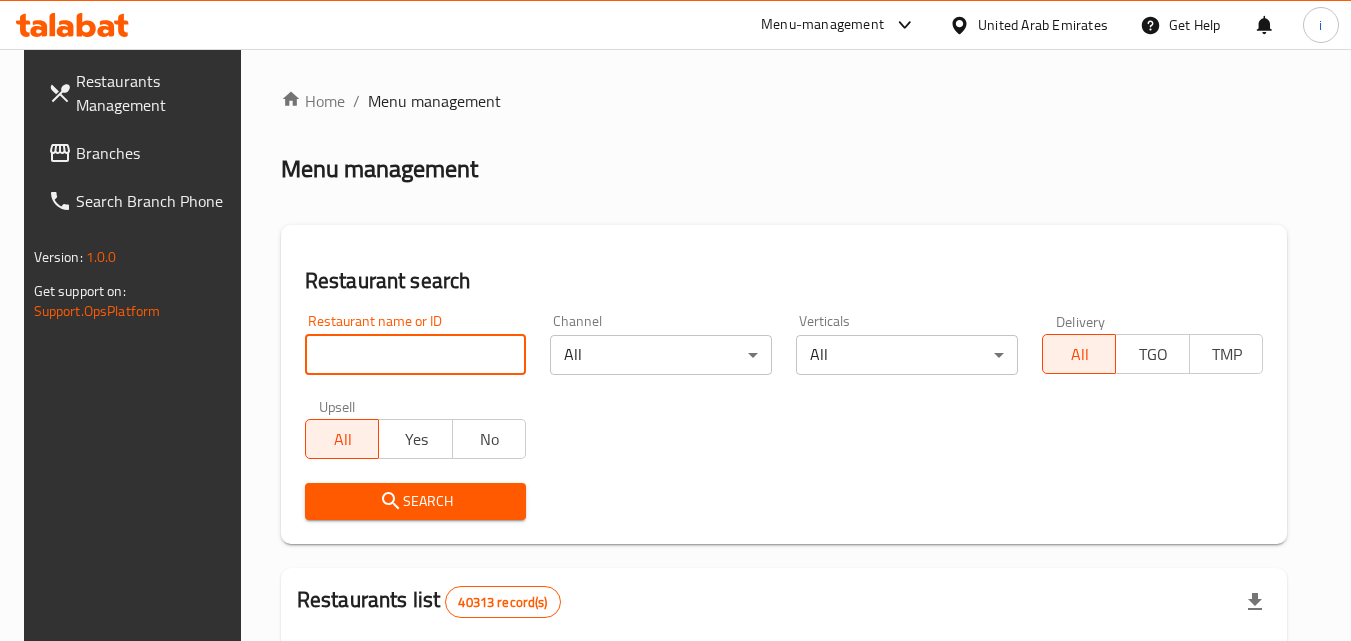 paste on "620183" 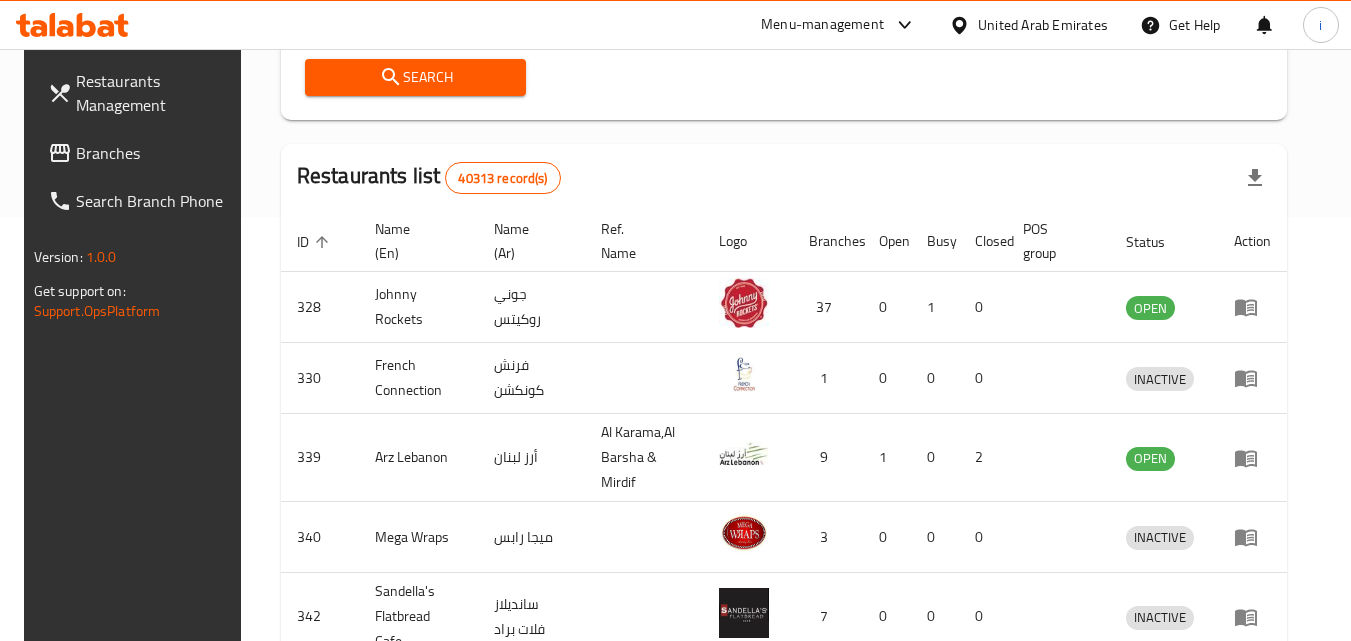 scroll, scrollTop: 600, scrollLeft: 0, axis: vertical 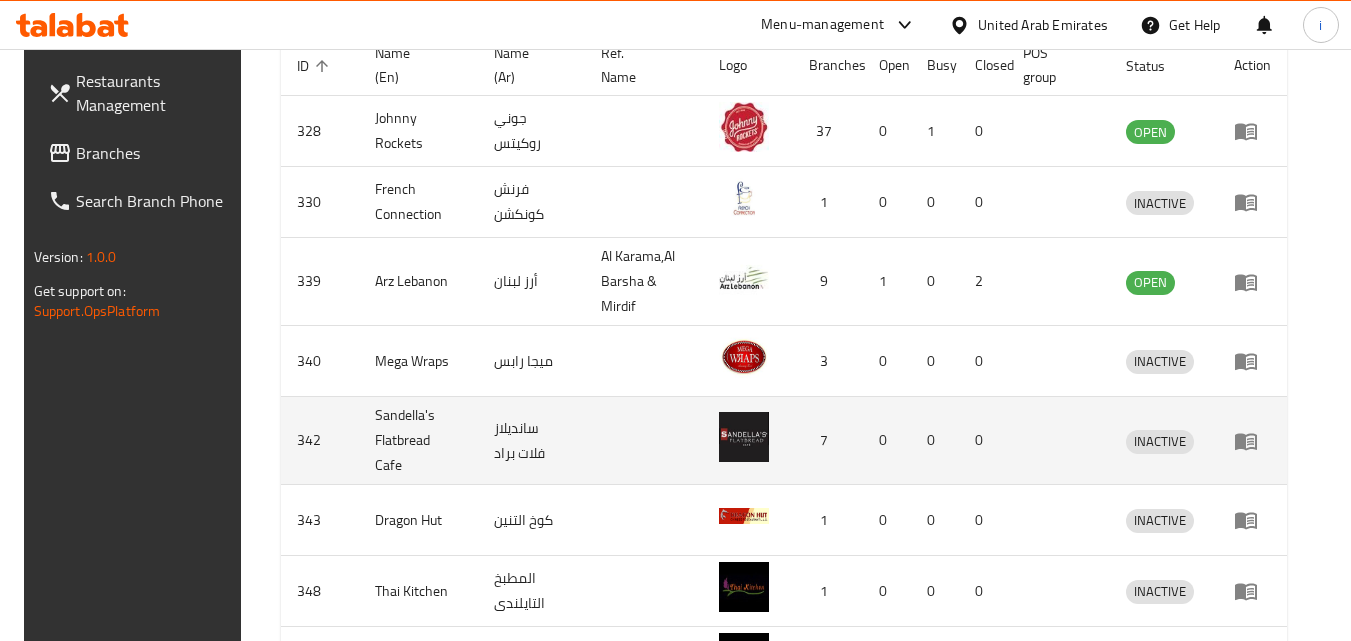 type on "620183" 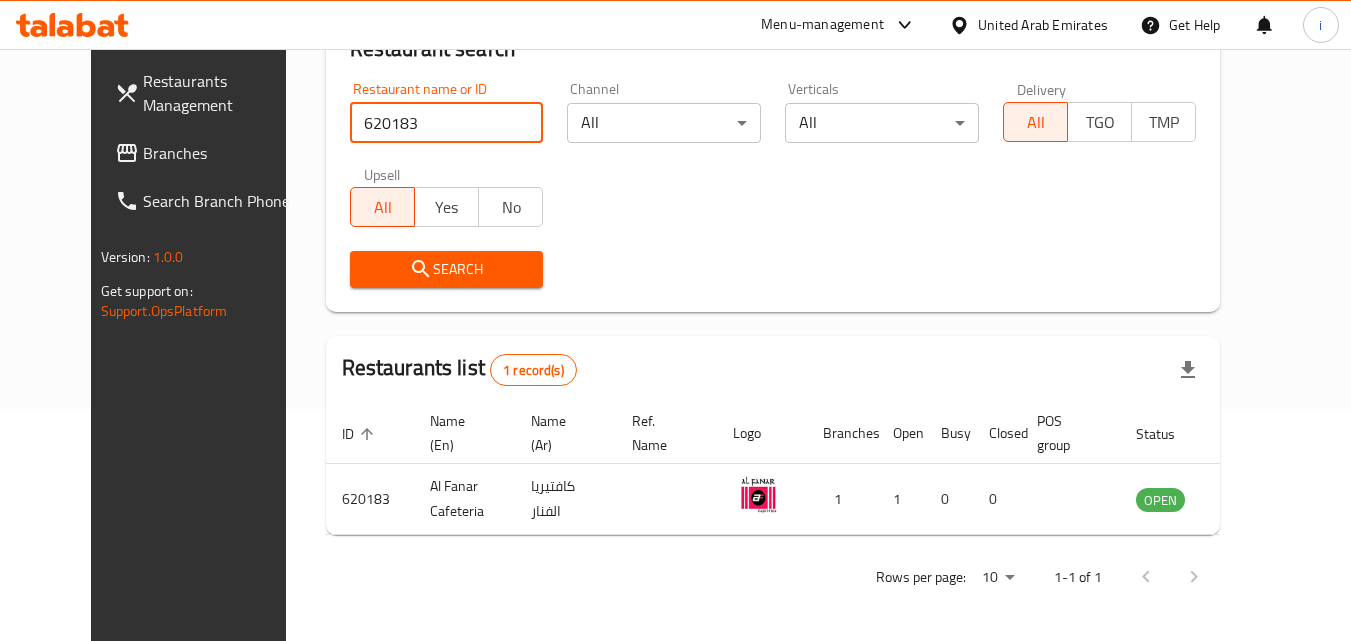 scroll, scrollTop: 234, scrollLeft: 0, axis: vertical 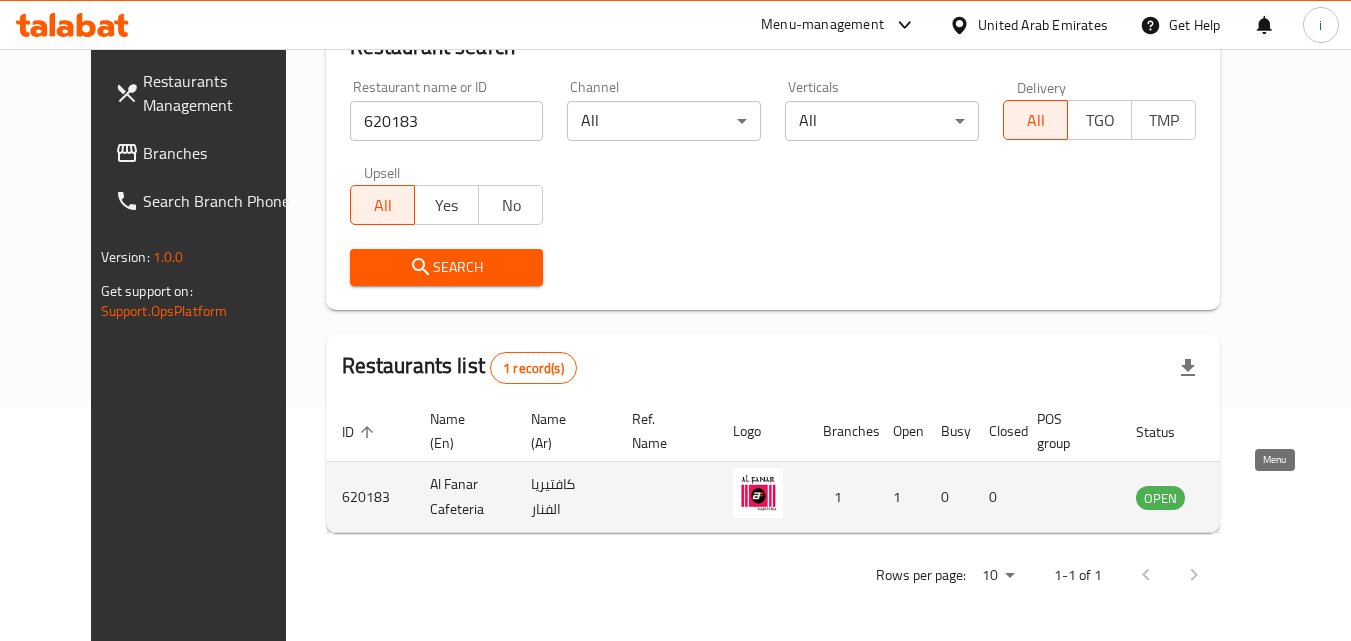 click 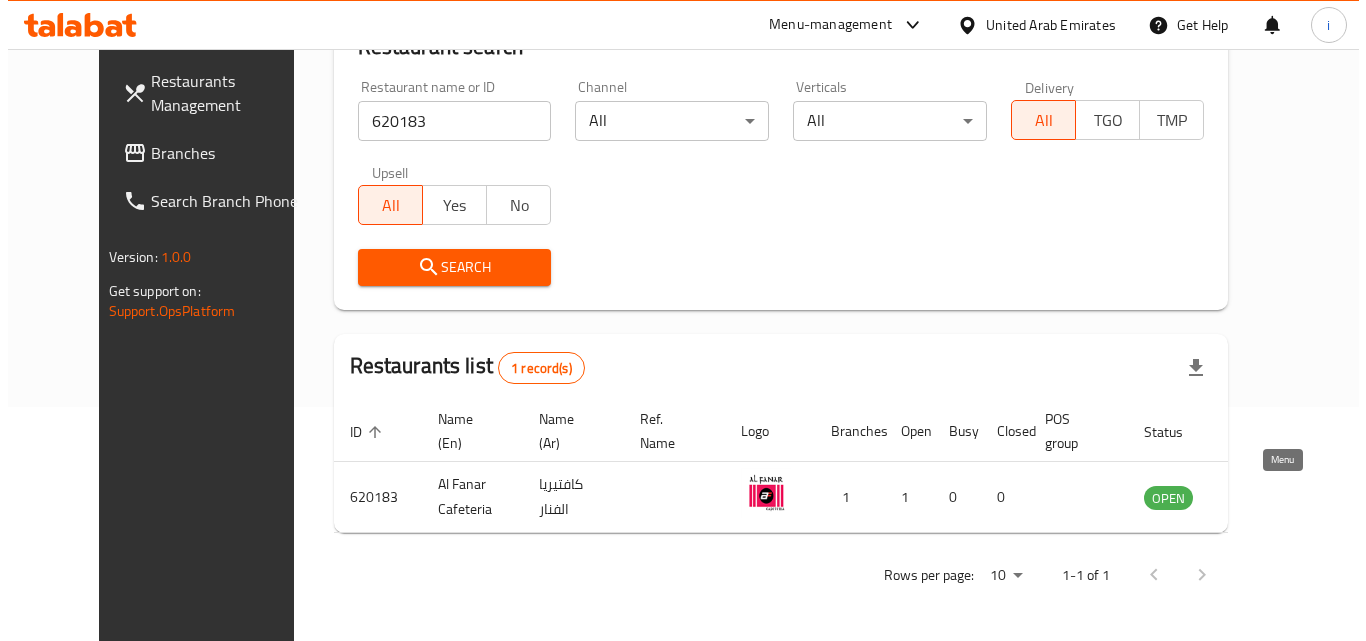 scroll, scrollTop: 0, scrollLeft: 0, axis: both 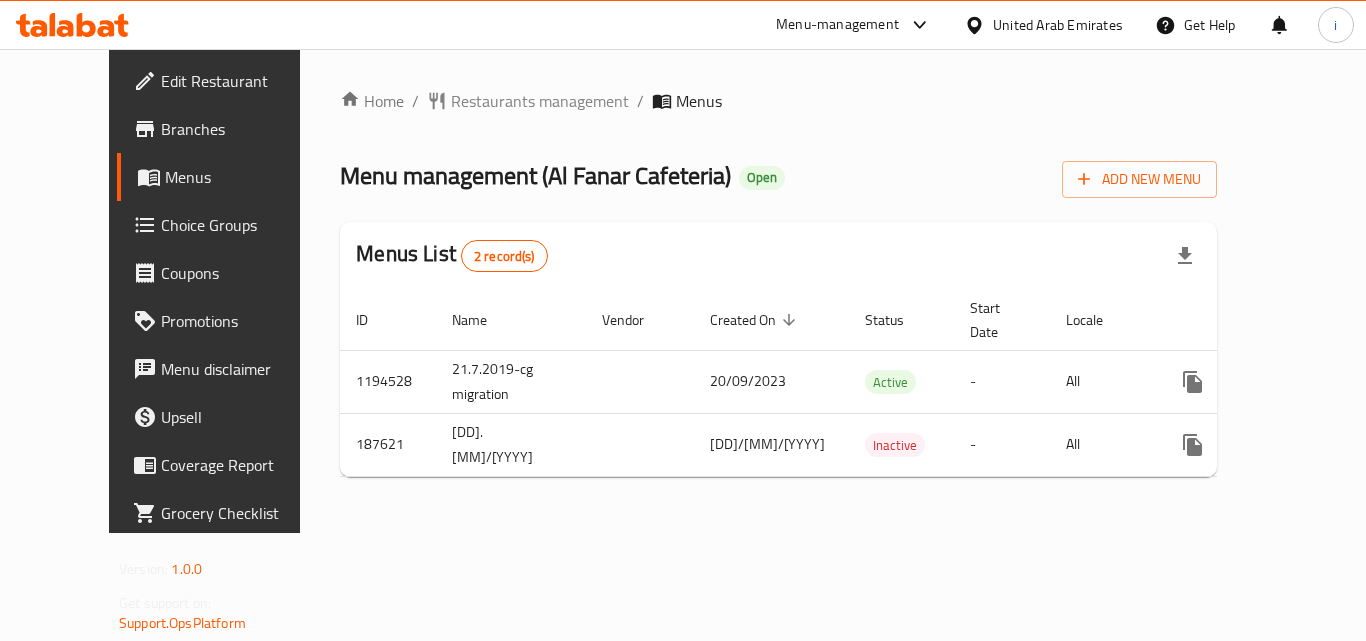 click on "United Arab Emirates" at bounding box center [1058, 25] 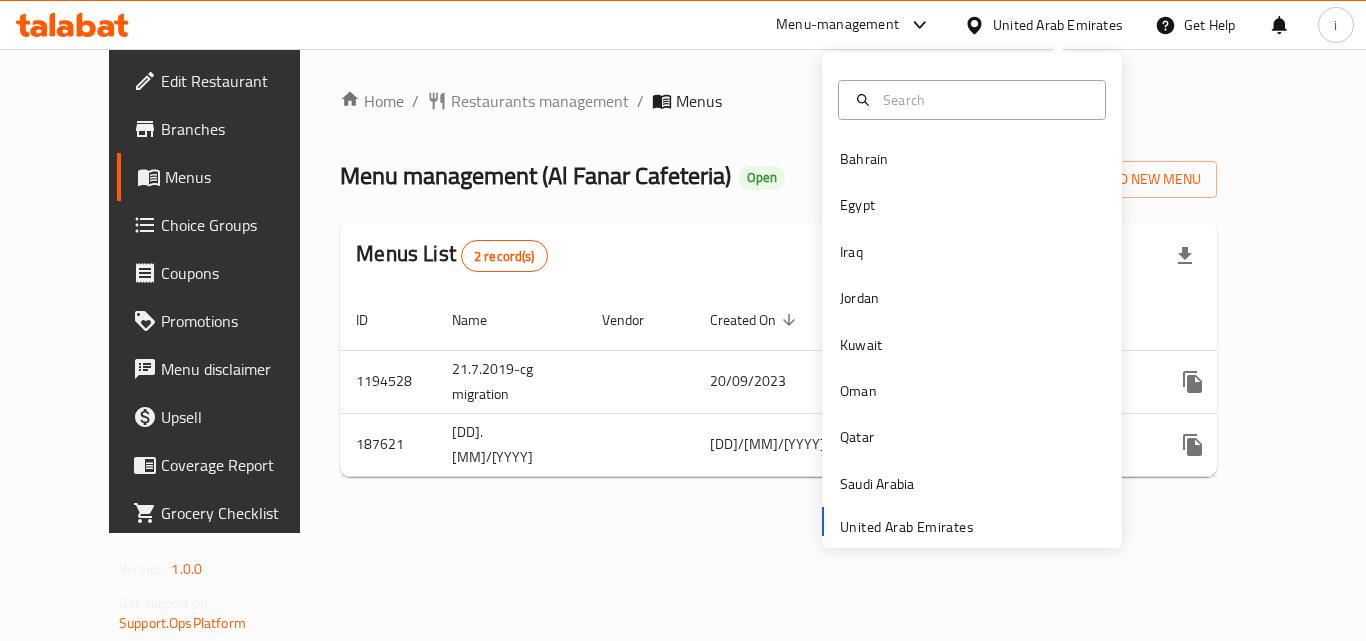 click on "Menu-management" at bounding box center [837, 25] 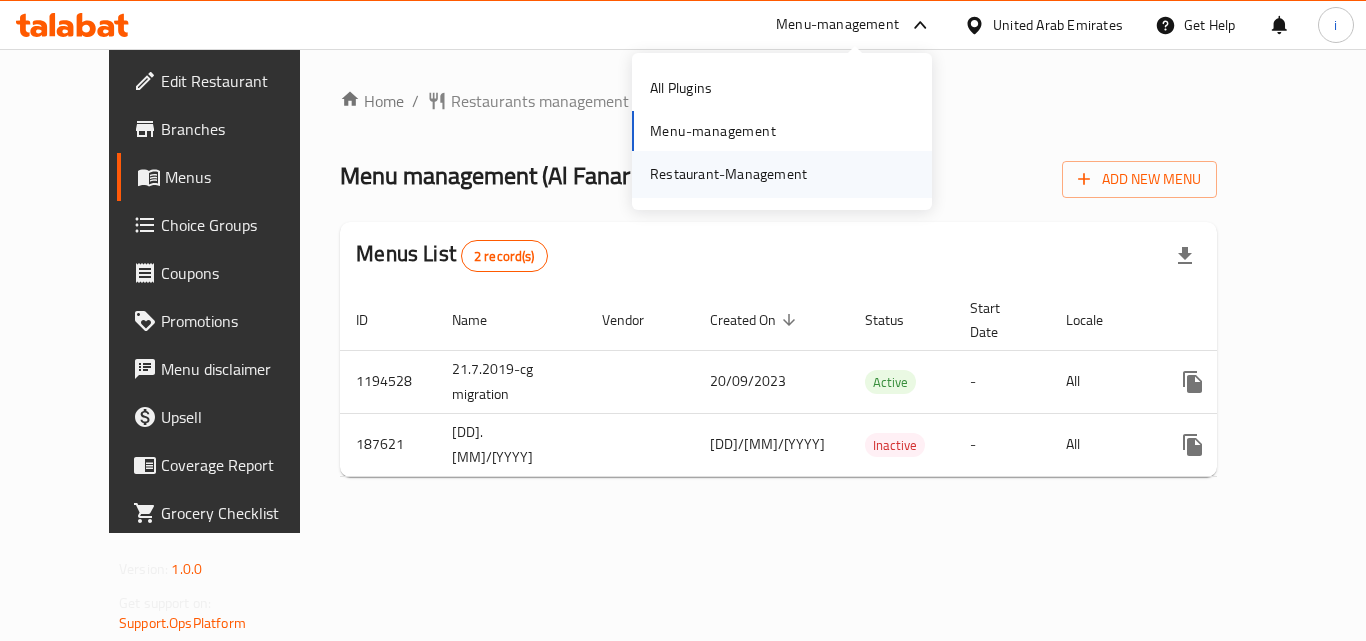 click on "Restaurant-Management" at bounding box center [728, 174] 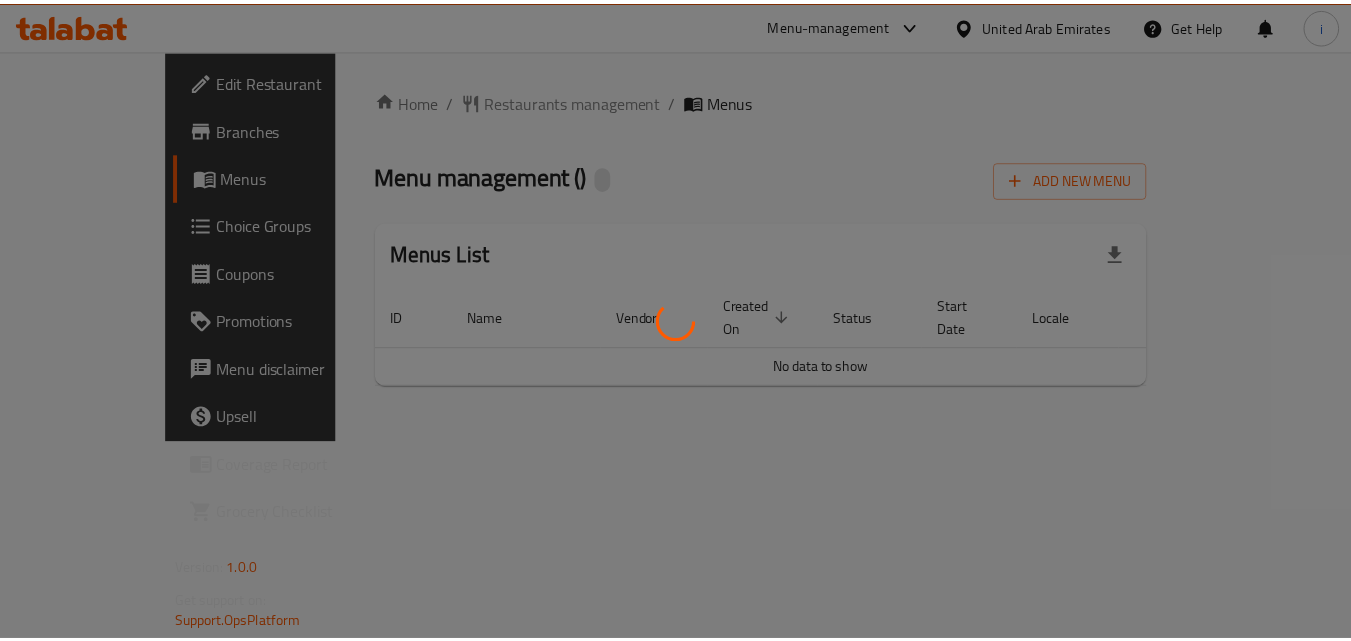 scroll, scrollTop: 0, scrollLeft: 0, axis: both 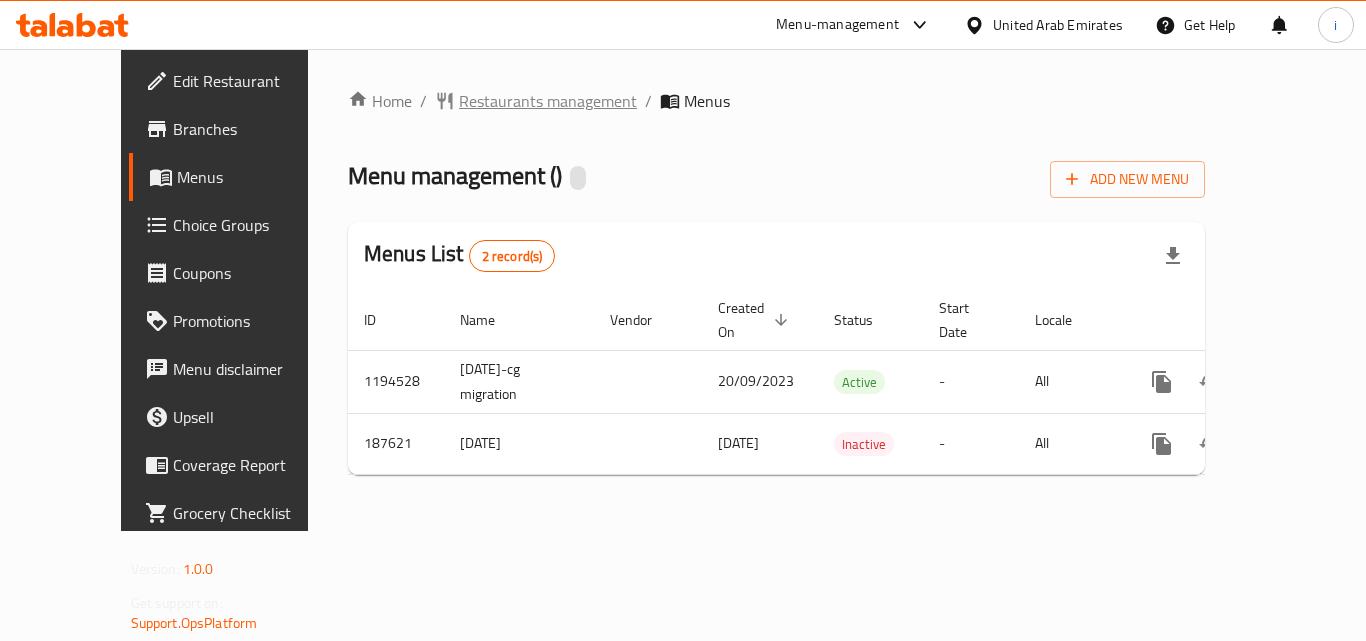 click on "Restaurants management" at bounding box center (548, 101) 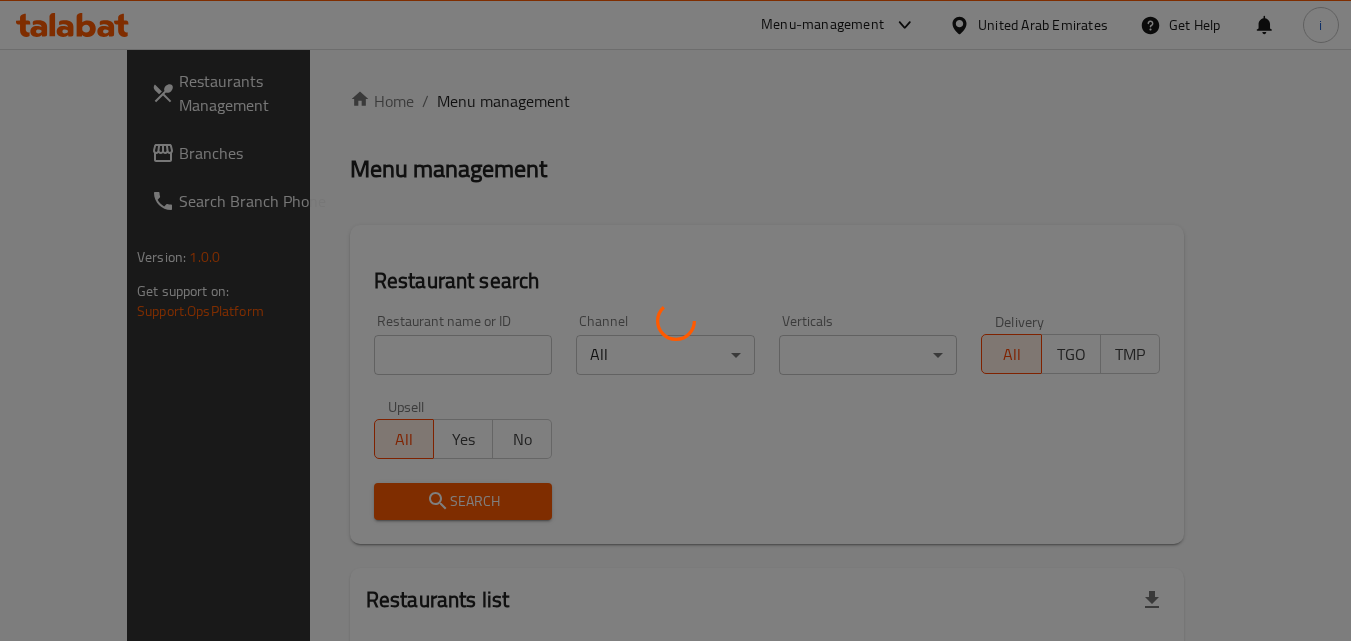 click at bounding box center [675, 320] 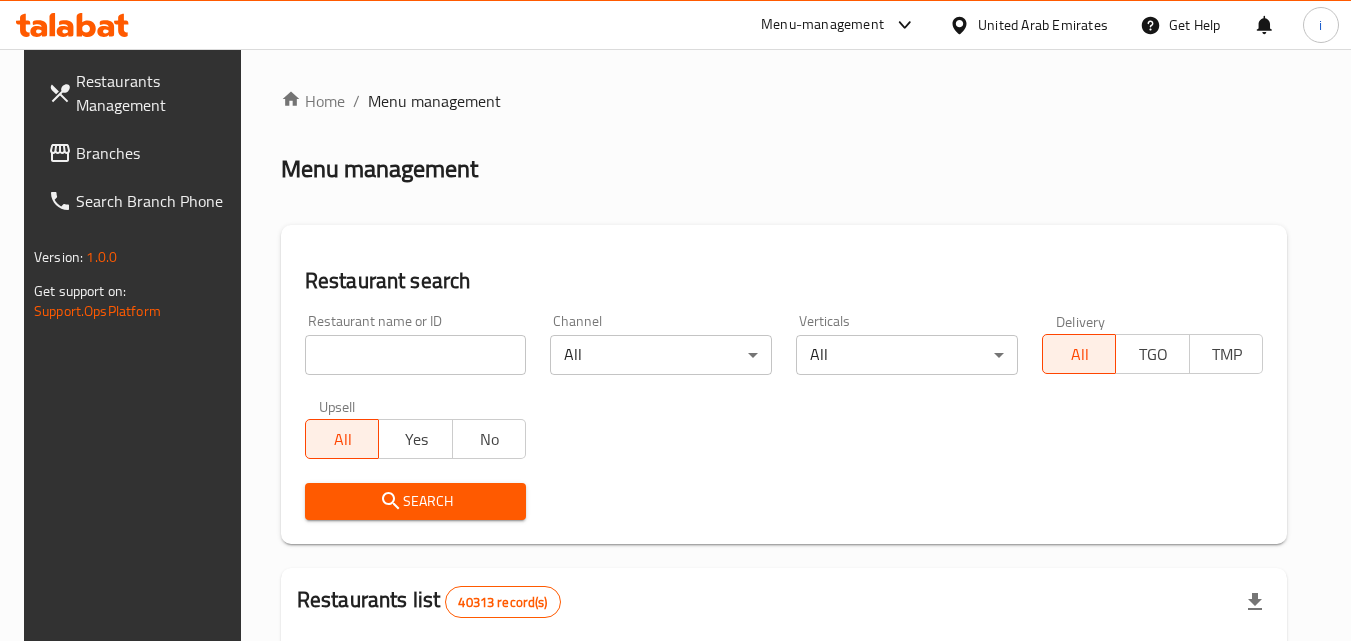 click at bounding box center (416, 355) 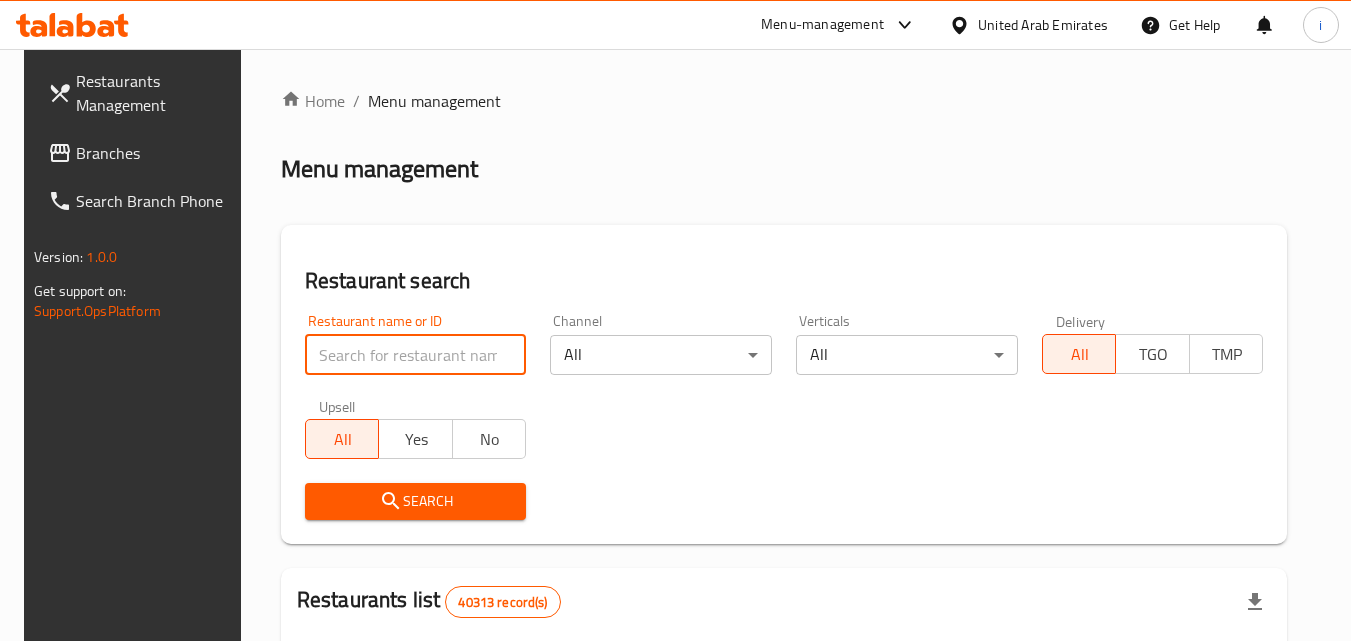 paste on "620183" 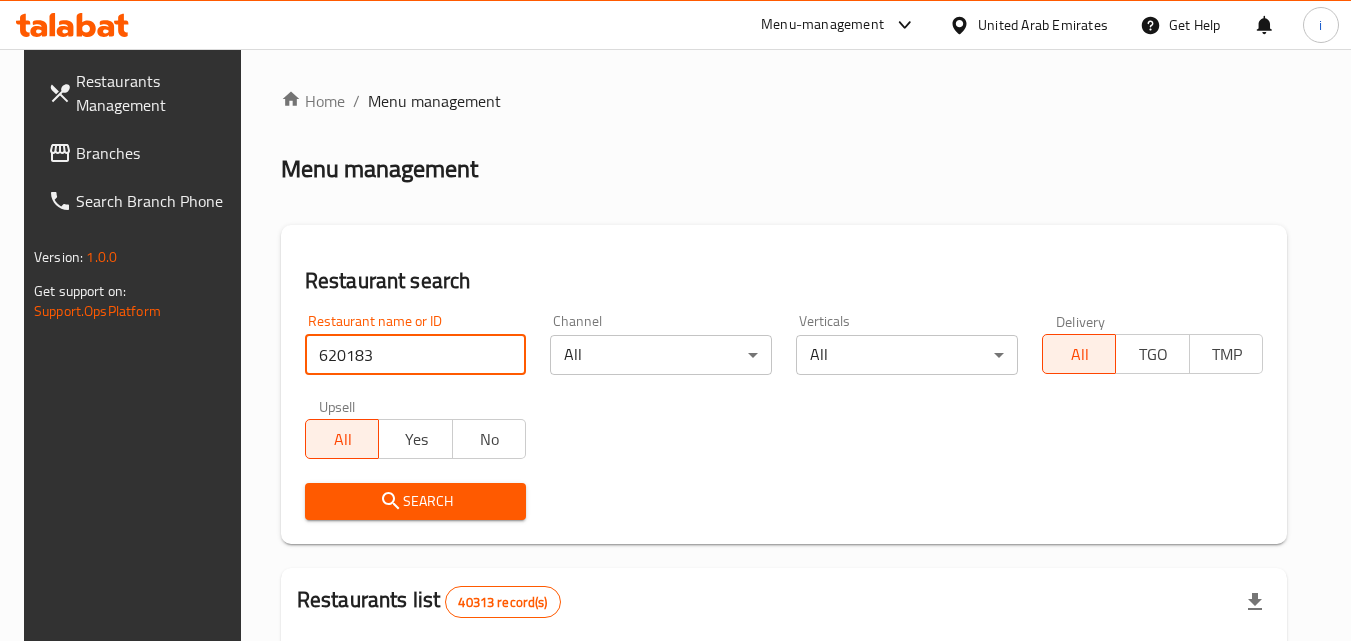 type on "620183" 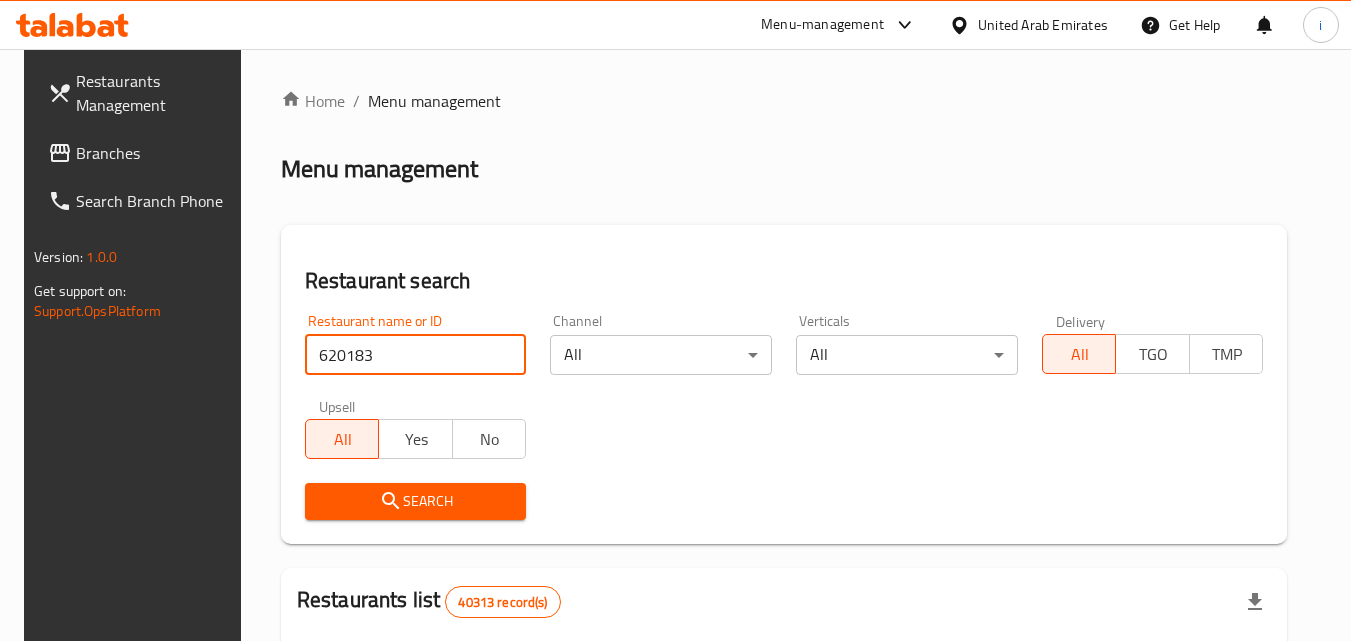 click on "Search" at bounding box center (416, 501) 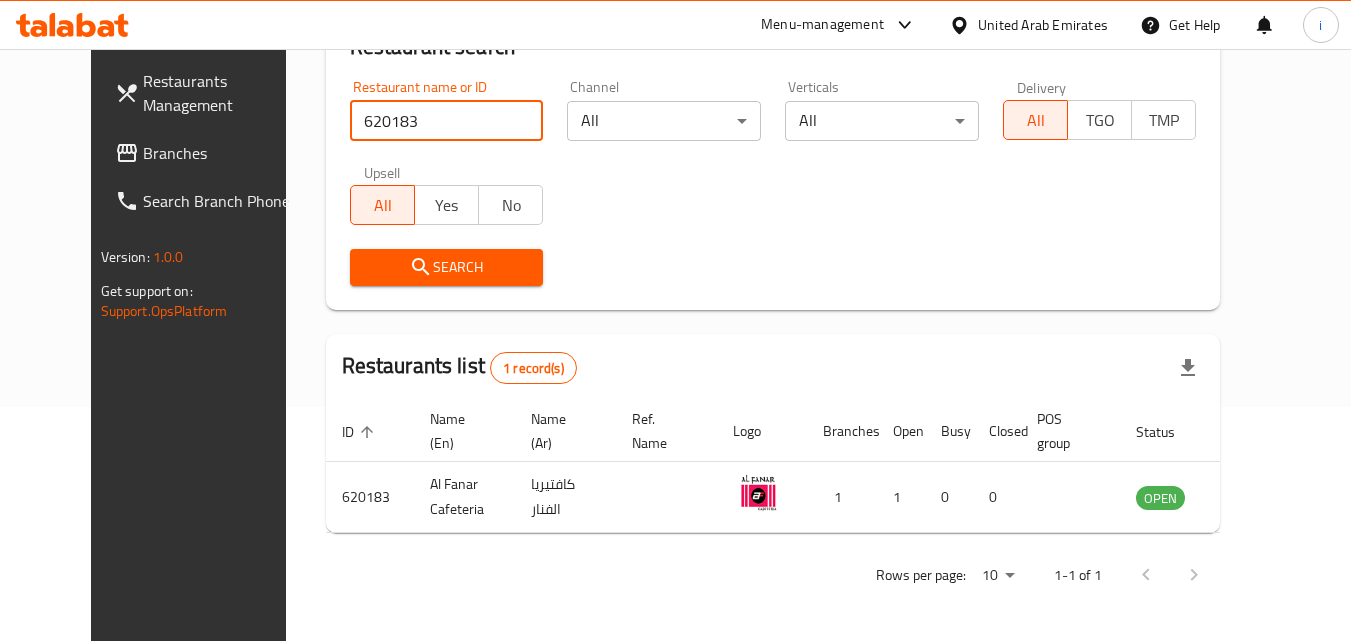 scroll, scrollTop: 234, scrollLeft: 0, axis: vertical 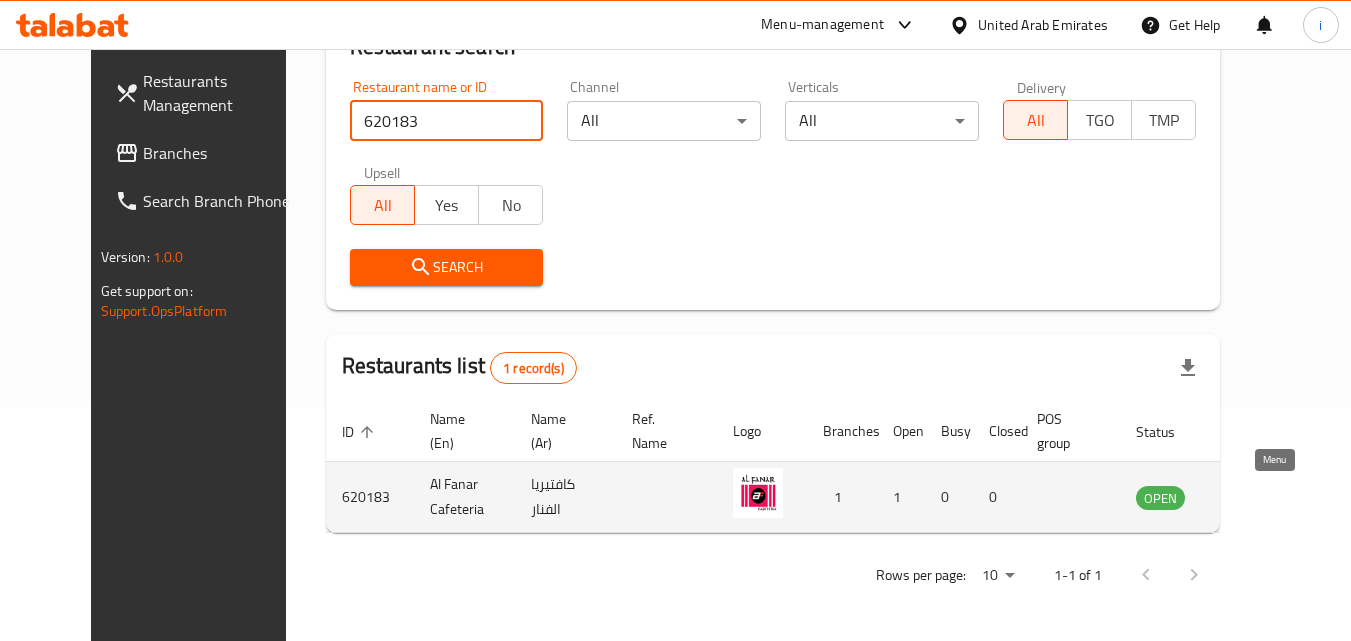 click 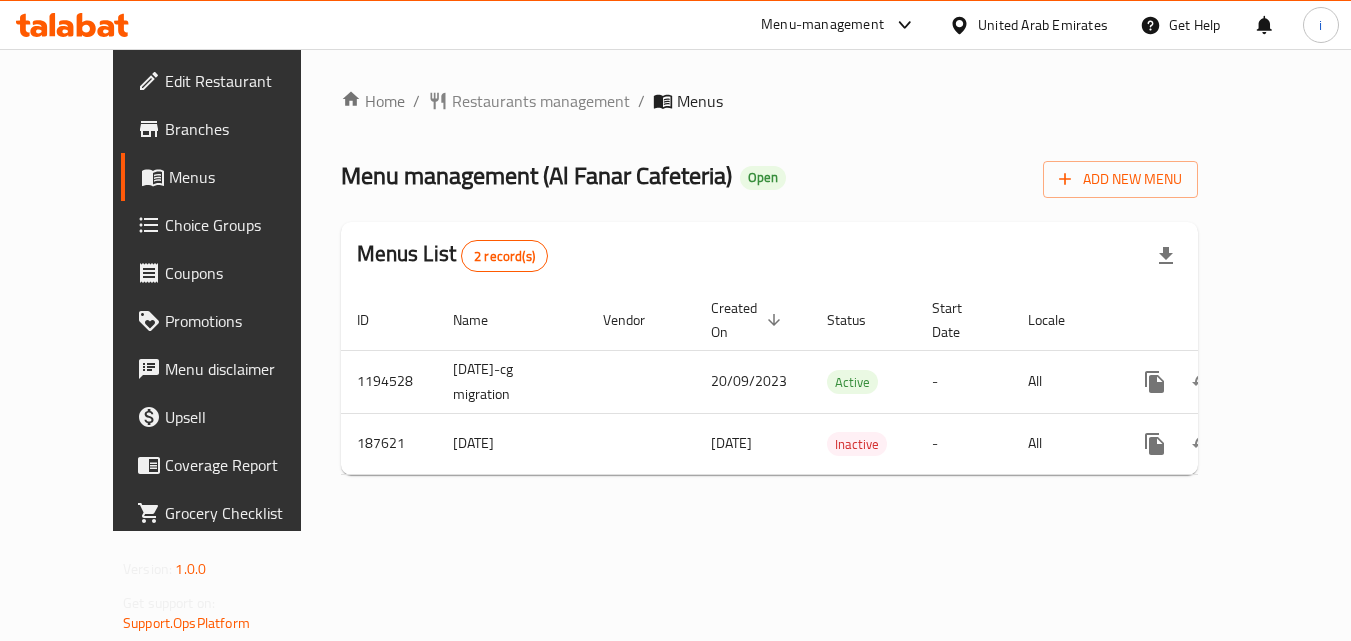 scroll, scrollTop: 0, scrollLeft: 0, axis: both 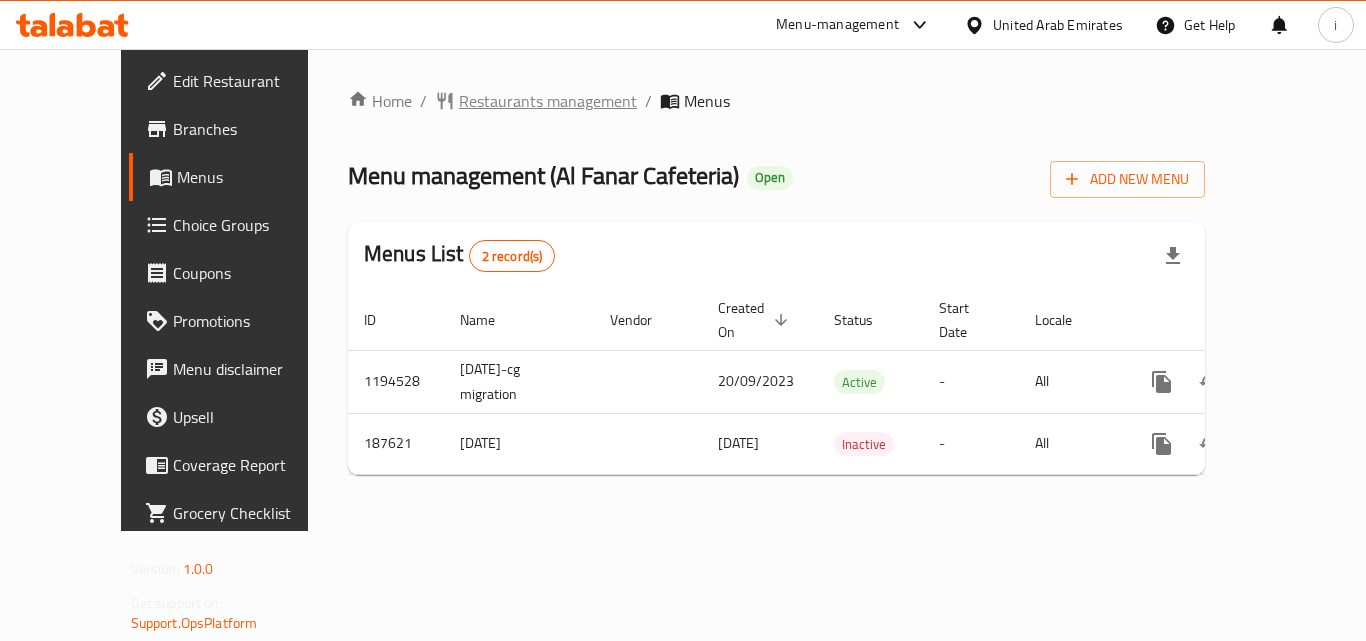 click on "Restaurants management" at bounding box center (548, 101) 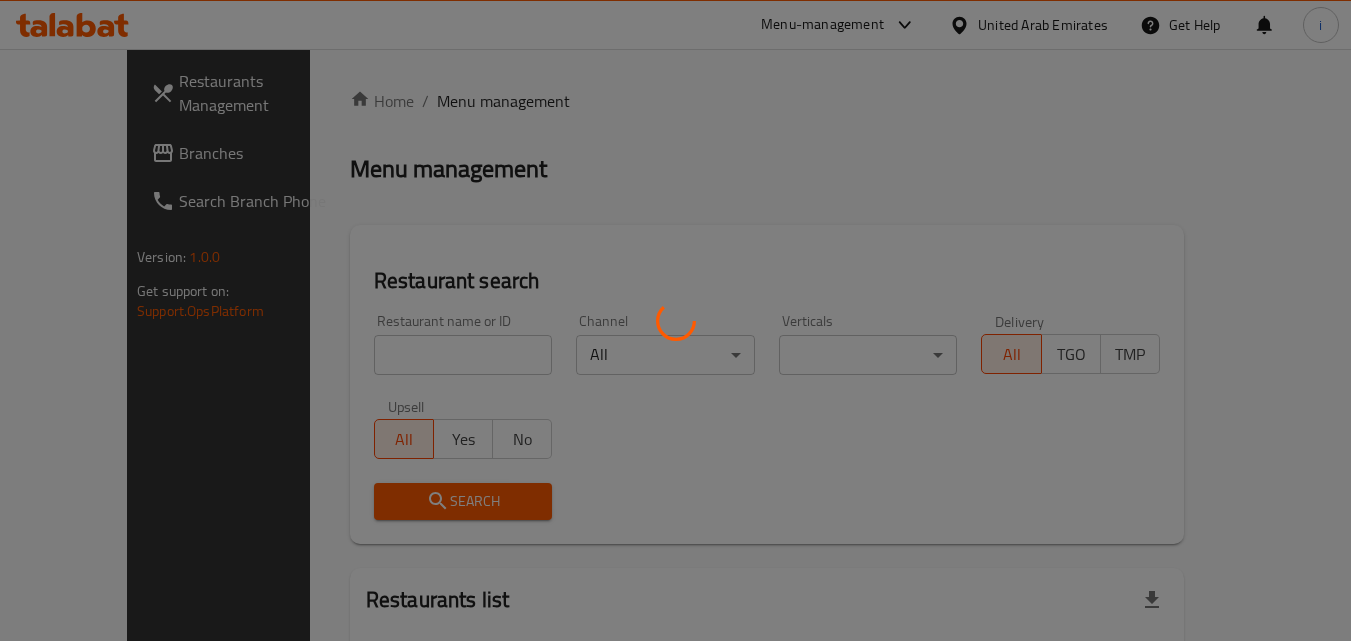 click at bounding box center (675, 320) 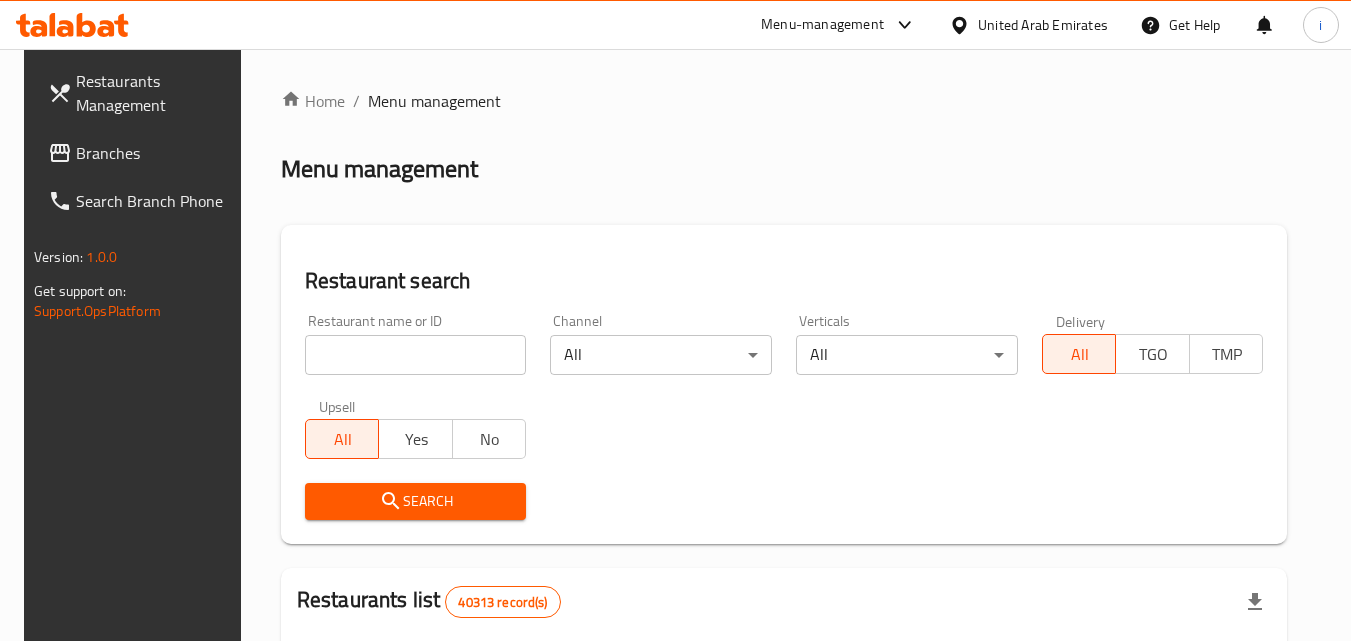 click at bounding box center [416, 355] 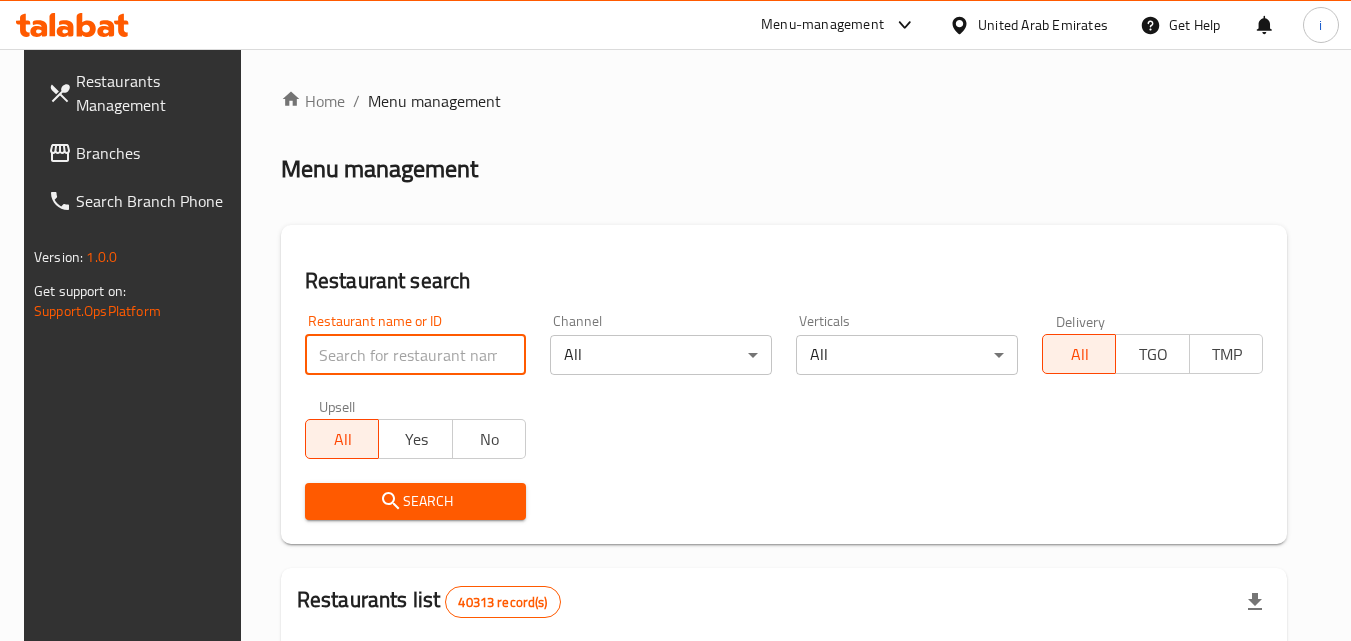 paste on "620183" 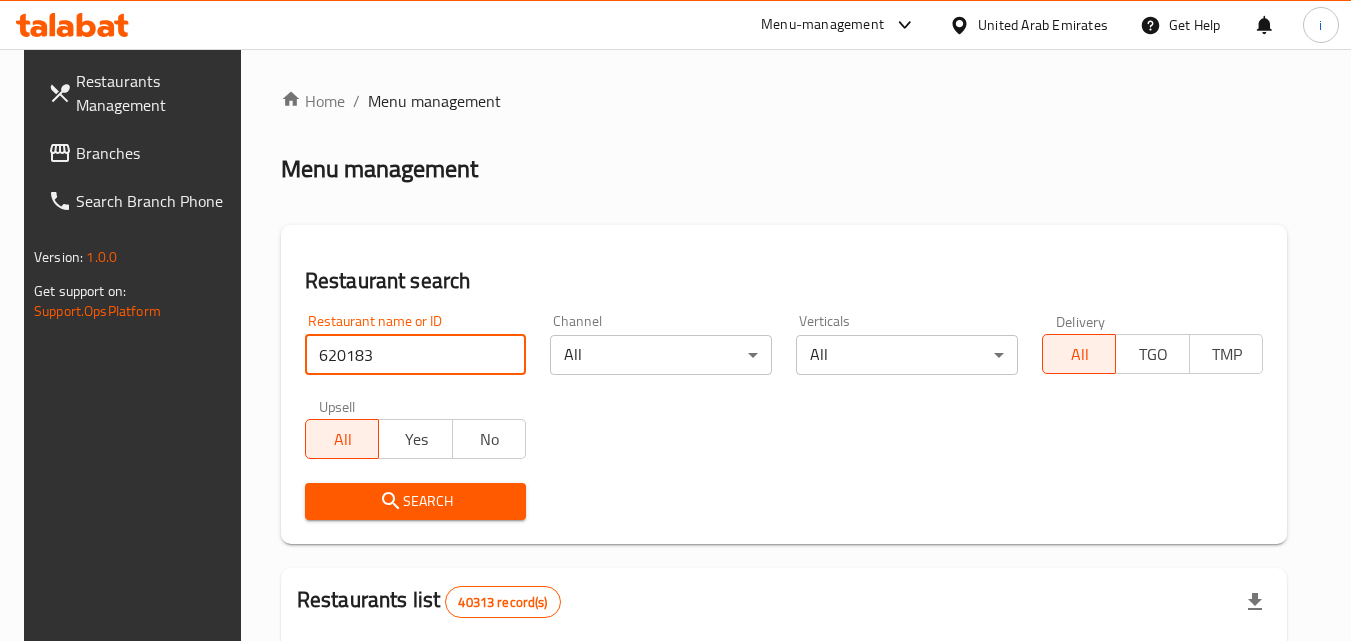 click on "Search" at bounding box center [416, 501] 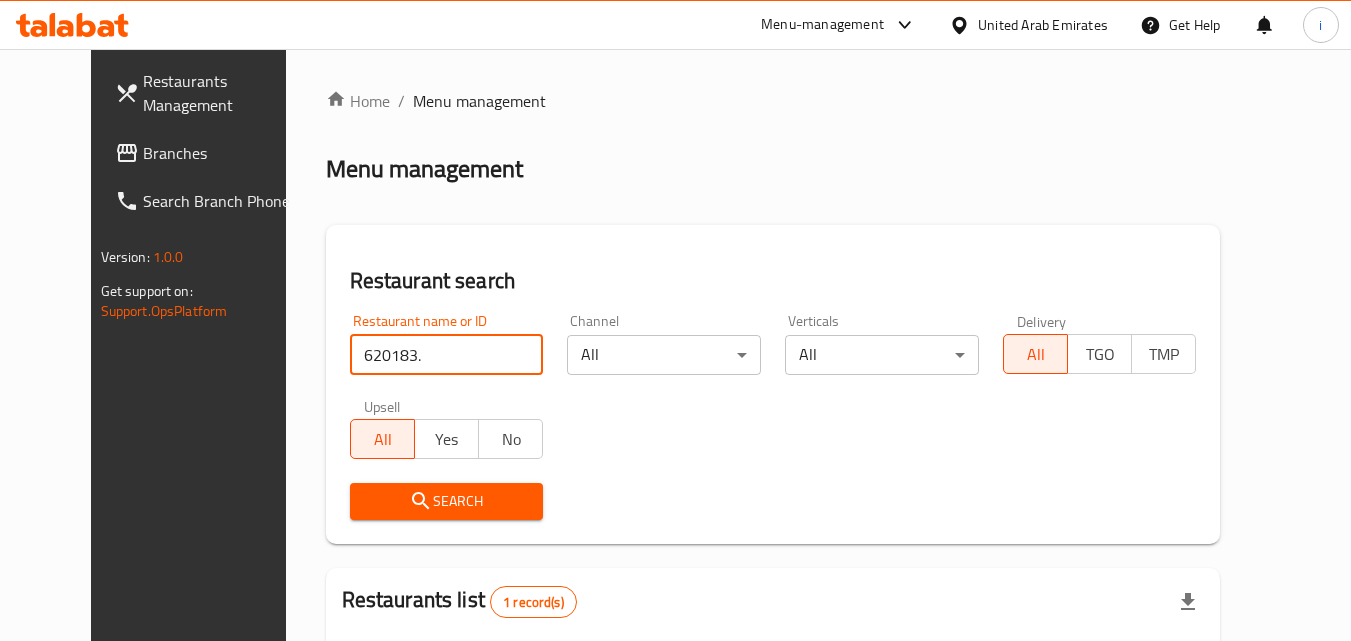 type on "620183" 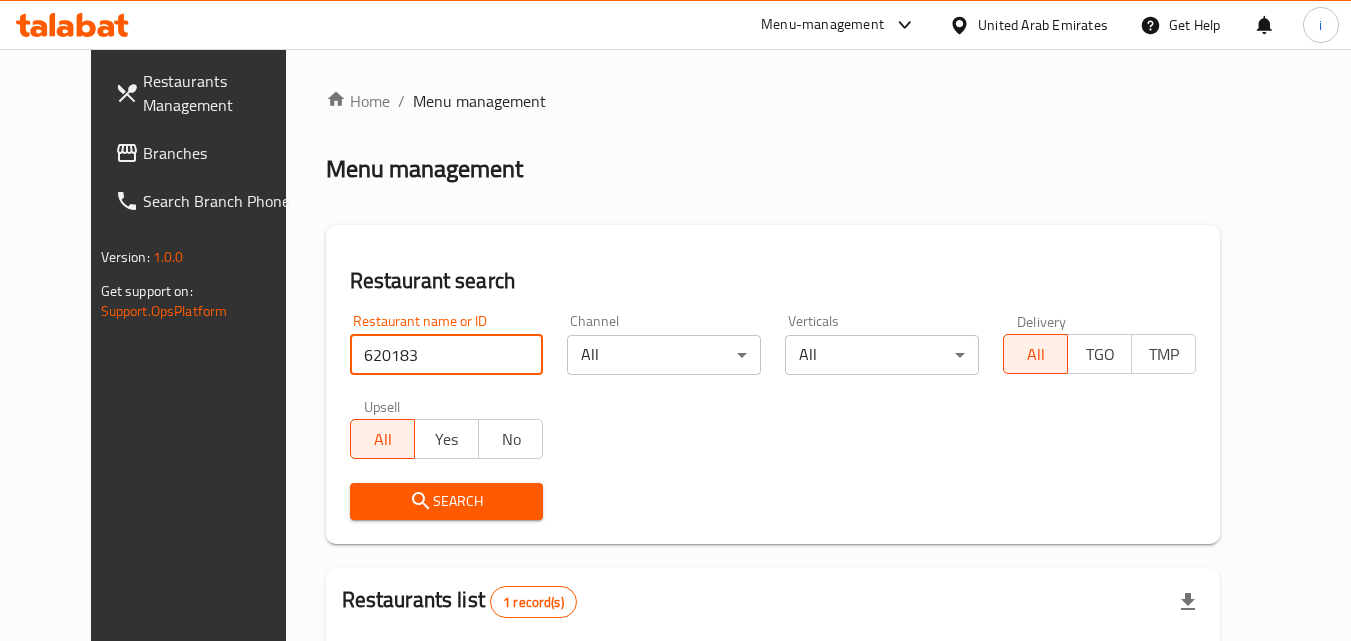 click on "Search" at bounding box center [447, 501] 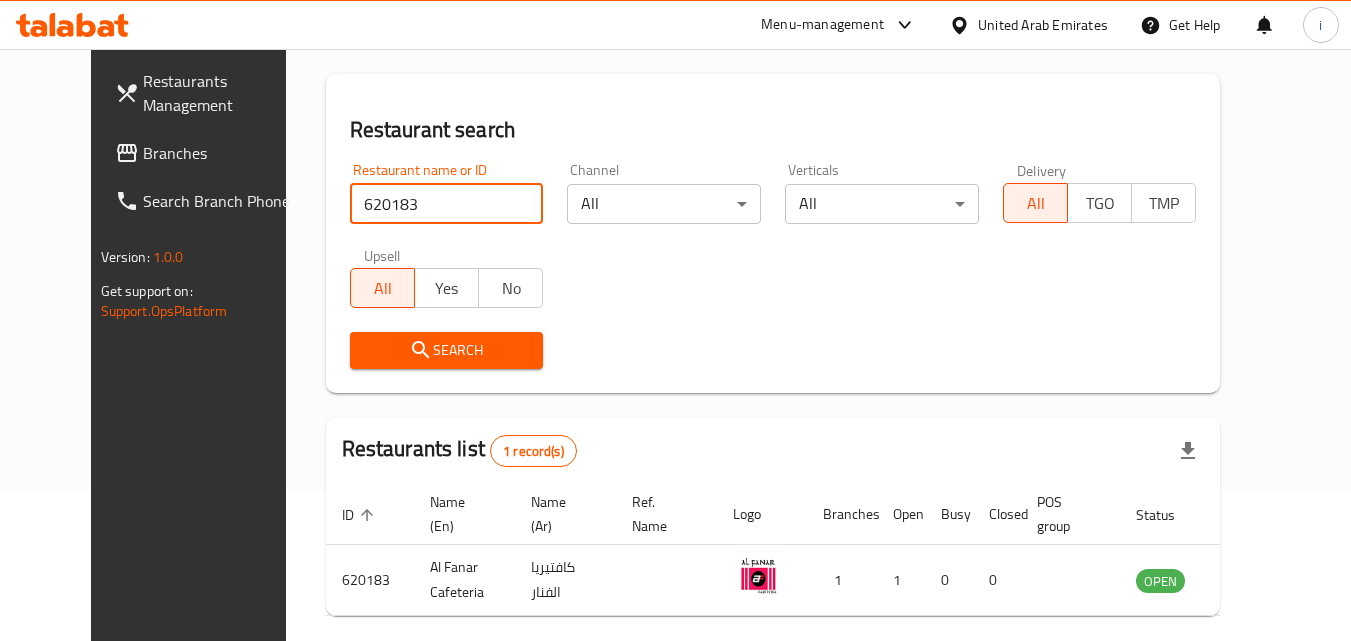 scroll, scrollTop: 234, scrollLeft: 0, axis: vertical 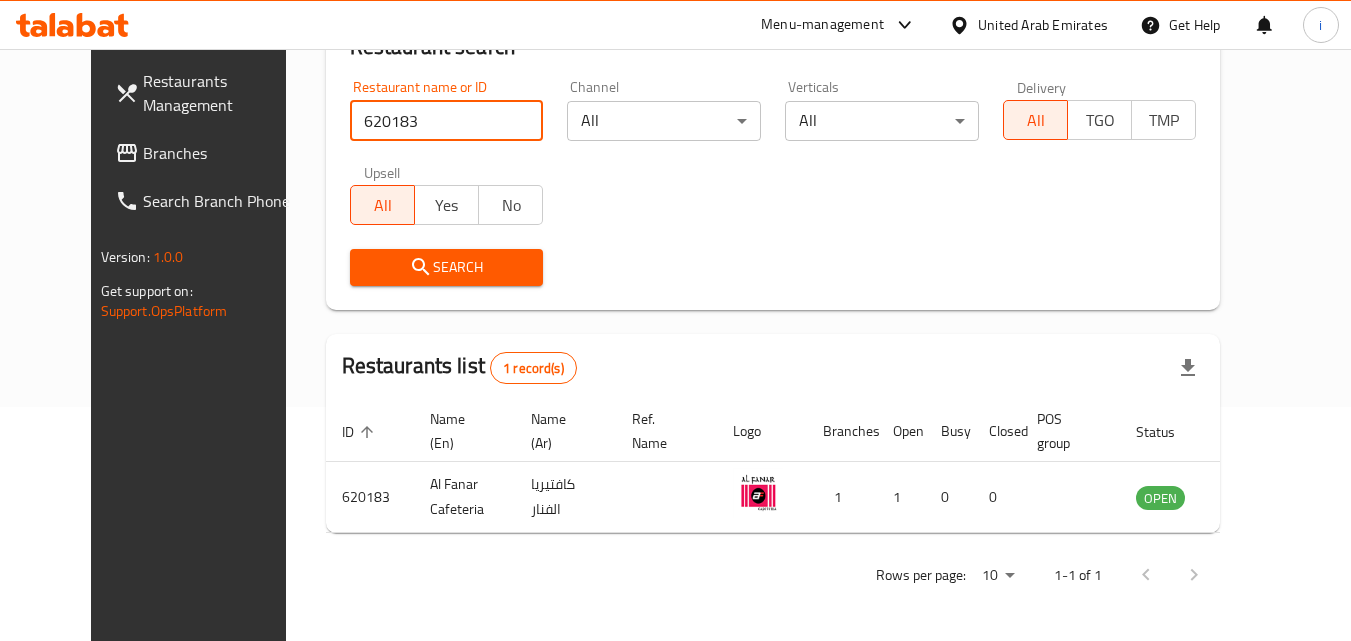 click on "United Arab Emirates" at bounding box center [1043, 25] 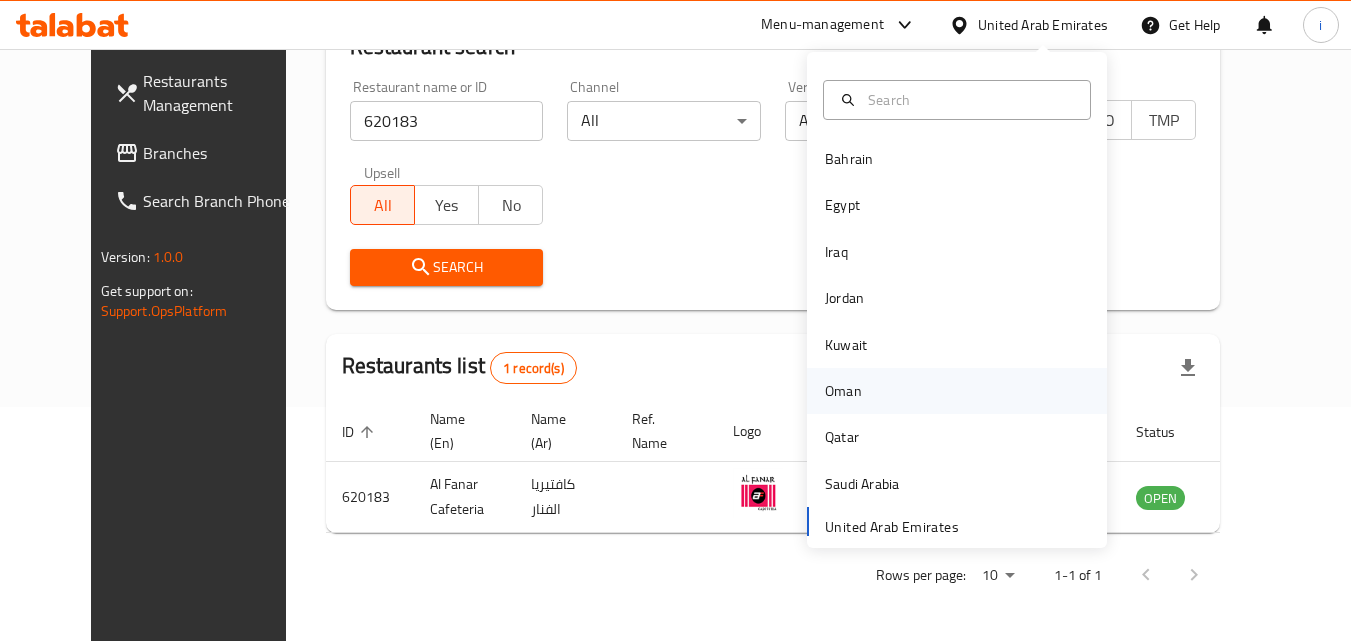 click on "Oman" at bounding box center [843, 391] 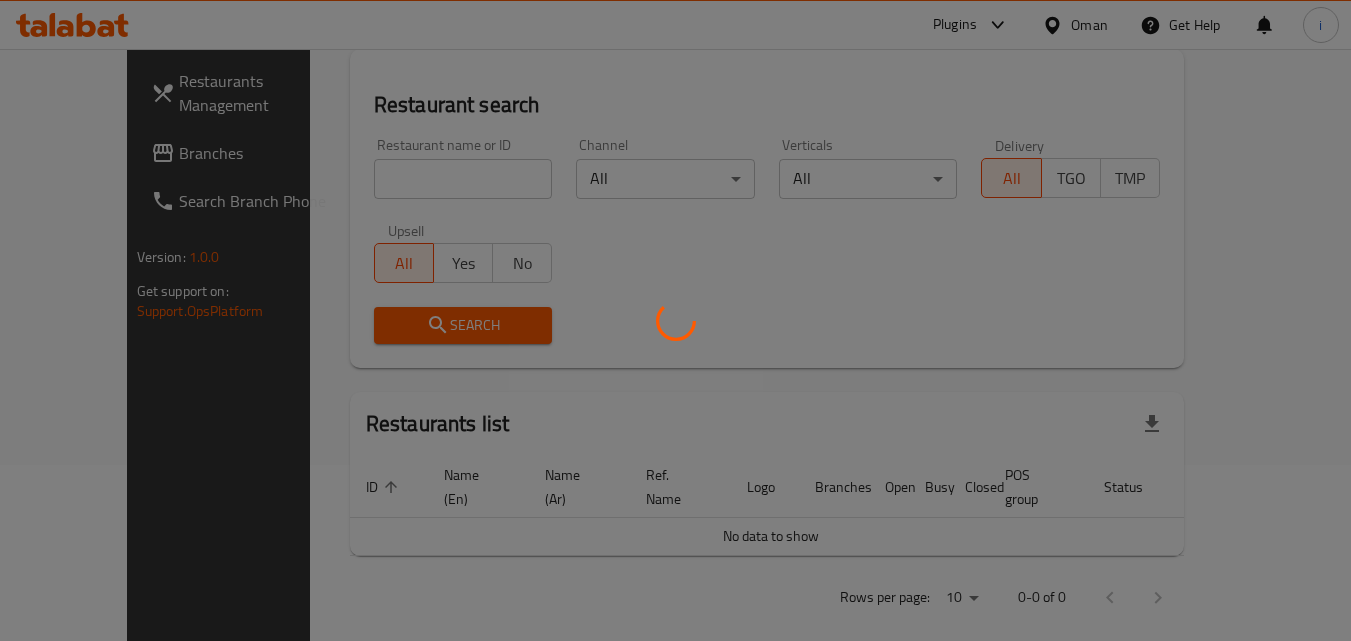 scroll, scrollTop: 234, scrollLeft: 0, axis: vertical 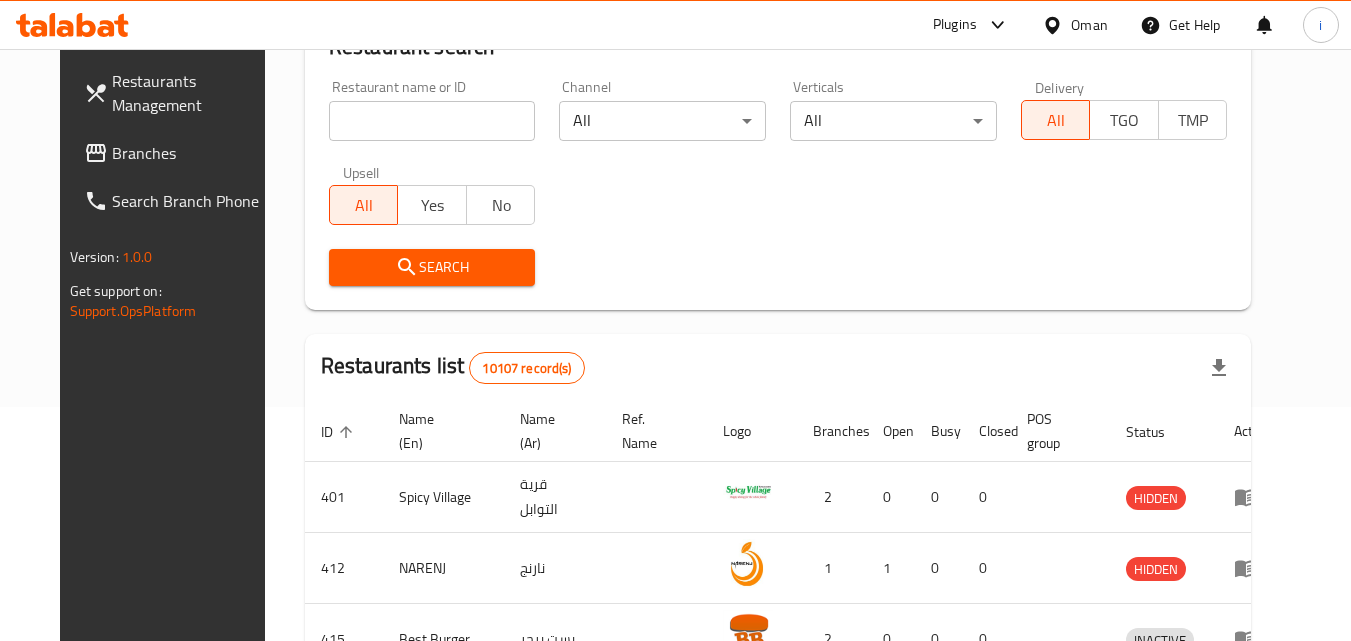 click on "Branches" at bounding box center [191, 153] 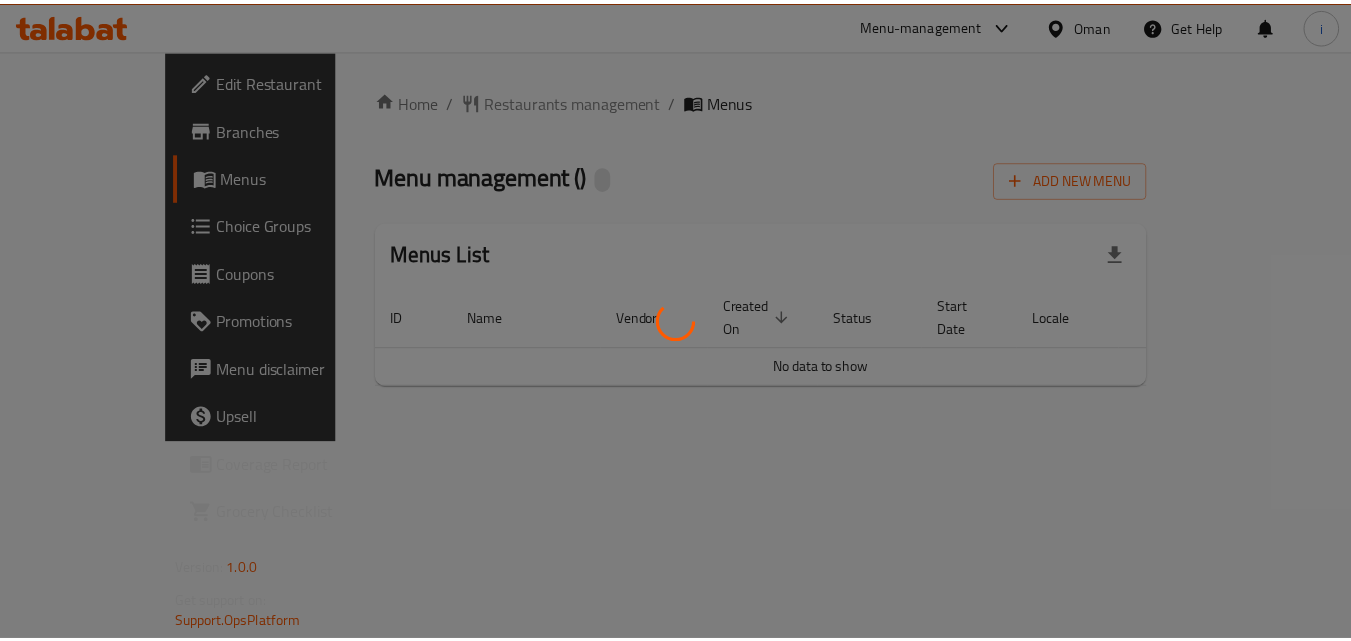 scroll, scrollTop: 0, scrollLeft: 0, axis: both 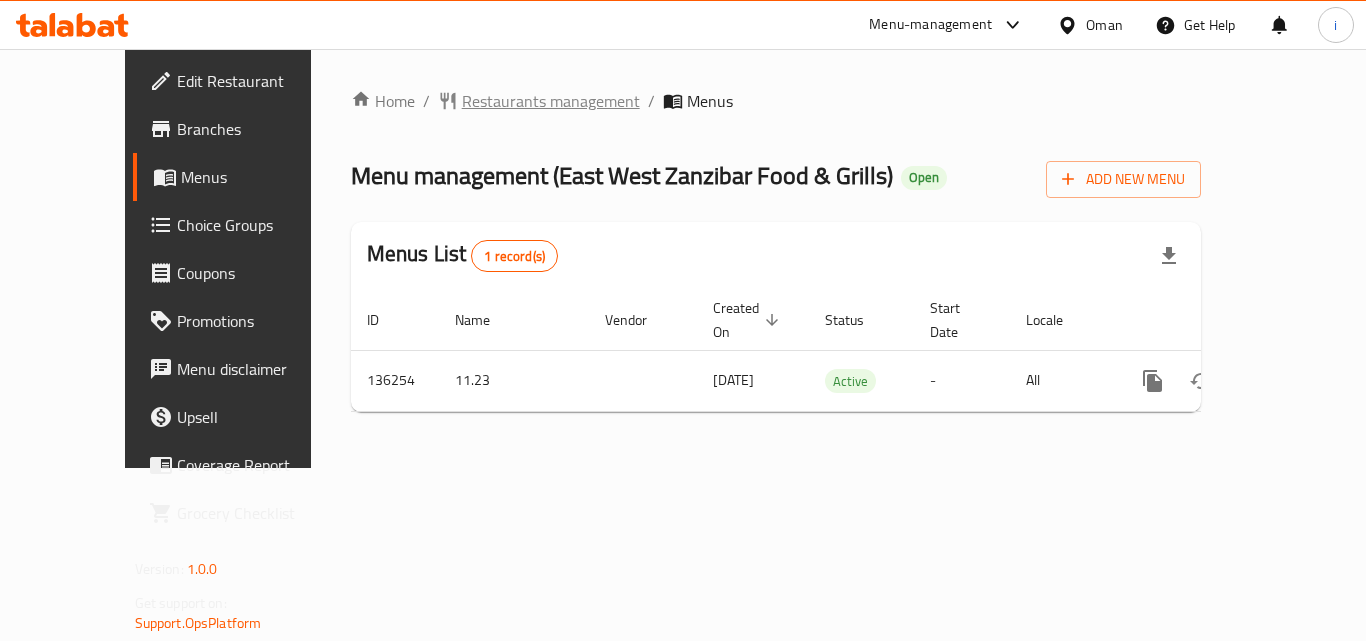 click on "Restaurants management" at bounding box center [551, 101] 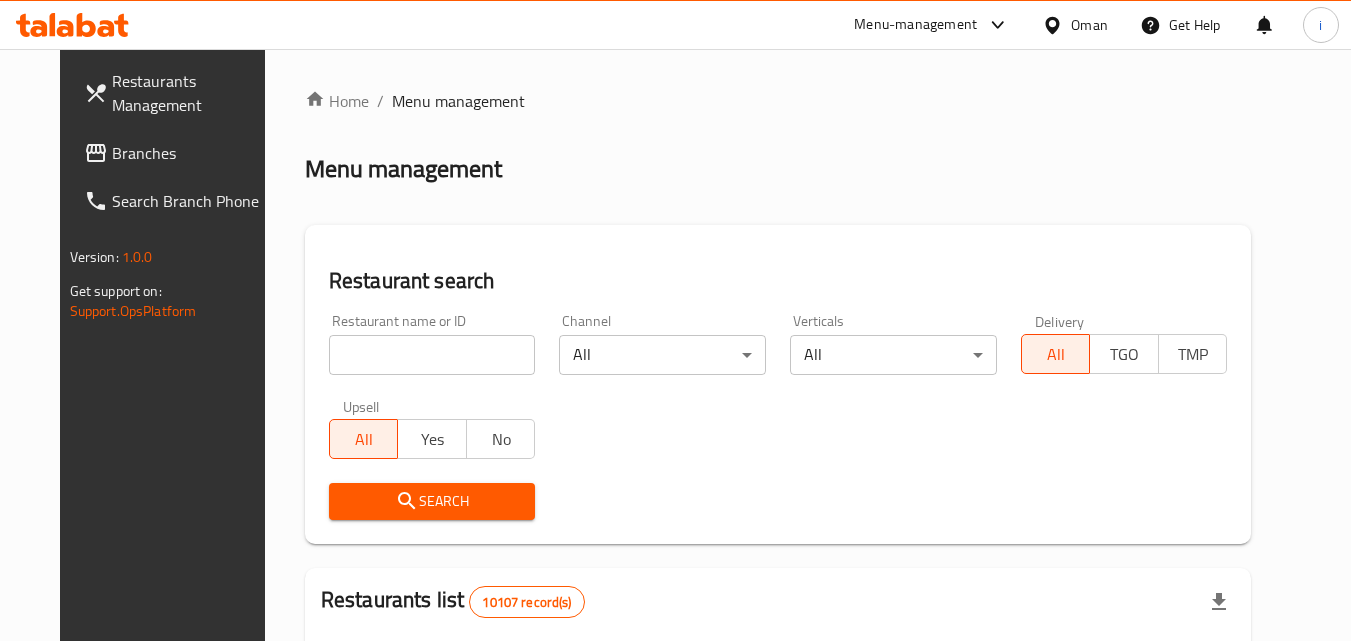 click on "Home / Menu management Menu management Restaurant search Restaurant name or ID Restaurant name or ID Channel All ​ Verticals All ​ Delivery All TGO TMP Upsell All Yes No   Search Restaurants list   10107 record(s) ID sorted ascending Name (En) Name (Ar) Ref. Name Logo Branches Open Busy Closed POS group Status Action 401 Spicy Village قرية التوابل 2 0 0 0 HIDDEN 412 NARENJ نارنج 1 1 0 0 HIDDEN 415 Best Burger بست برجر 2 0 0 0 INACTIVE 416 HOT POT RESTAURANT مطعم الوعاء الساخن Darsait Branch  1 0 0 0 INACTIVE 417 FUSION فيوجن 1 0 0 0 INACTIVE 420 BAMBOO KITCHEN بامبو كتشن 1 1 0 0 HIDDEN 422 GOLDEN BEAN CAFE مقهى البن الذهبي 1 1 0 0 INACTIVE 424 Just Grilled جست جريلد 1 0 0 0 INACTIVE 467 MEERATH FAMOUS ميرات المشهورة 1 1 0 0 OPEN 470 ZAIKA DELHI KA مذاق من دلهي  1 0 0 0 INACTIVE Rows per page: 10 1-10 of 10107" at bounding box center (778, 734) 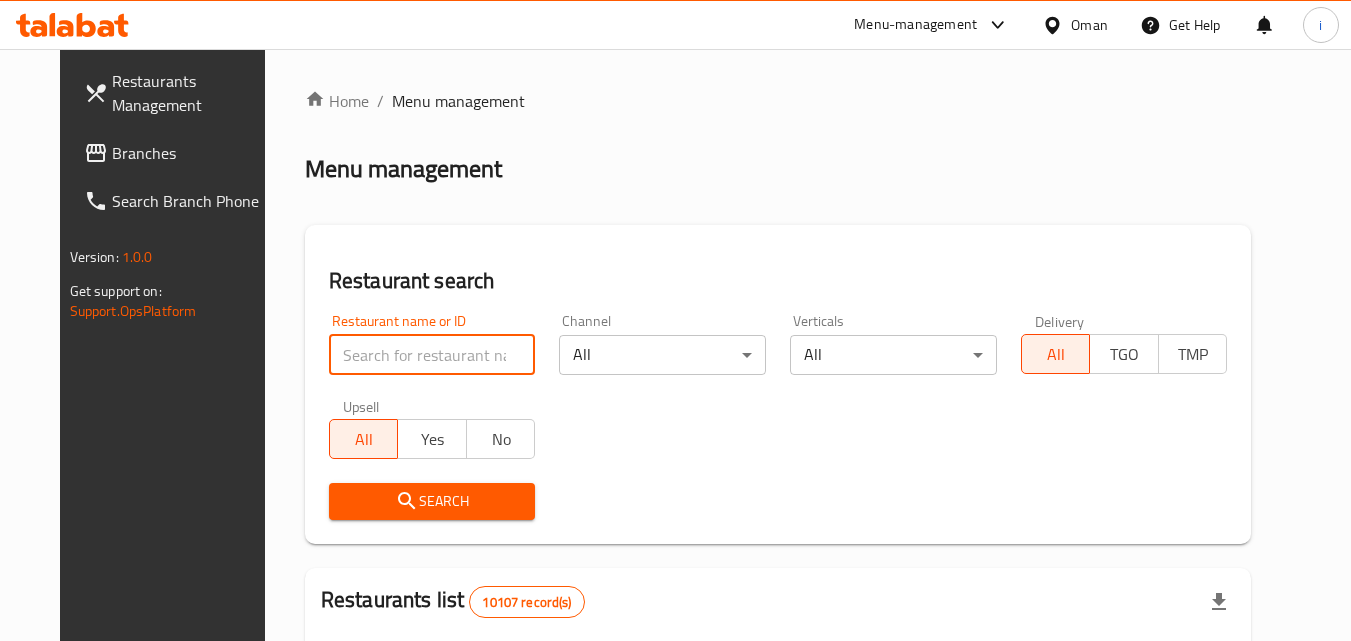 click at bounding box center [432, 355] 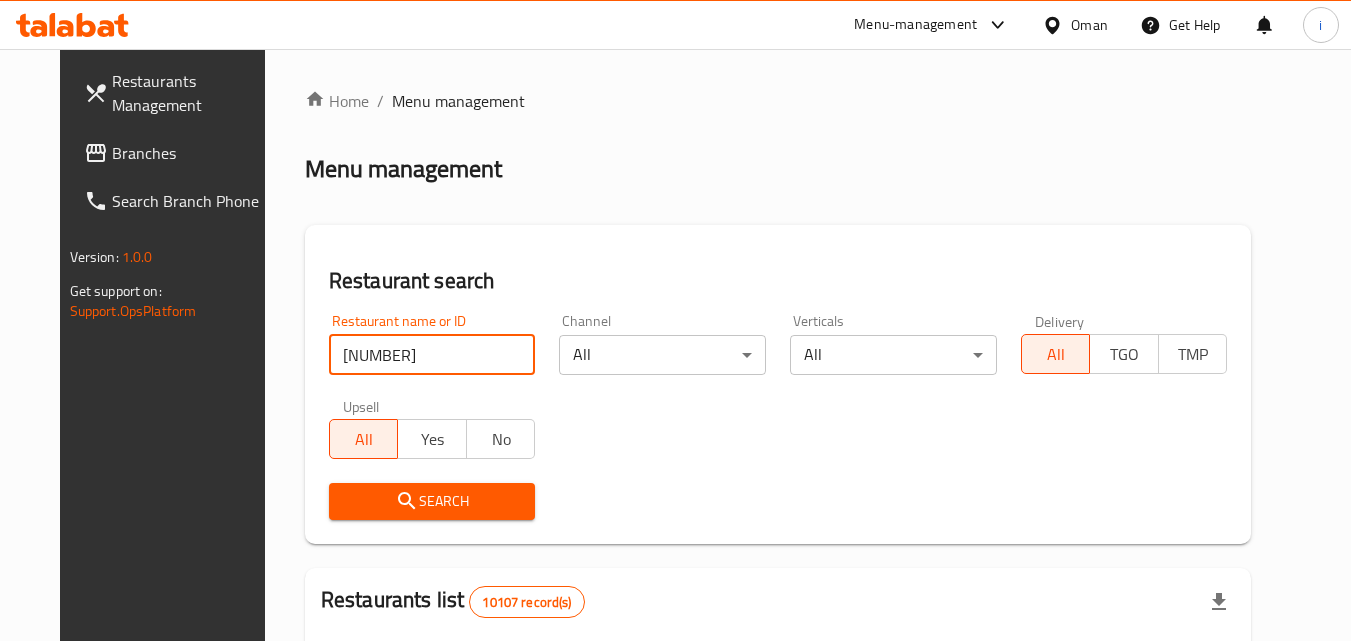 type on "611118" 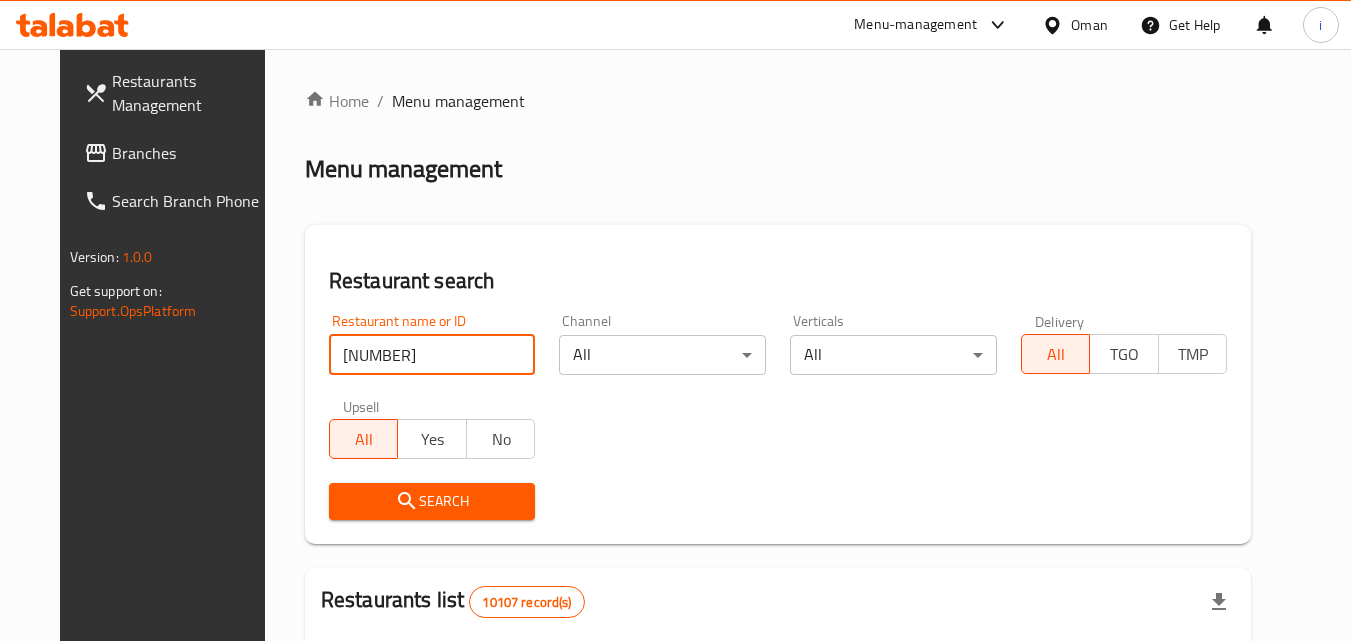 click on "Search" at bounding box center [432, 501] 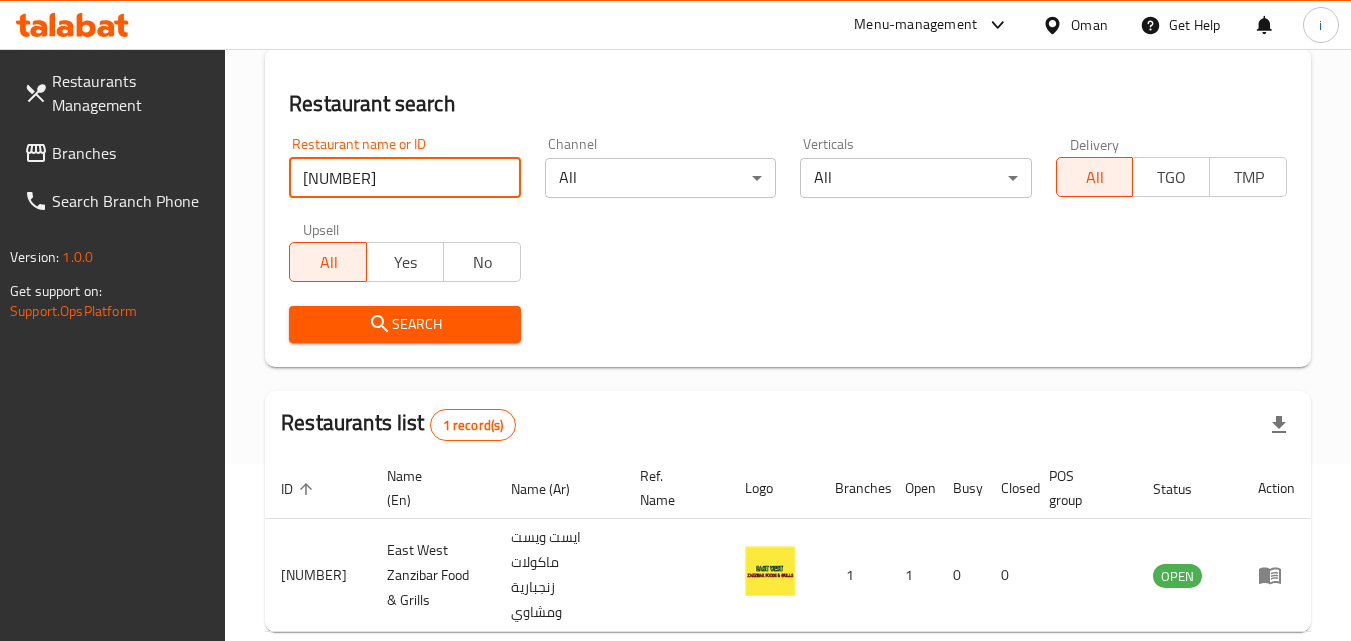scroll, scrollTop: 251, scrollLeft: 0, axis: vertical 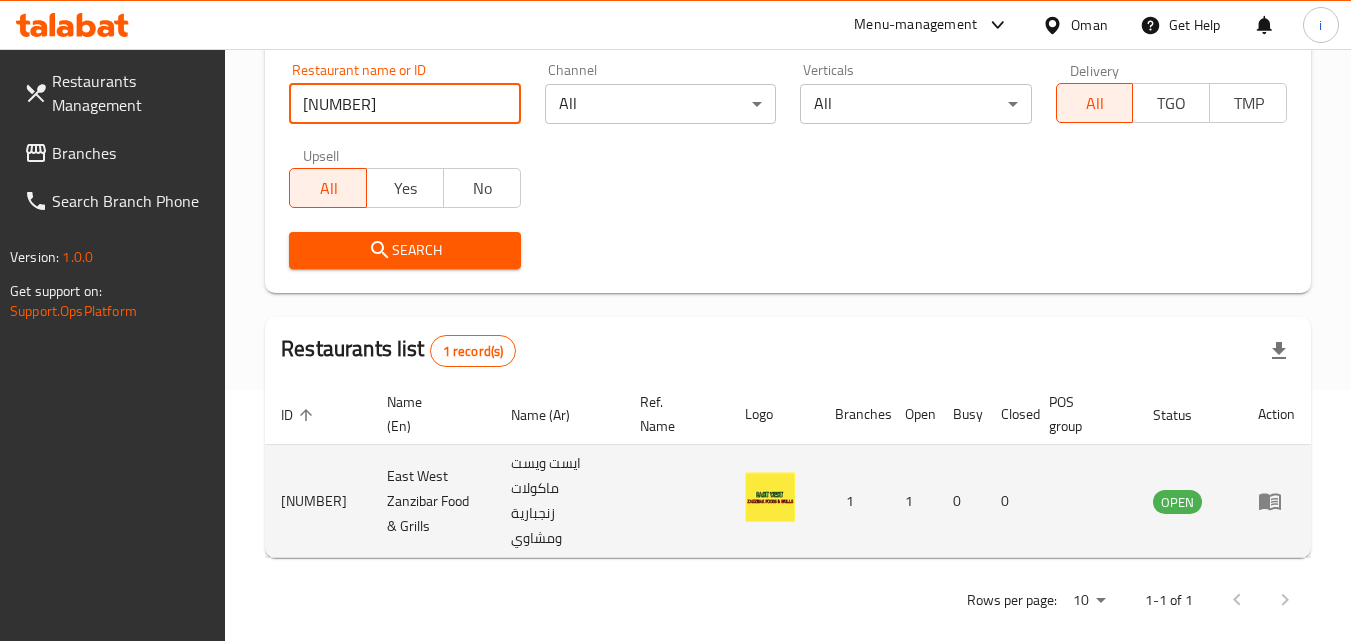 click 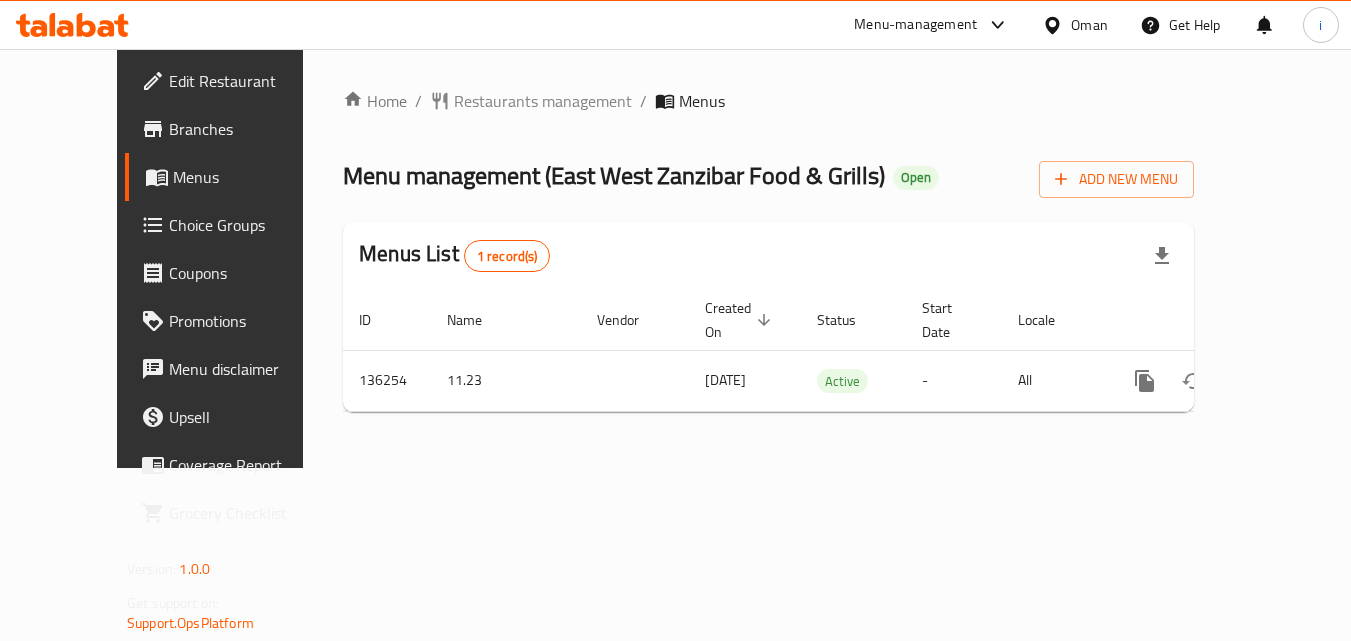 scroll, scrollTop: 0, scrollLeft: 0, axis: both 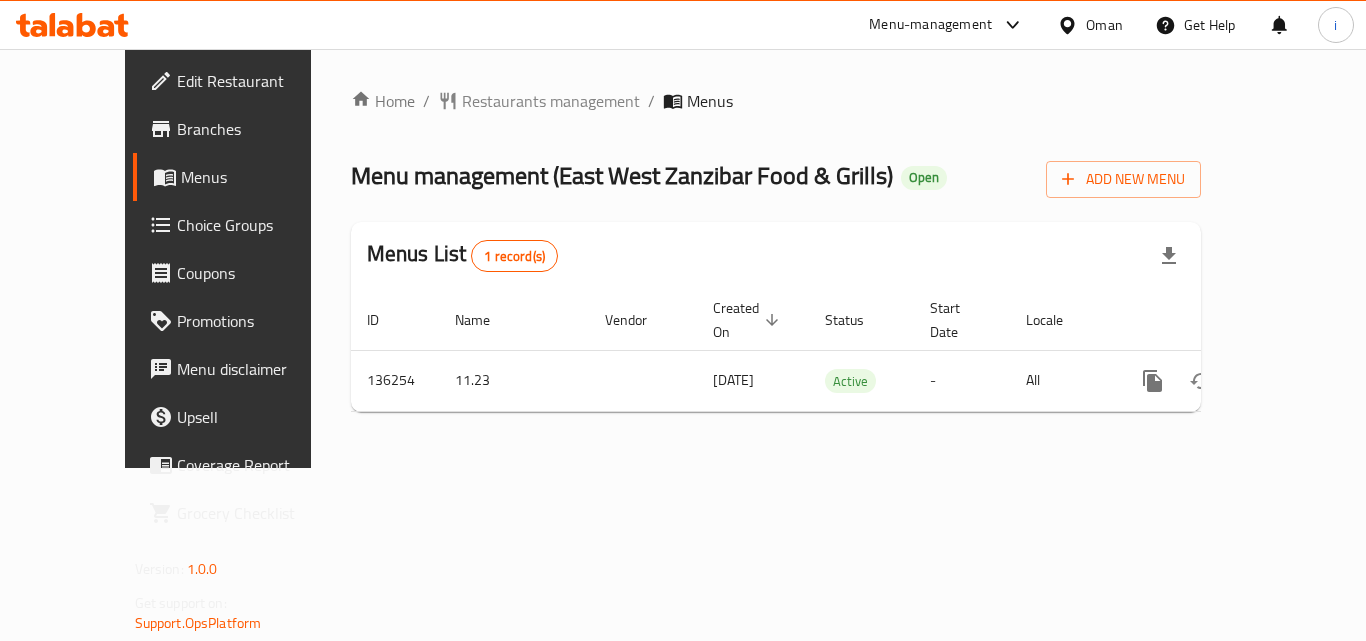 click on "Oman" at bounding box center [1104, 25] 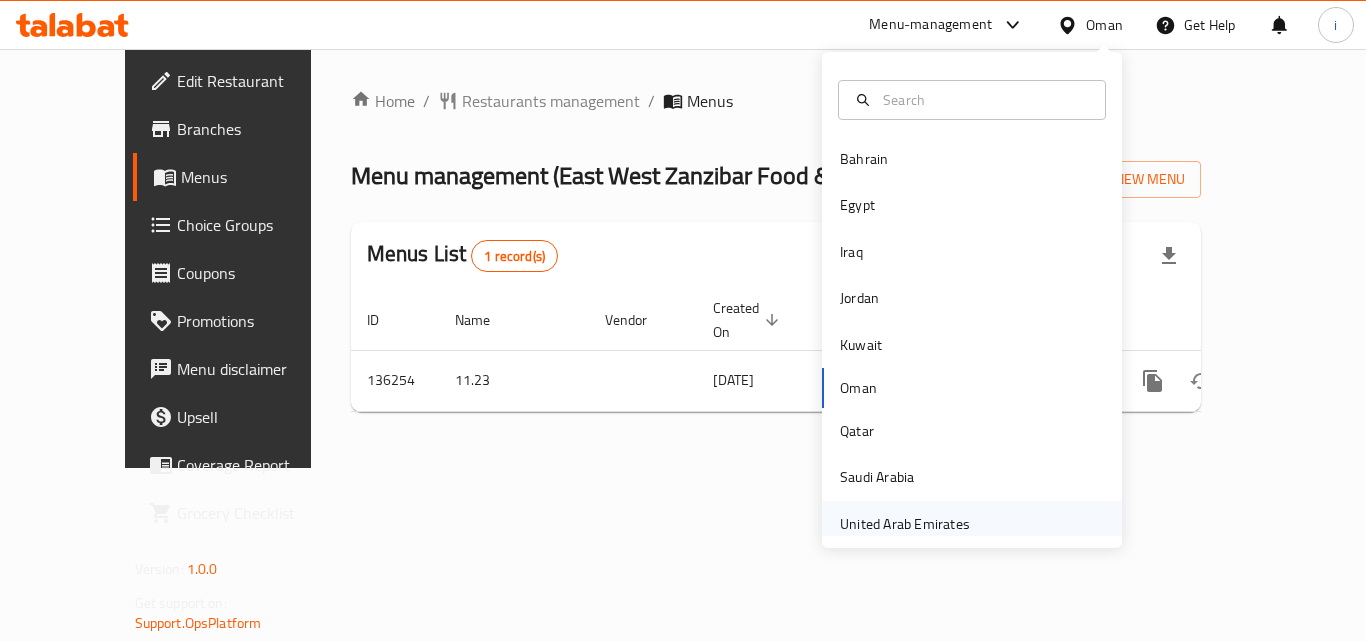click on "United Arab Emirates" at bounding box center (905, 524) 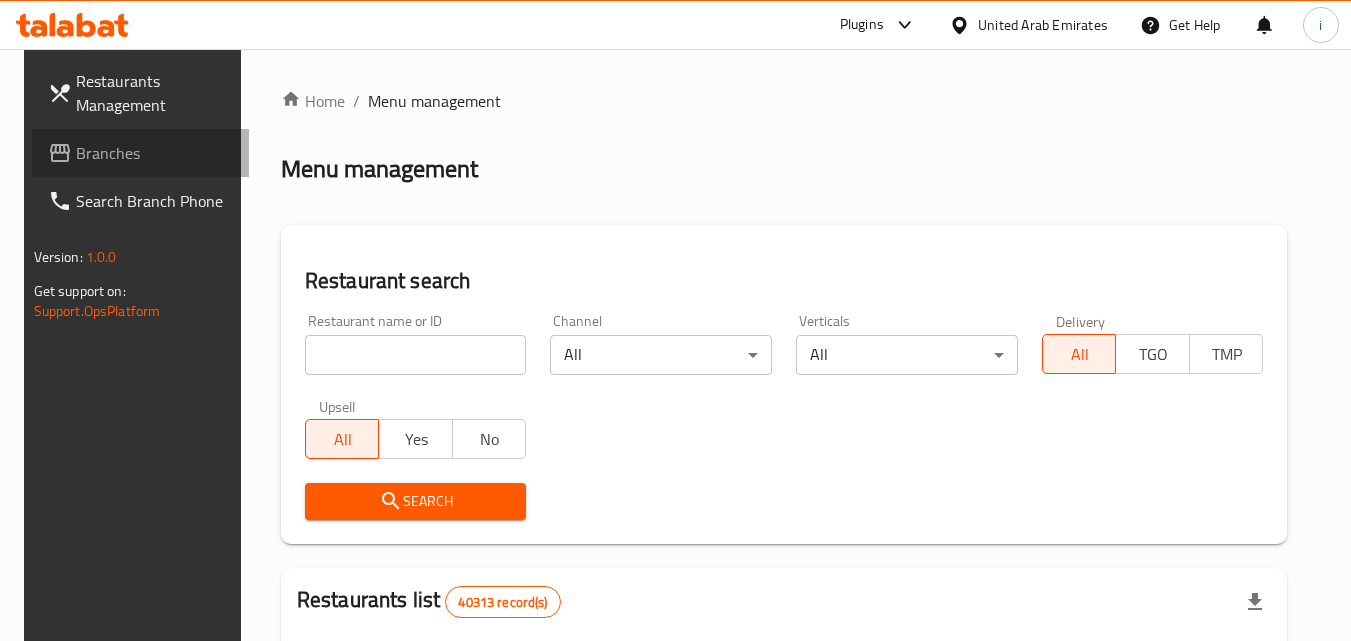 click on "Branches" at bounding box center [155, 153] 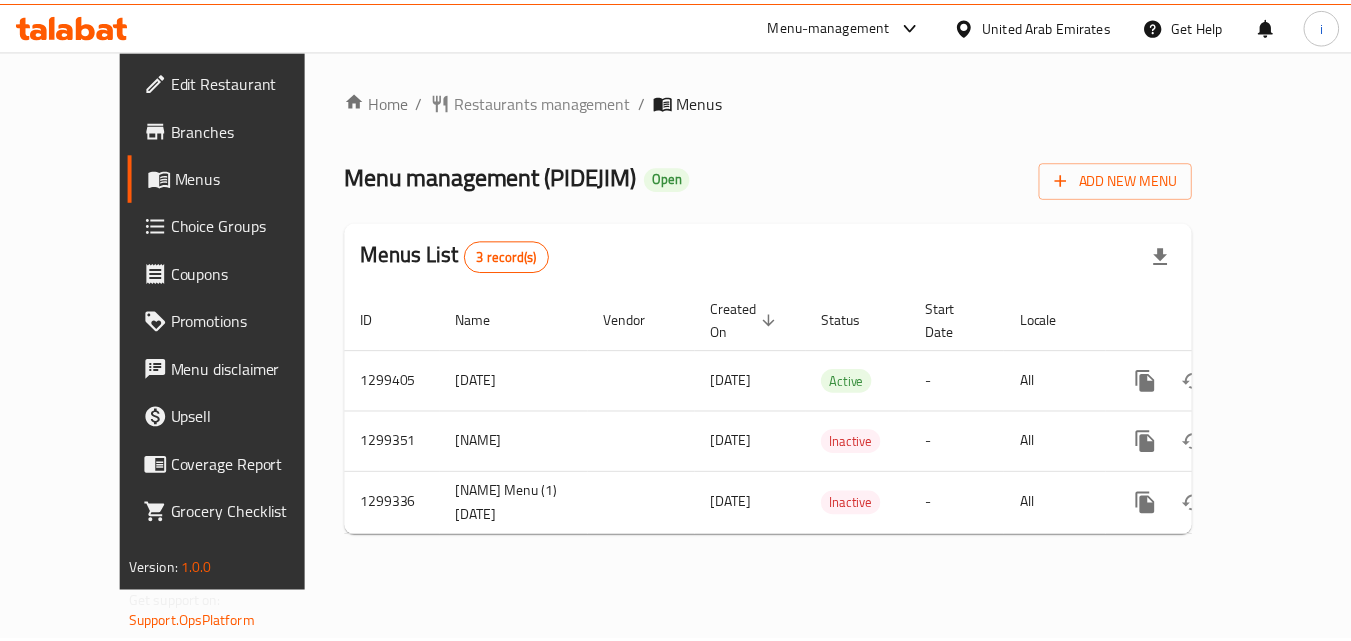 scroll, scrollTop: 0, scrollLeft: 0, axis: both 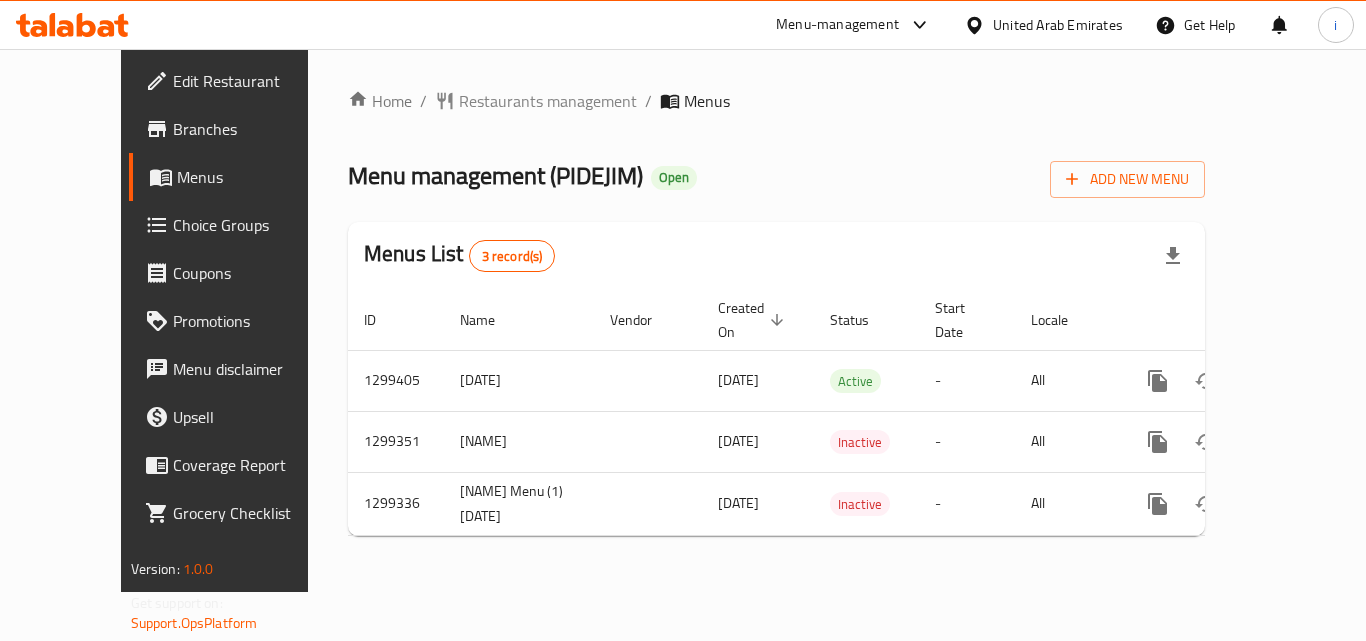 click on "Restaurants management" at bounding box center [548, 101] 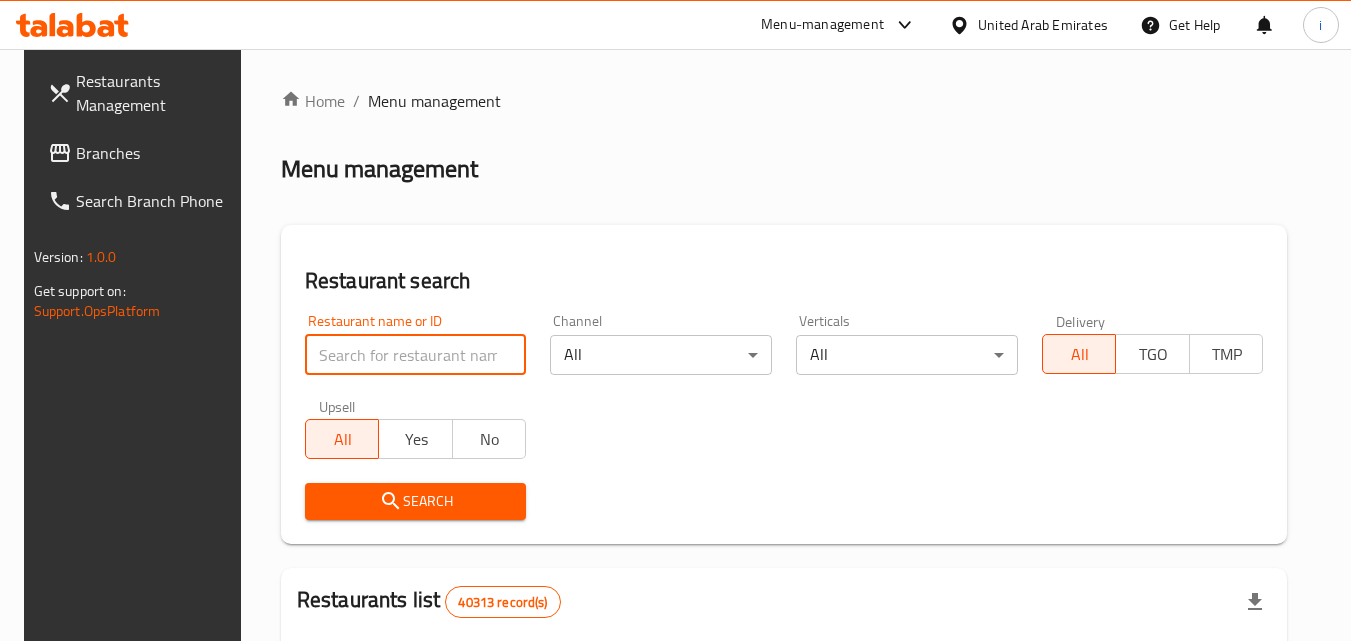 click at bounding box center [416, 355] 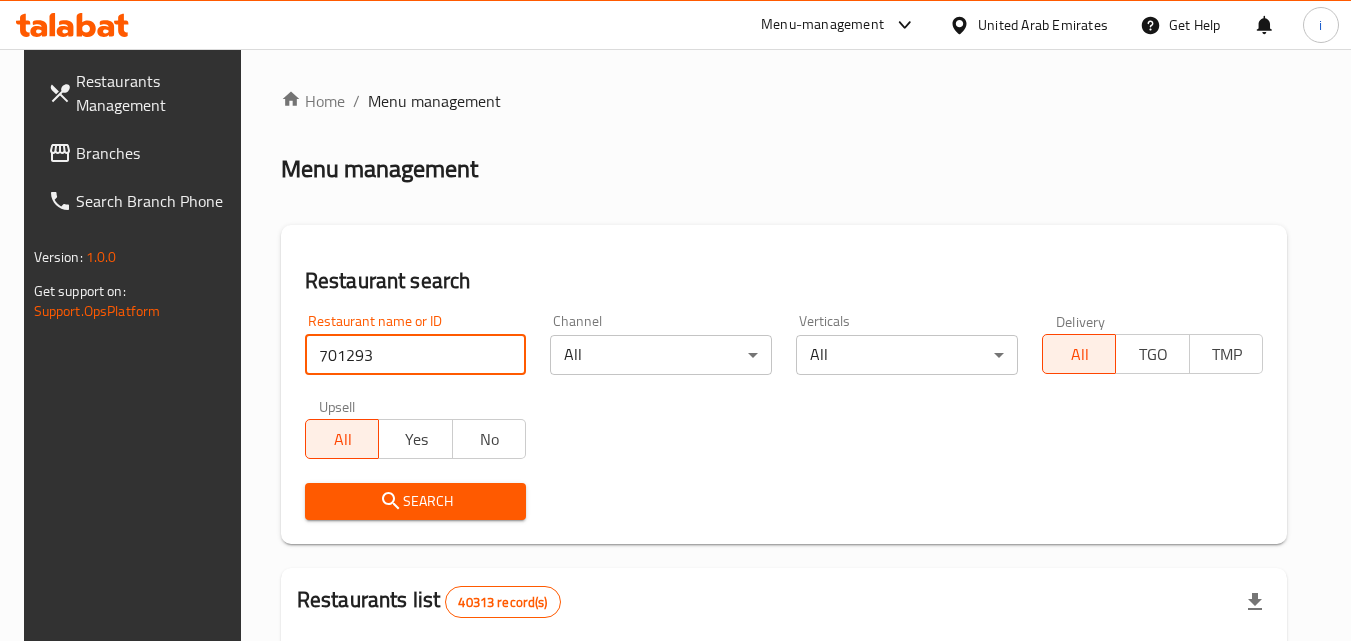 type on "701293" 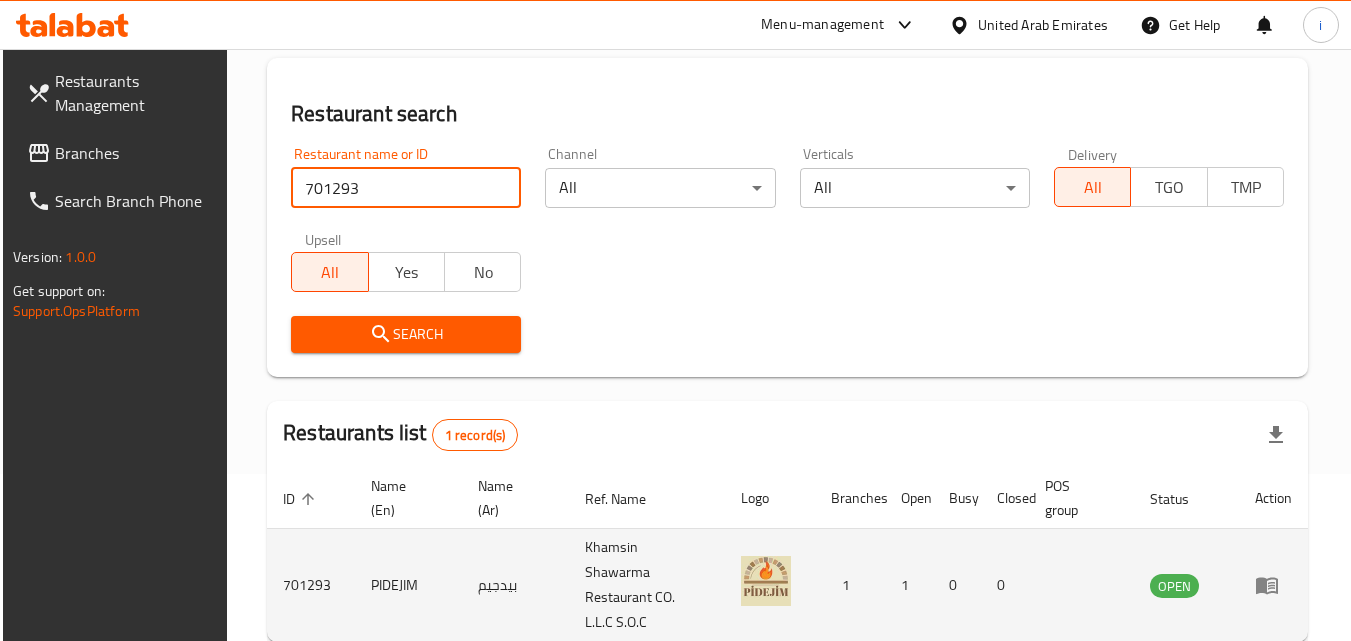scroll, scrollTop: 251, scrollLeft: 0, axis: vertical 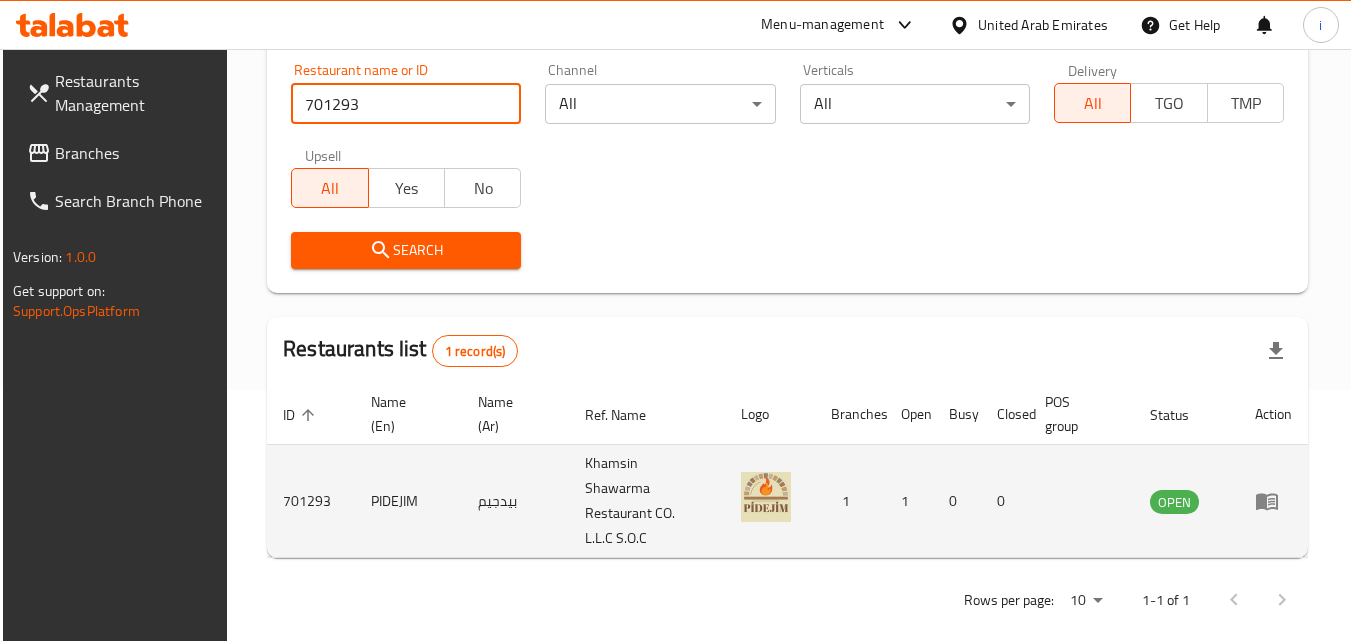 click 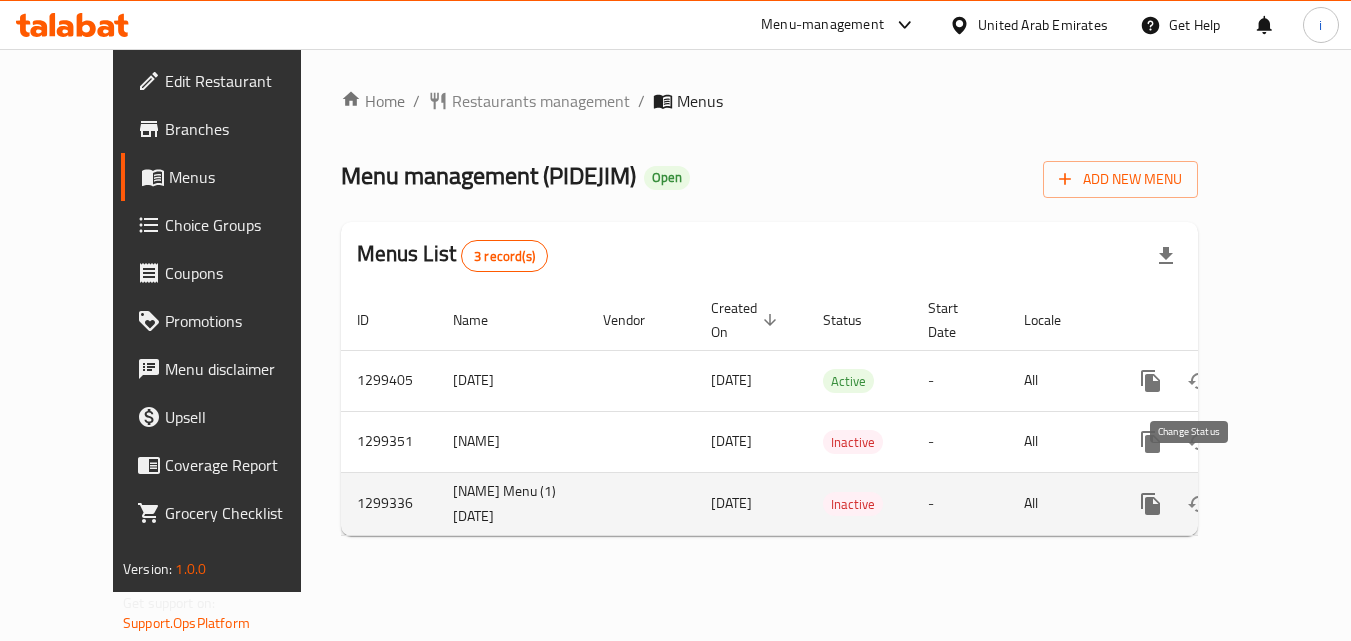 scroll, scrollTop: 0, scrollLeft: 0, axis: both 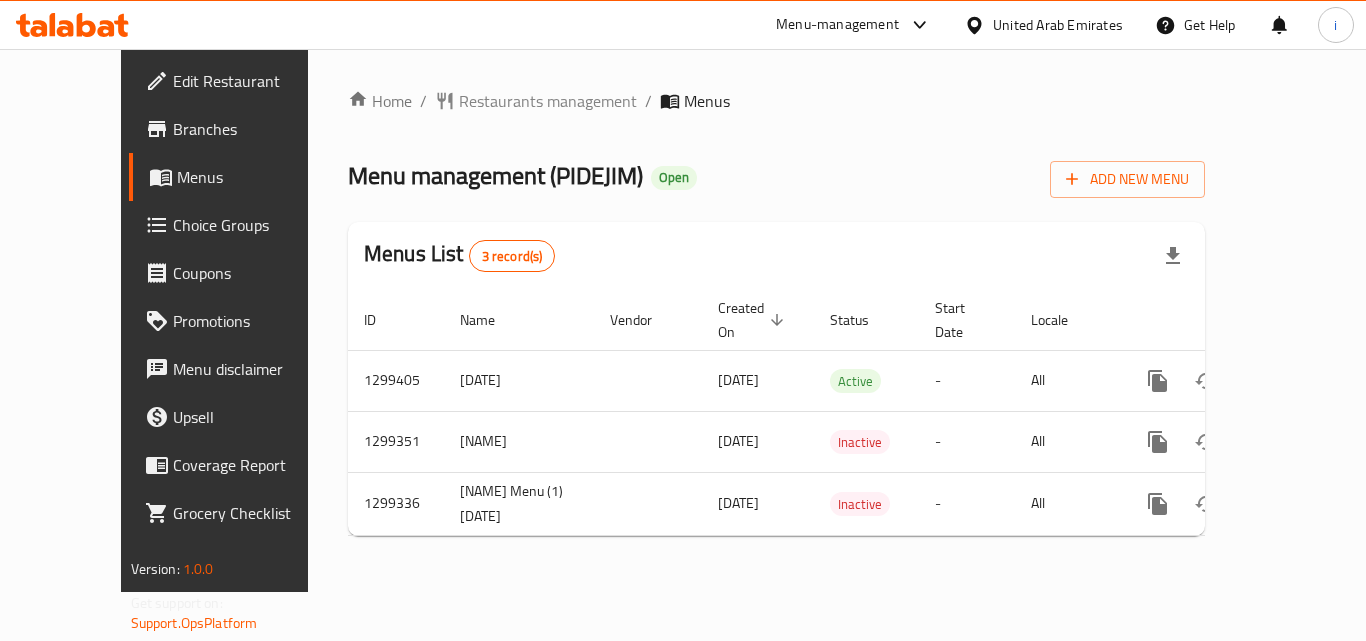 click on "United Arab Emirates" at bounding box center (1058, 25) 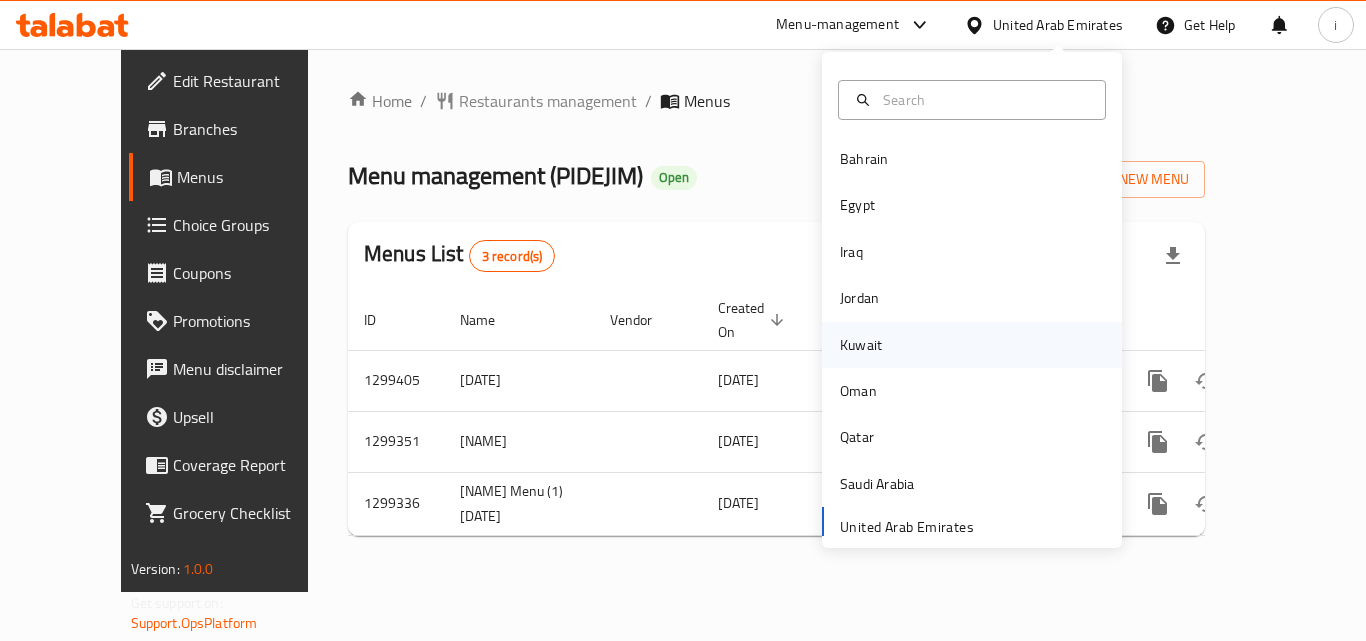 click on "Kuwait" at bounding box center (861, 345) 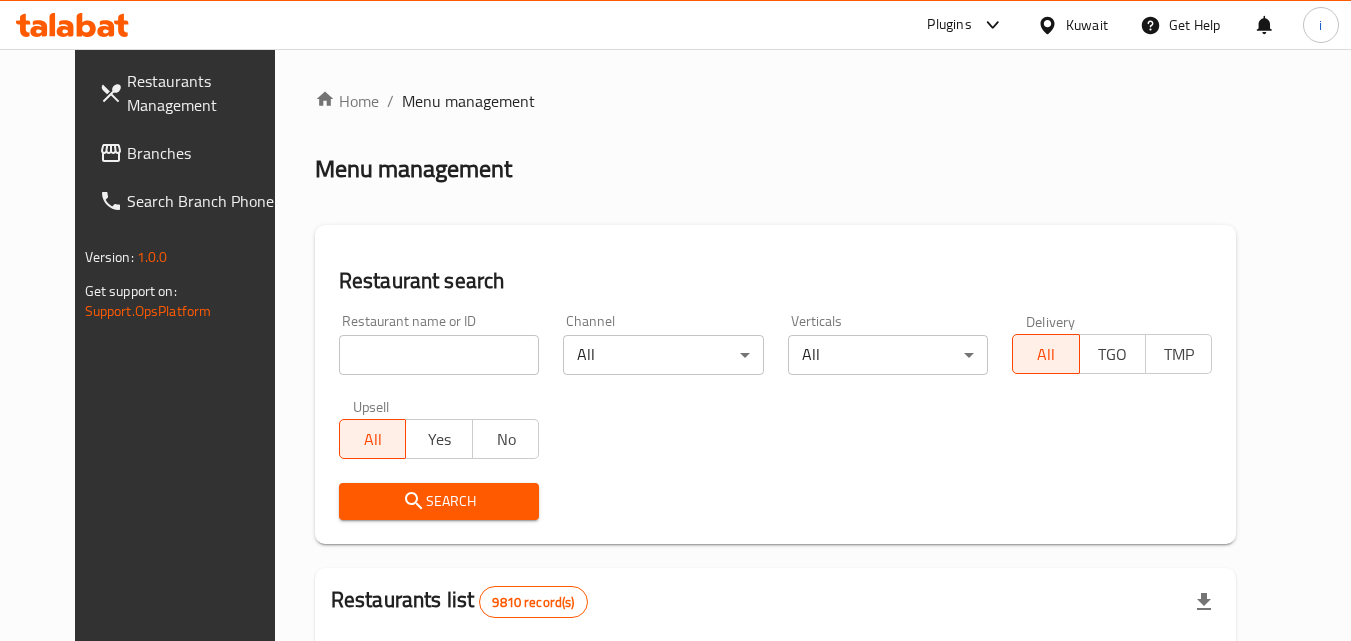 click on "Branches" at bounding box center (206, 153) 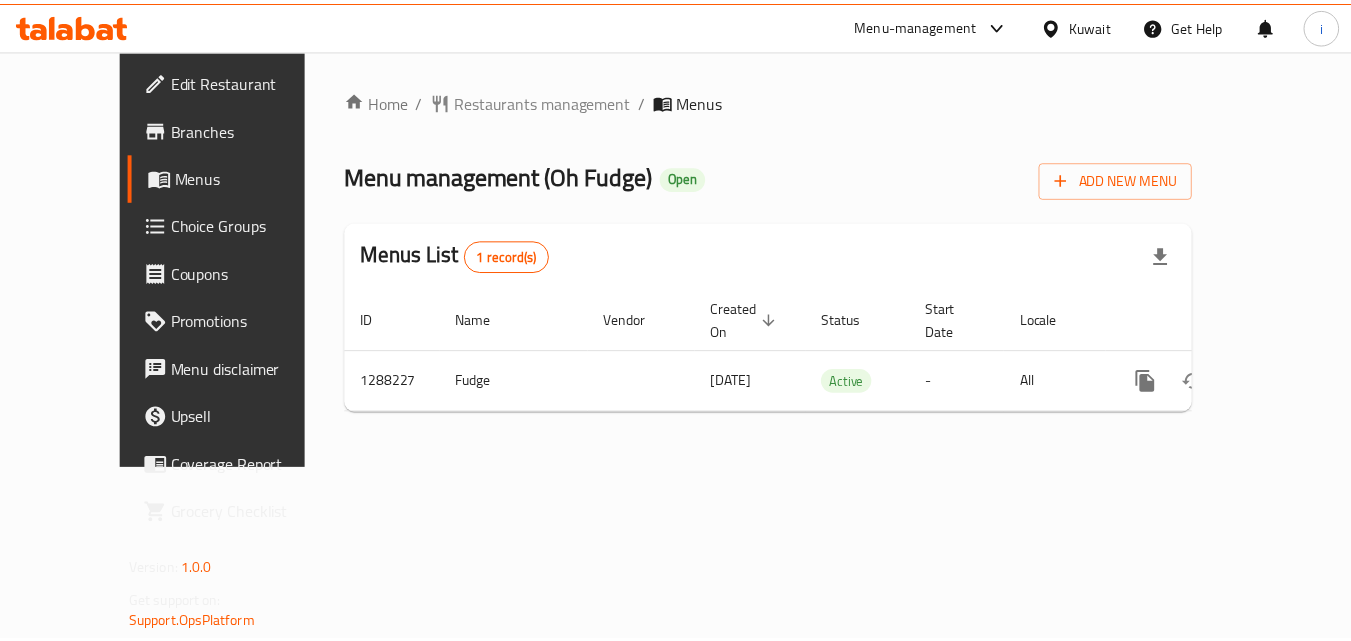 scroll, scrollTop: 0, scrollLeft: 0, axis: both 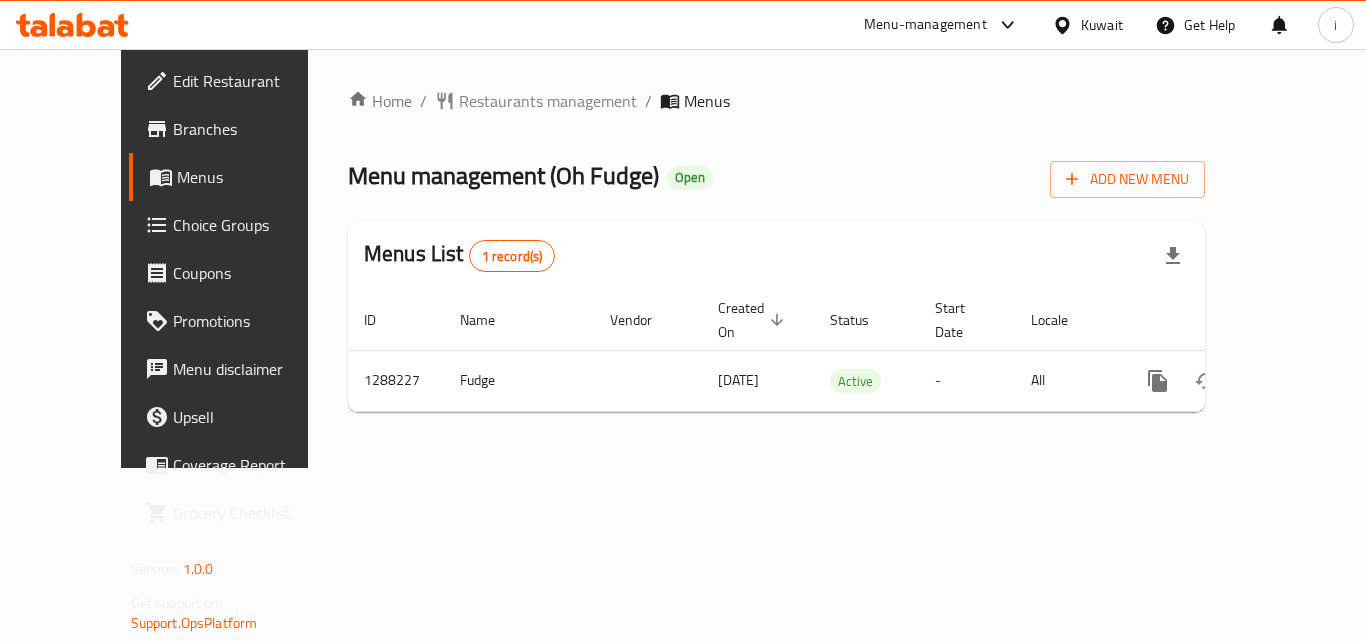 click on "Restaurants management" at bounding box center (548, 101) 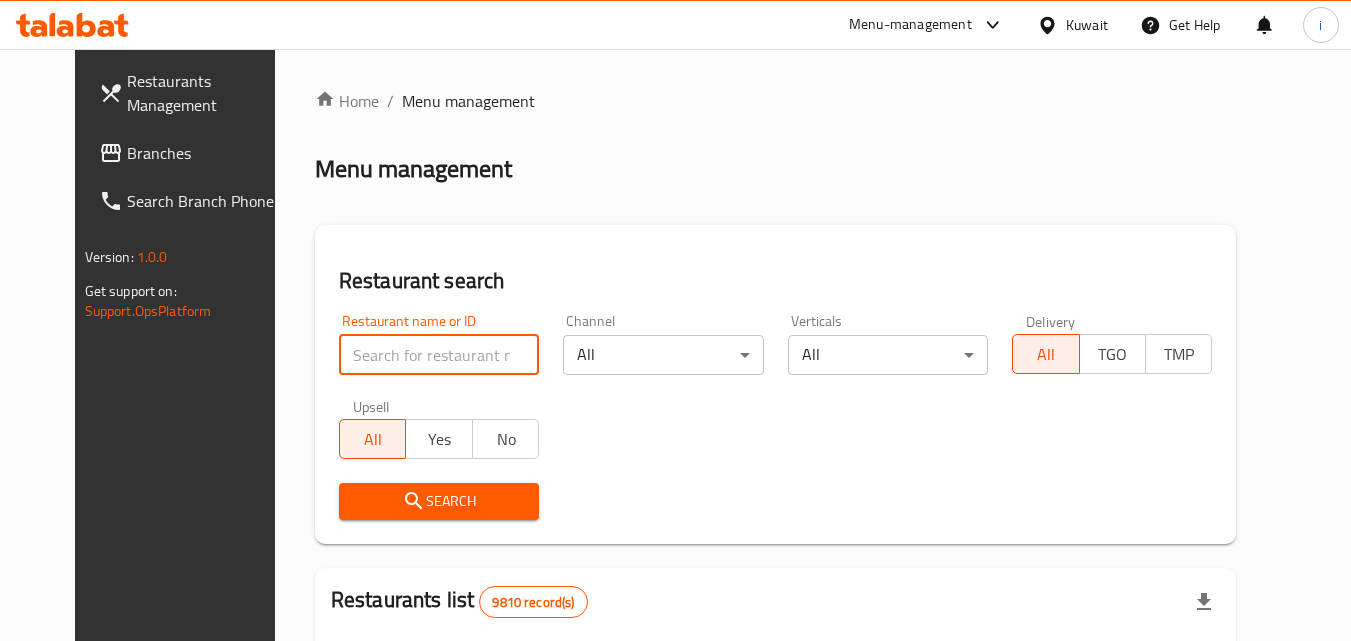 click at bounding box center [439, 355] 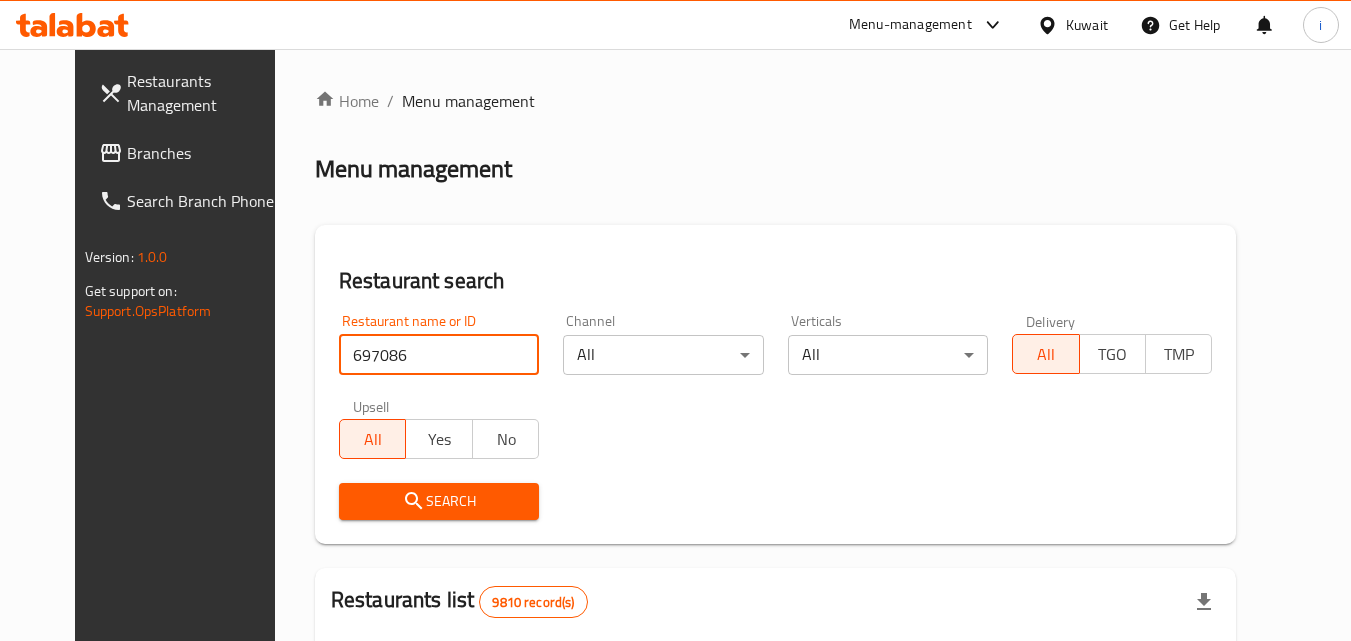 type on "697086" 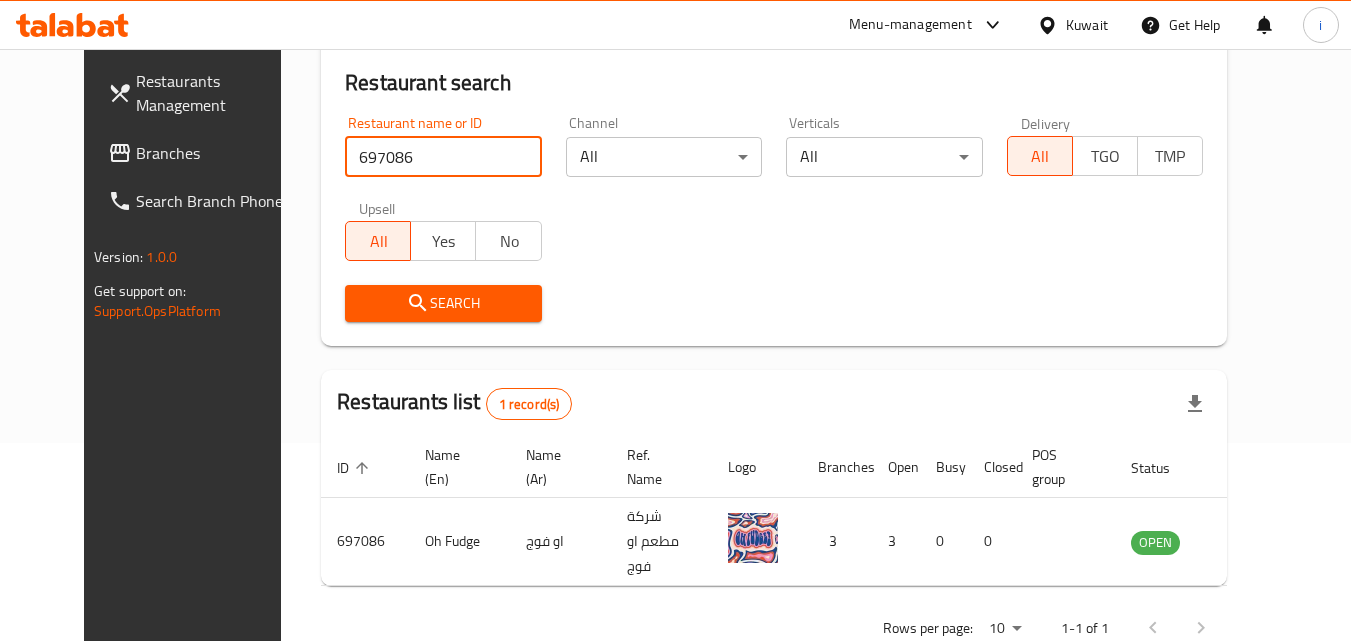 scroll, scrollTop: 234, scrollLeft: 0, axis: vertical 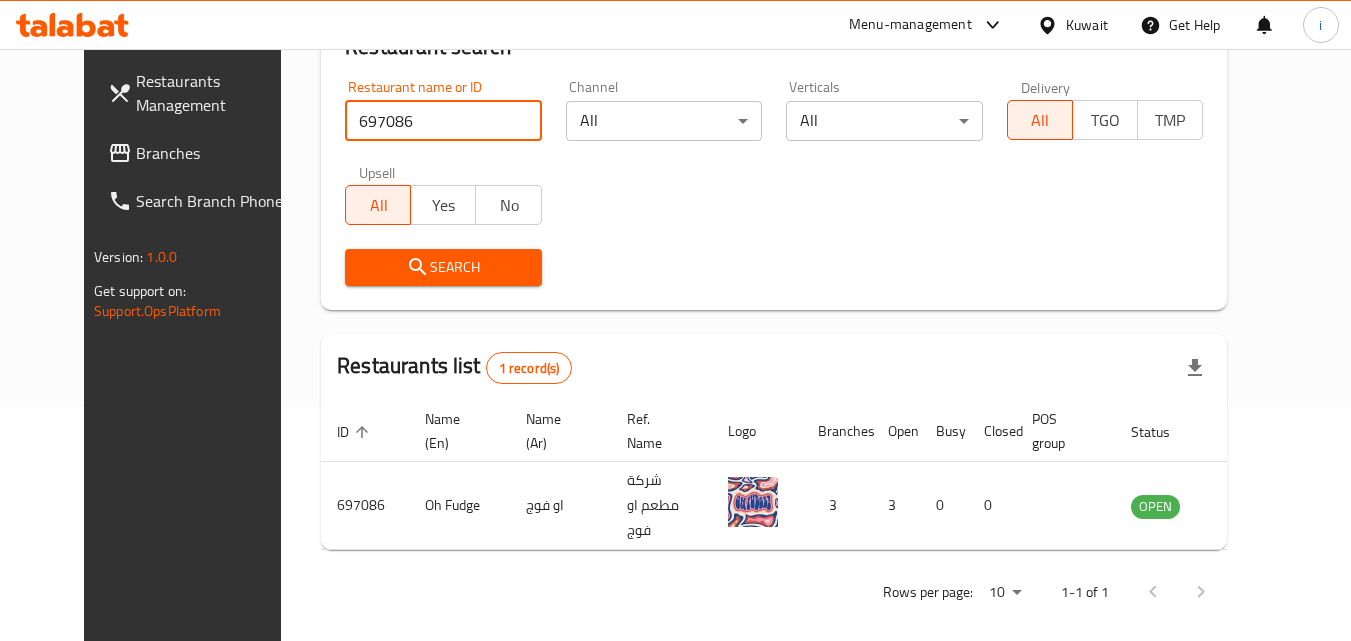 click on "Kuwait" at bounding box center (1087, 25) 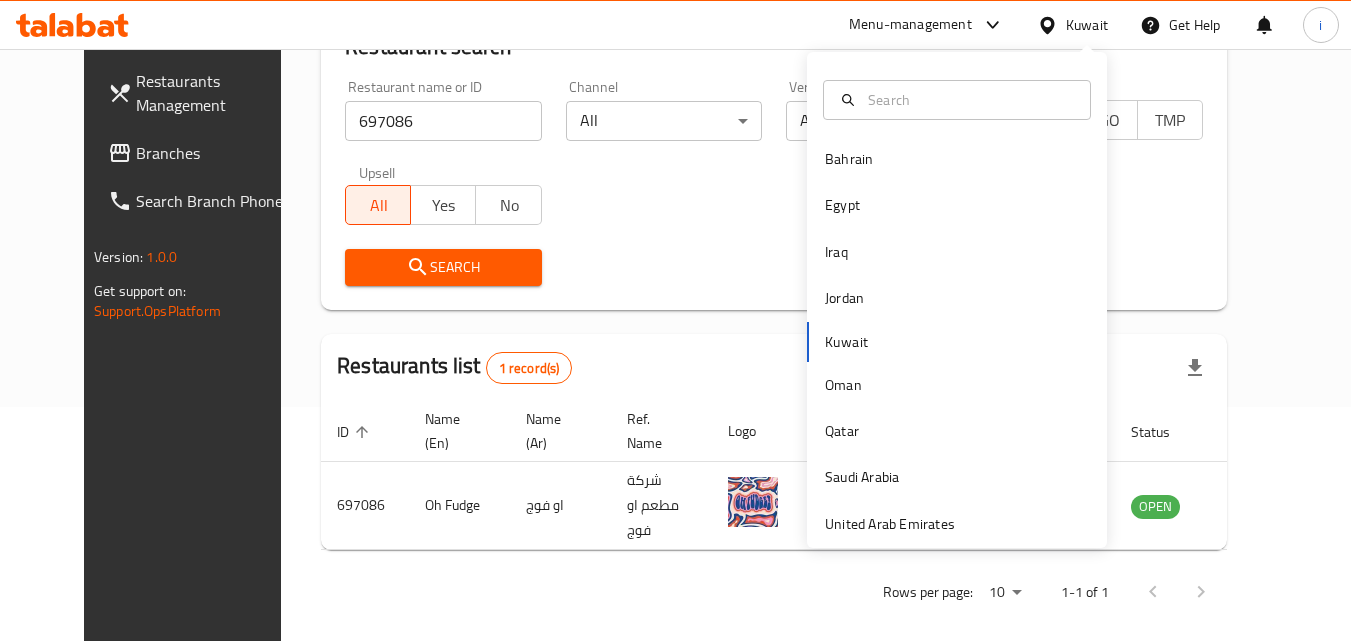 click on "Kuwait" at bounding box center (1087, 25) 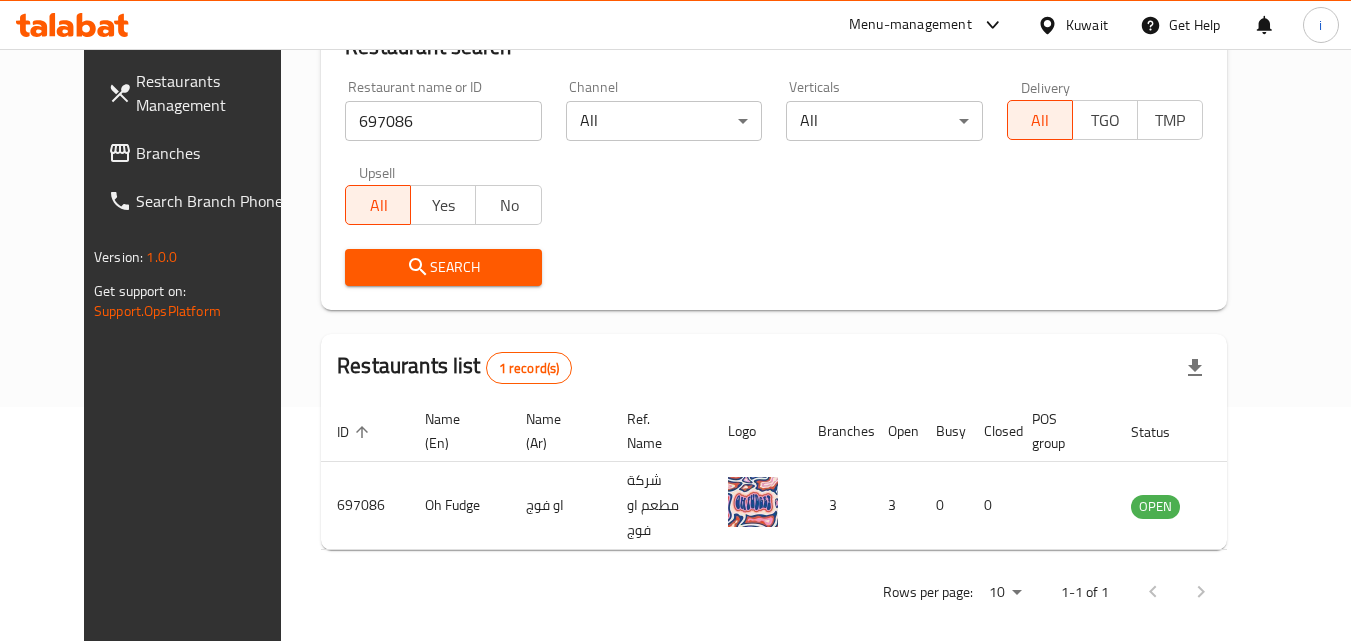 click on "Kuwait" at bounding box center (1087, 25) 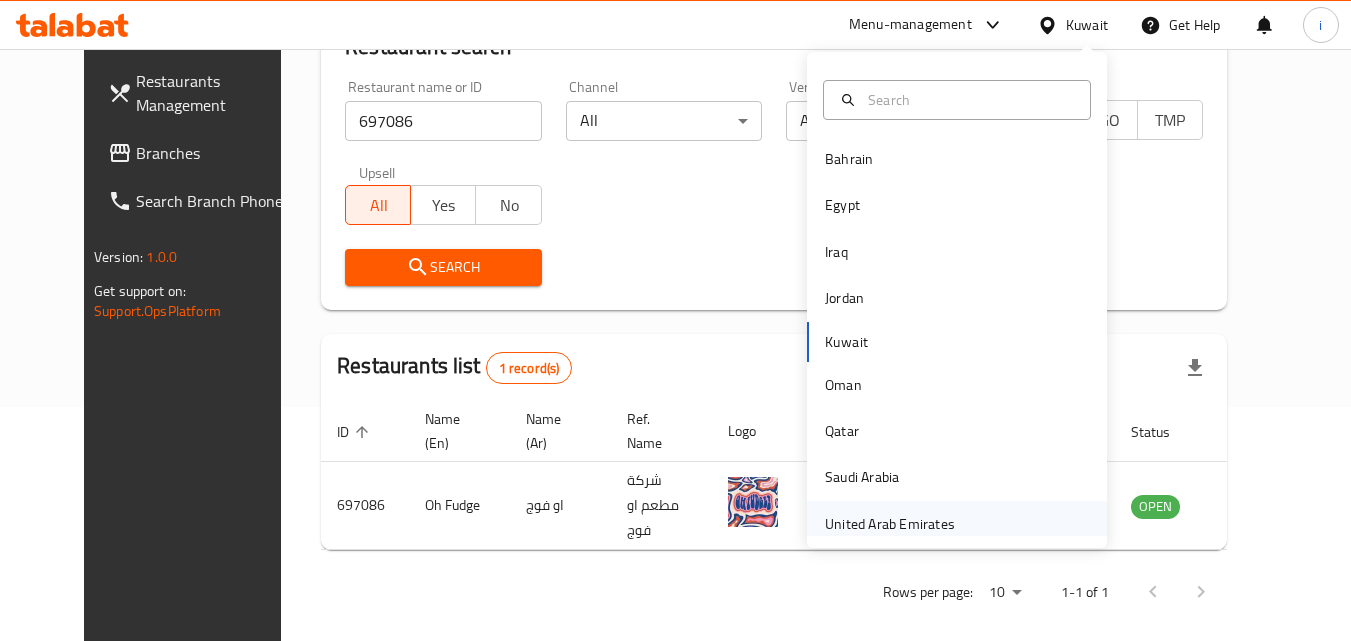 click on "United Arab Emirates" at bounding box center [890, 524] 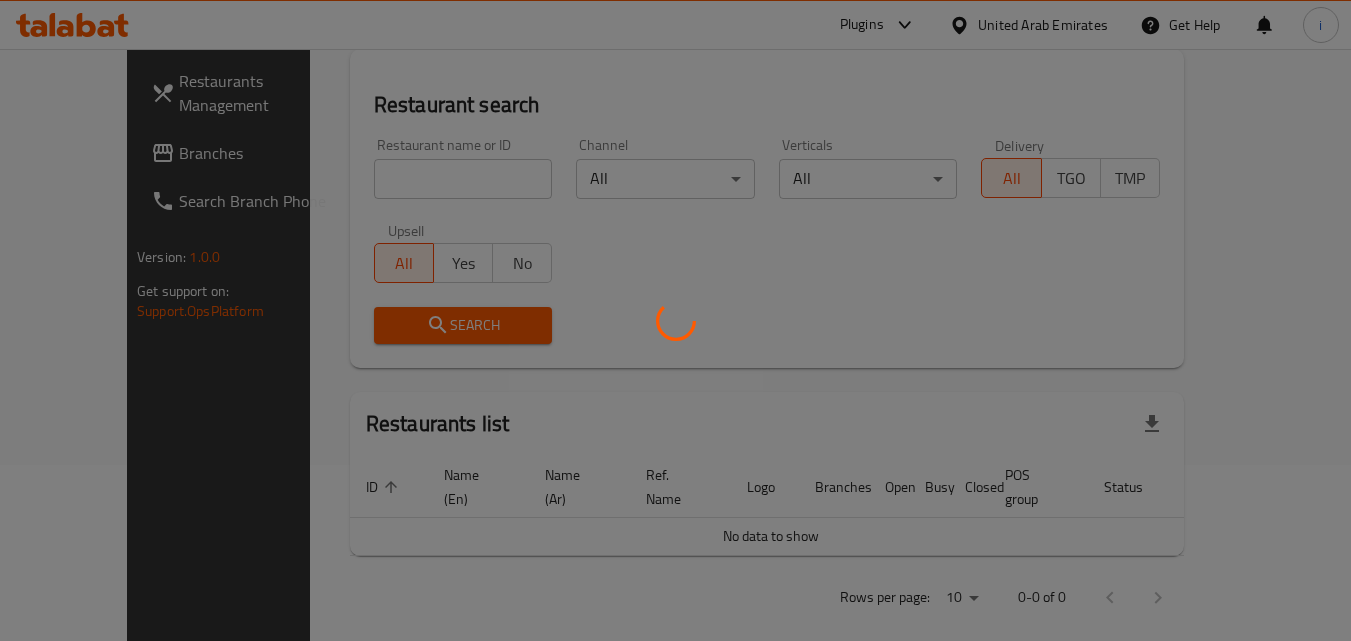 scroll, scrollTop: 234, scrollLeft: 0, axis: vertical 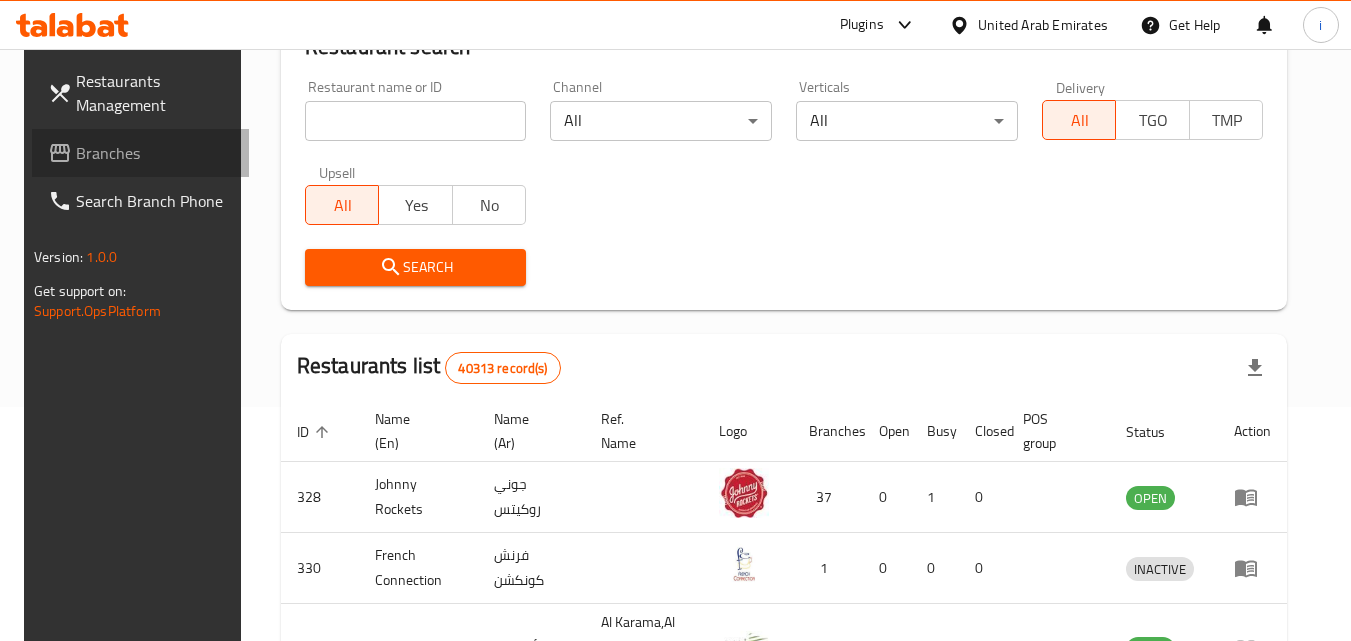 click on "Branches" at bounding box center (155, 153) 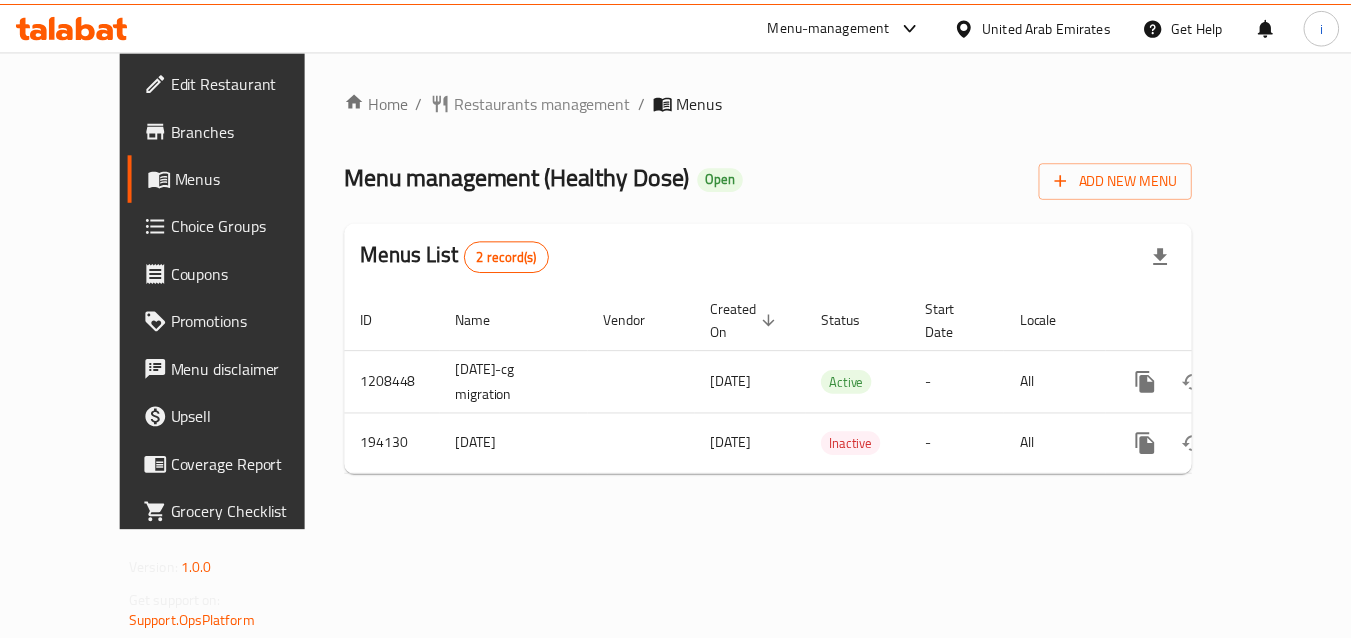 scroll, scrollTop: 0, scrollLeft: 0, axis: both 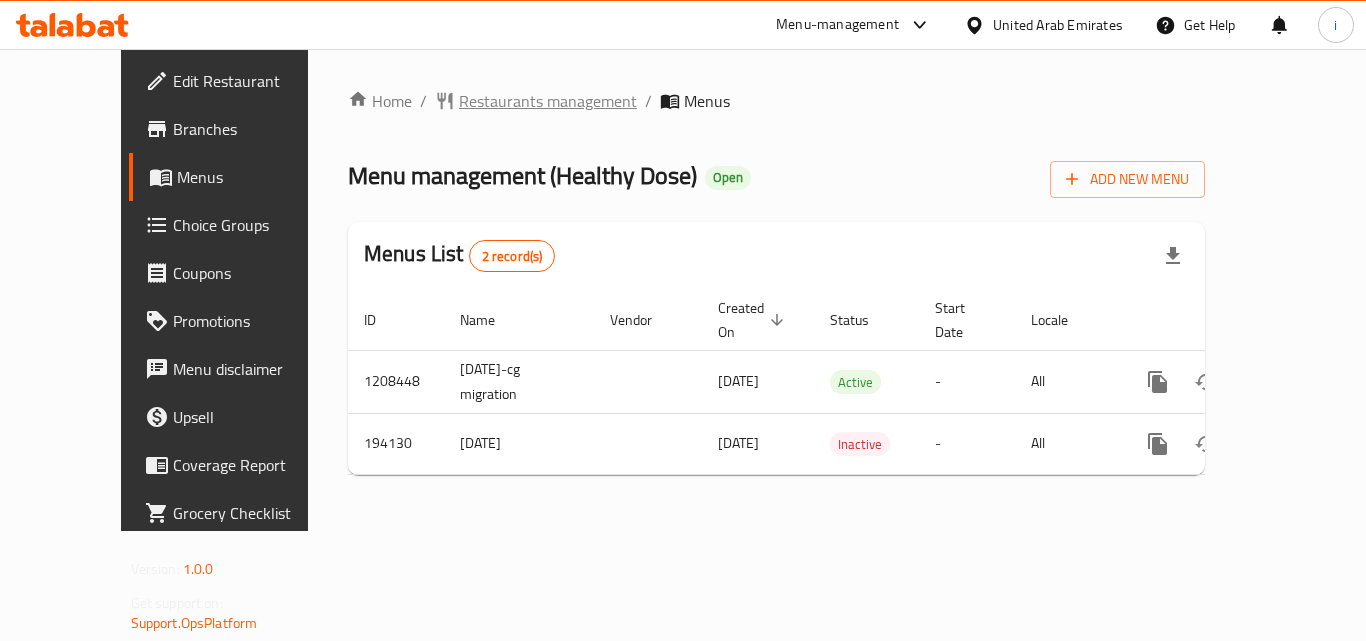 click on "Restaurants management" at bounding box center [548, 101] 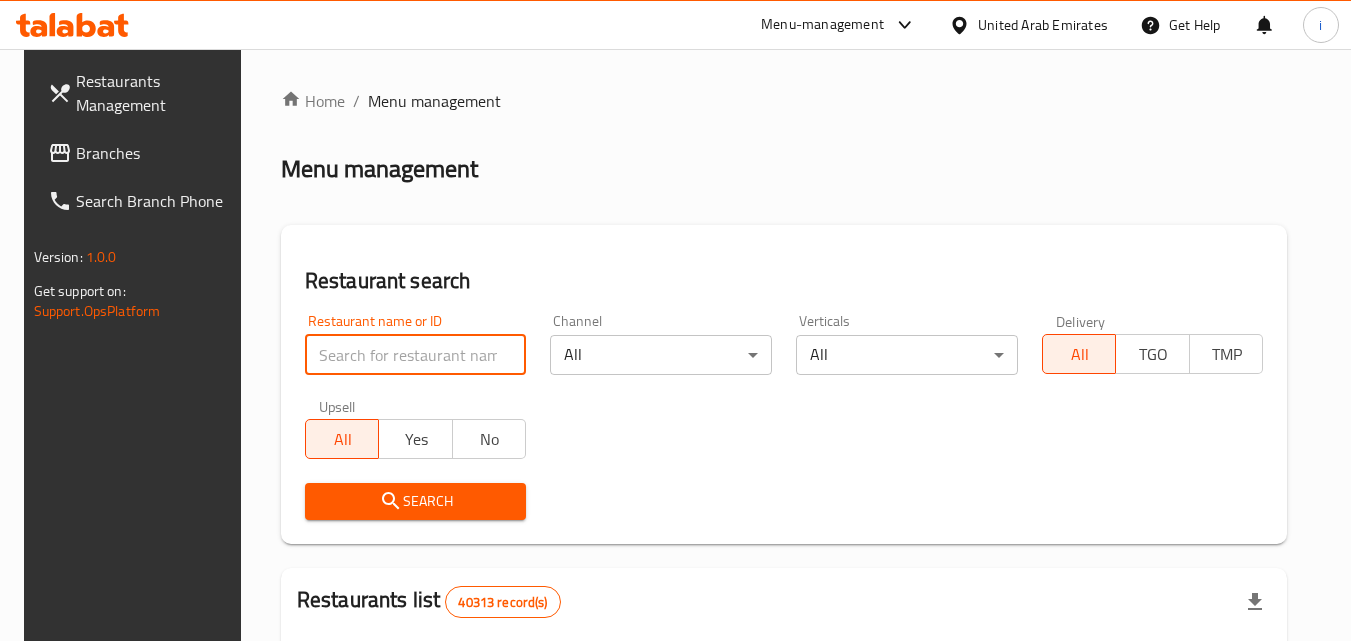 click at bounding box center (416, 355) 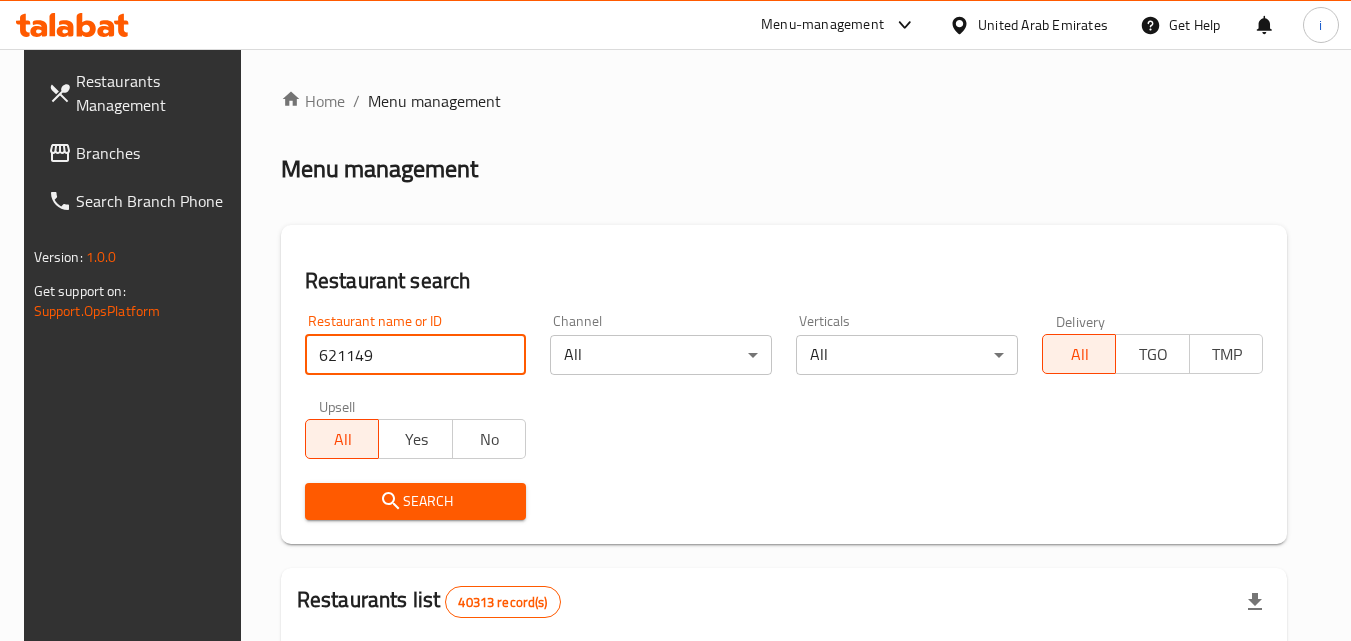 type on "621149" 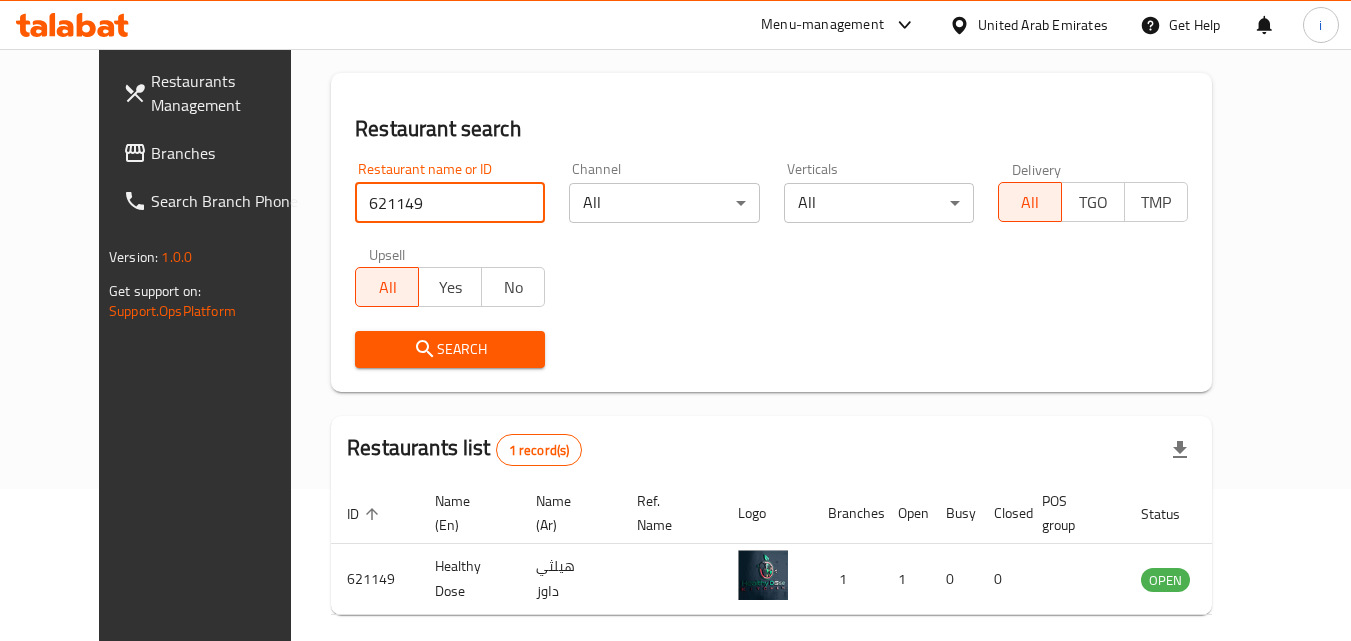 scroll, scrollTop: 234, scrollLeft: 0, axis: vertical 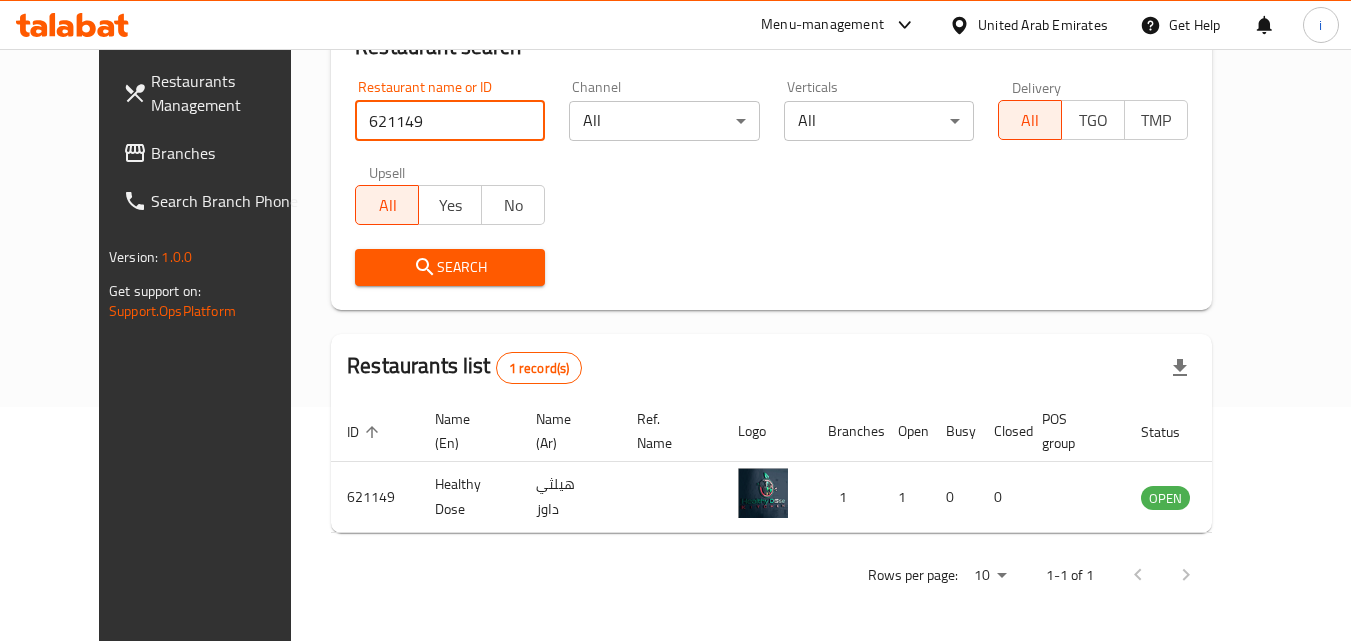 click 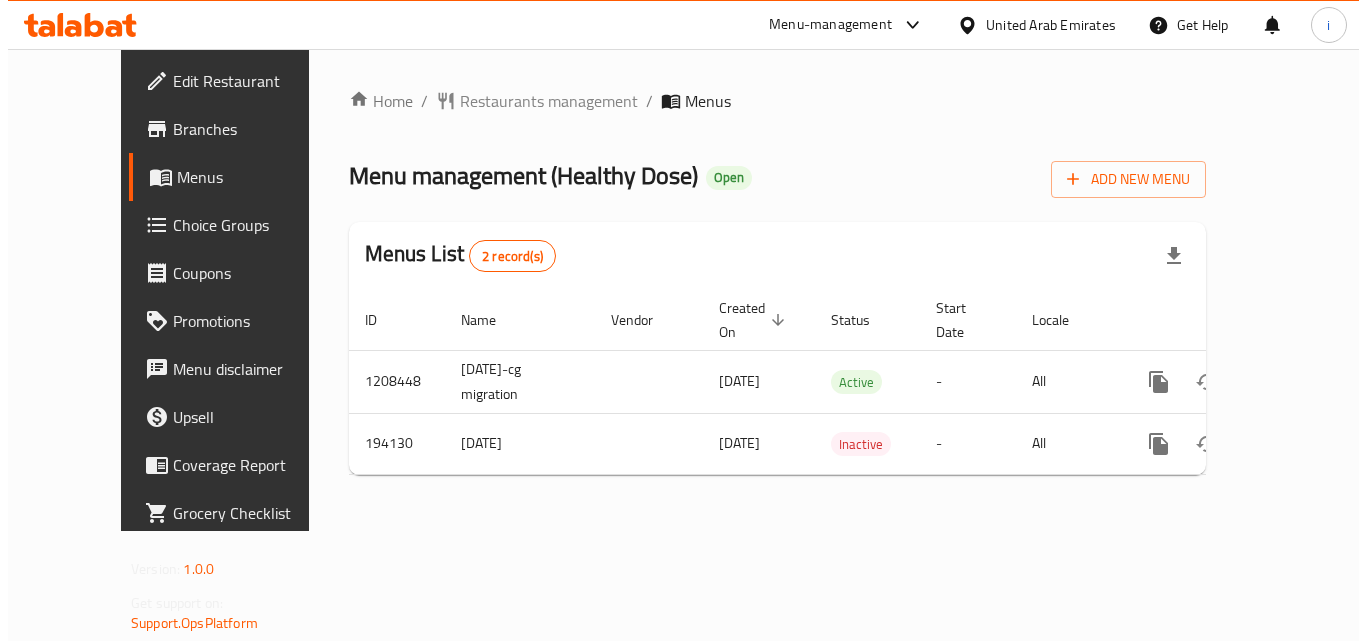 scroll, scrollTop: 0, scrollLeft: 0, axis: both 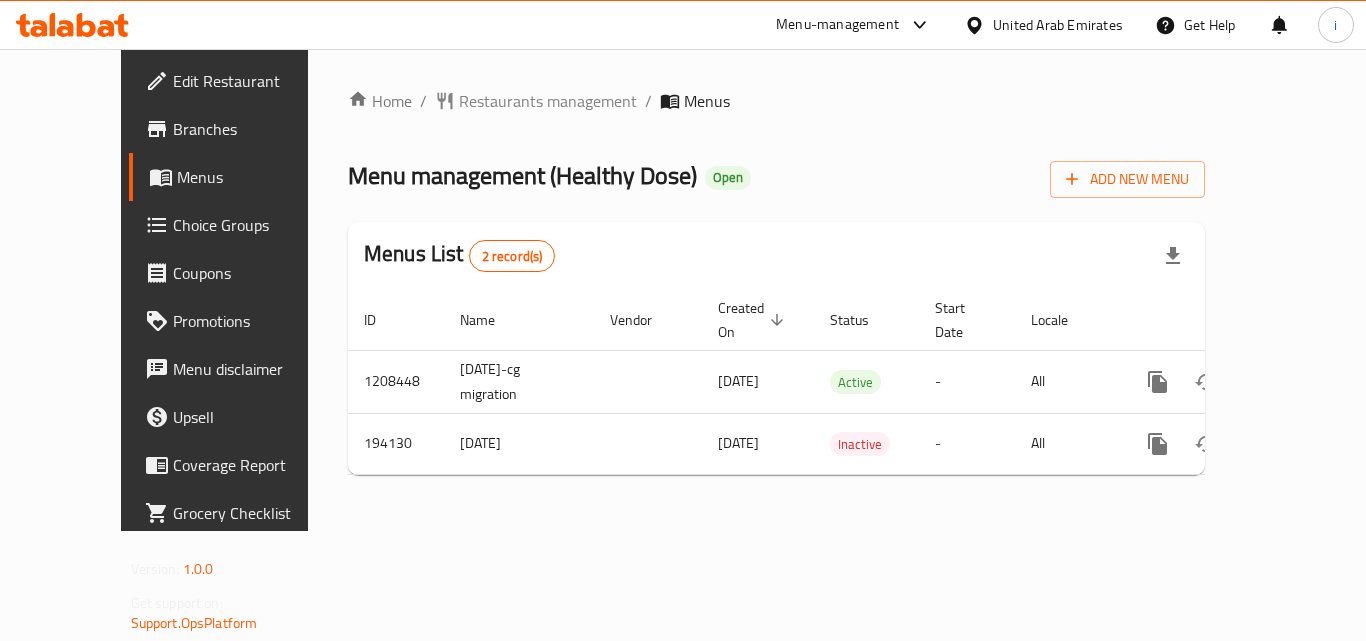 click at bounding box center (915, 25) 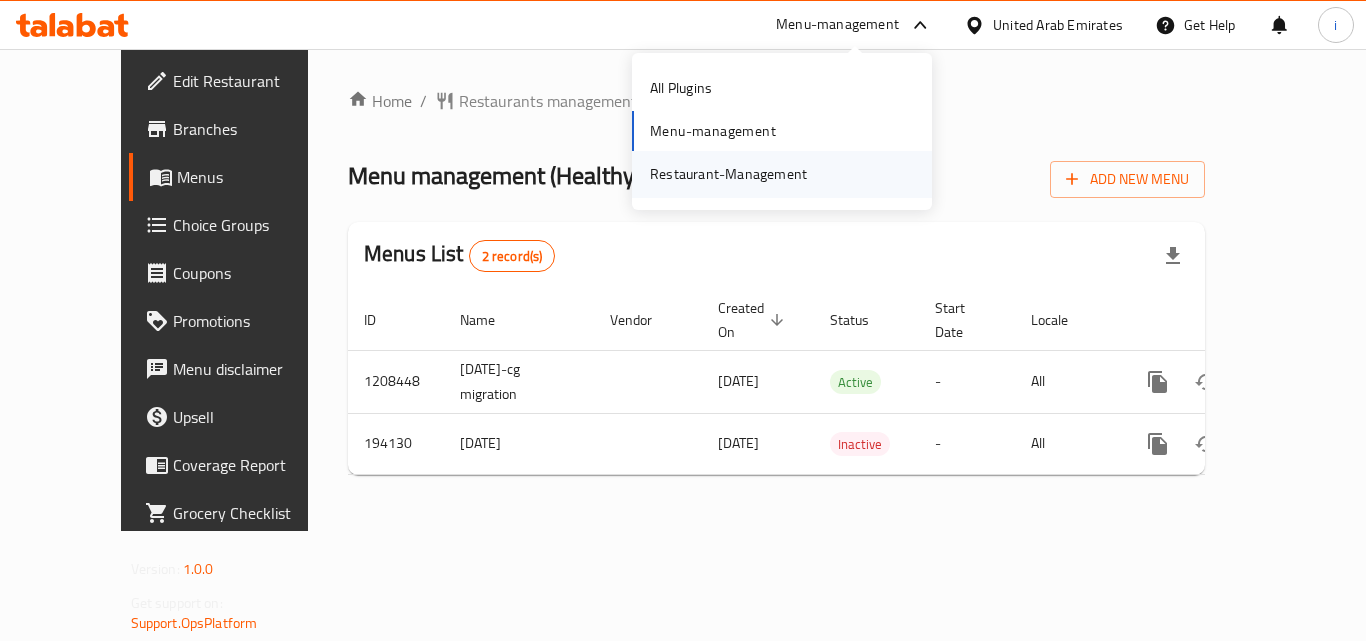 click on "Restaurant-Management" at bounding box center [728, 174] 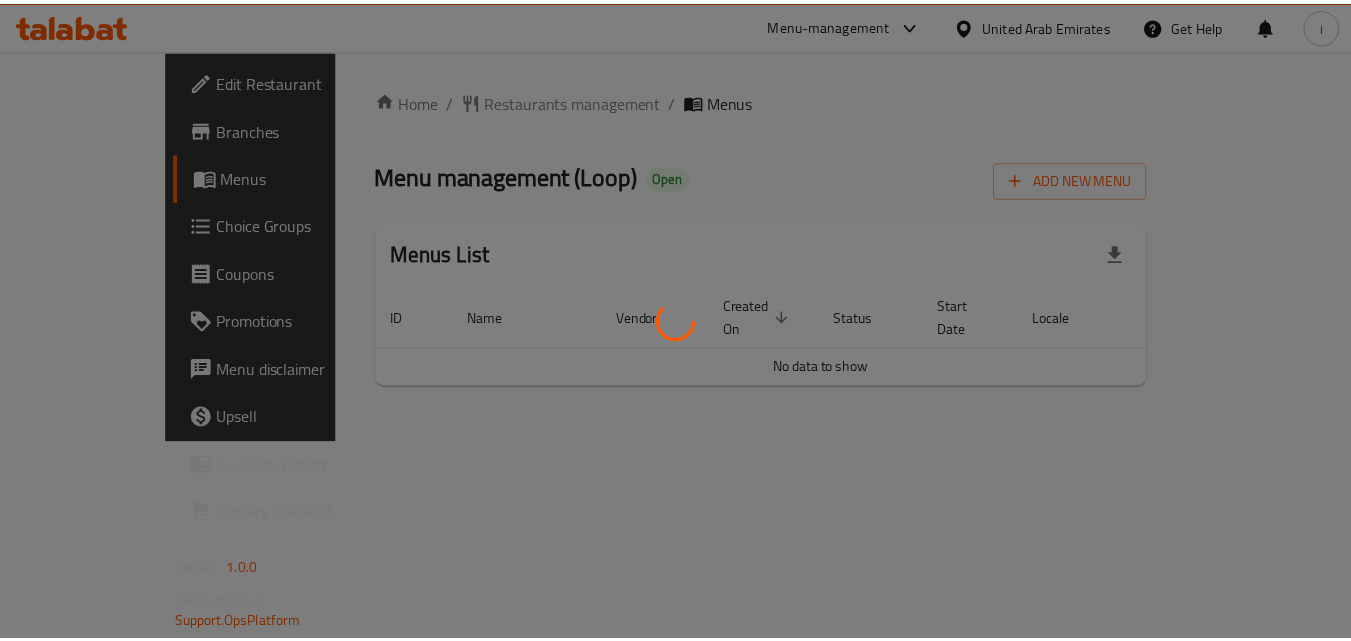 scroll, scrollTop: 0, scrollLeft: 0, axis: both 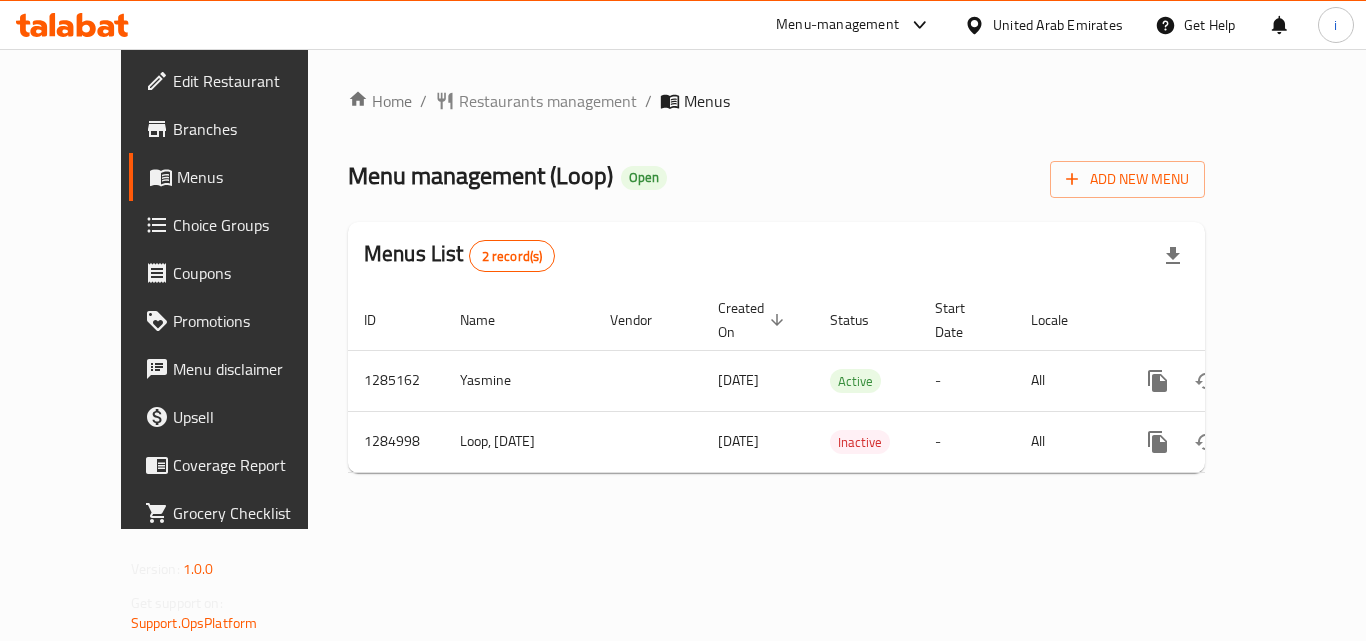 click on "Restaurants management" at bounding box center [548, 101] 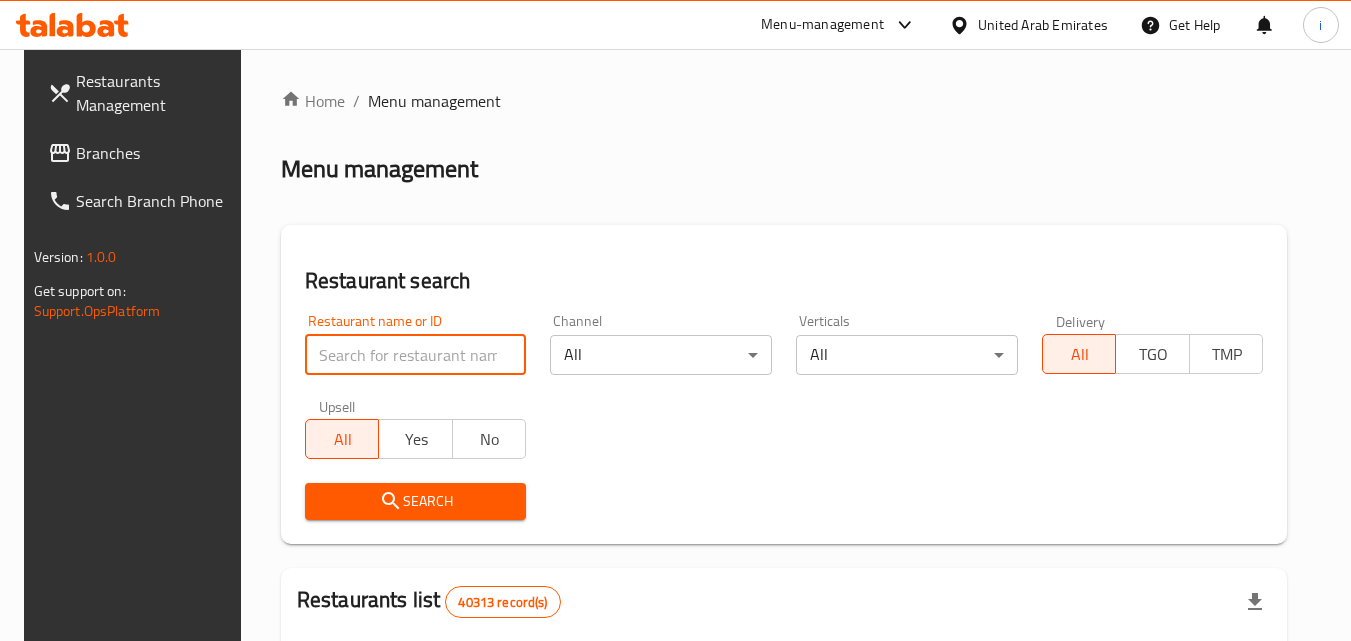 click at bounding box center (416, 355) 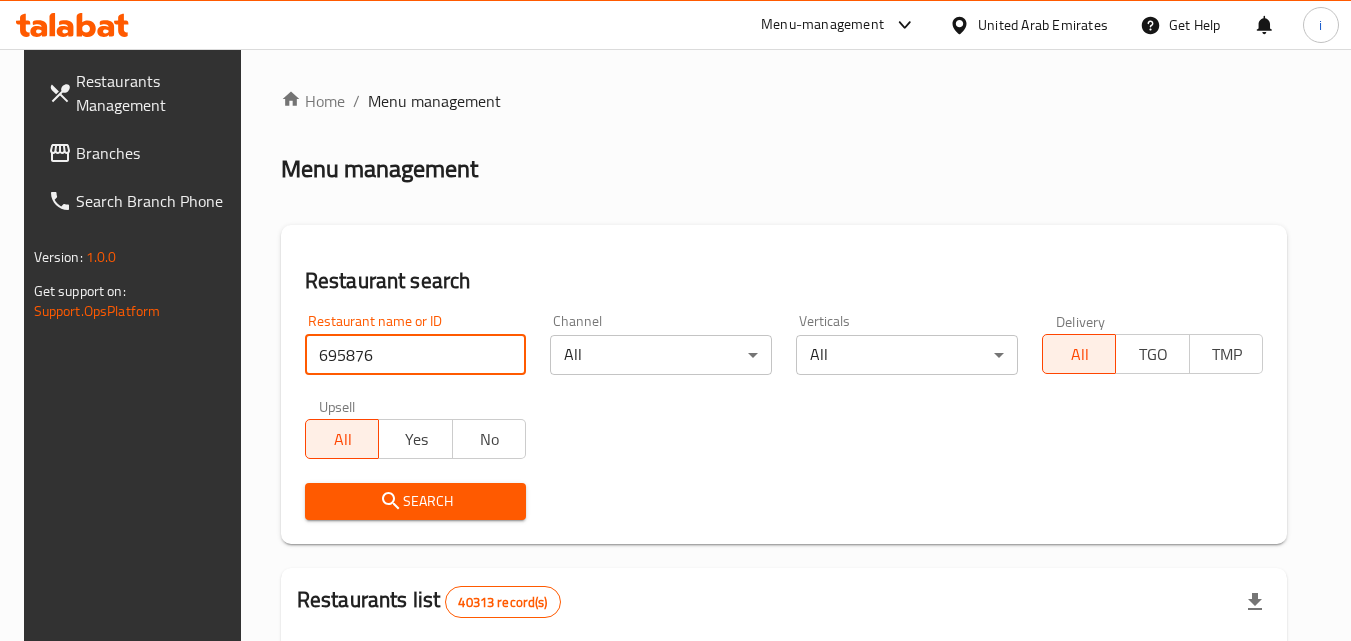 type on "695876" 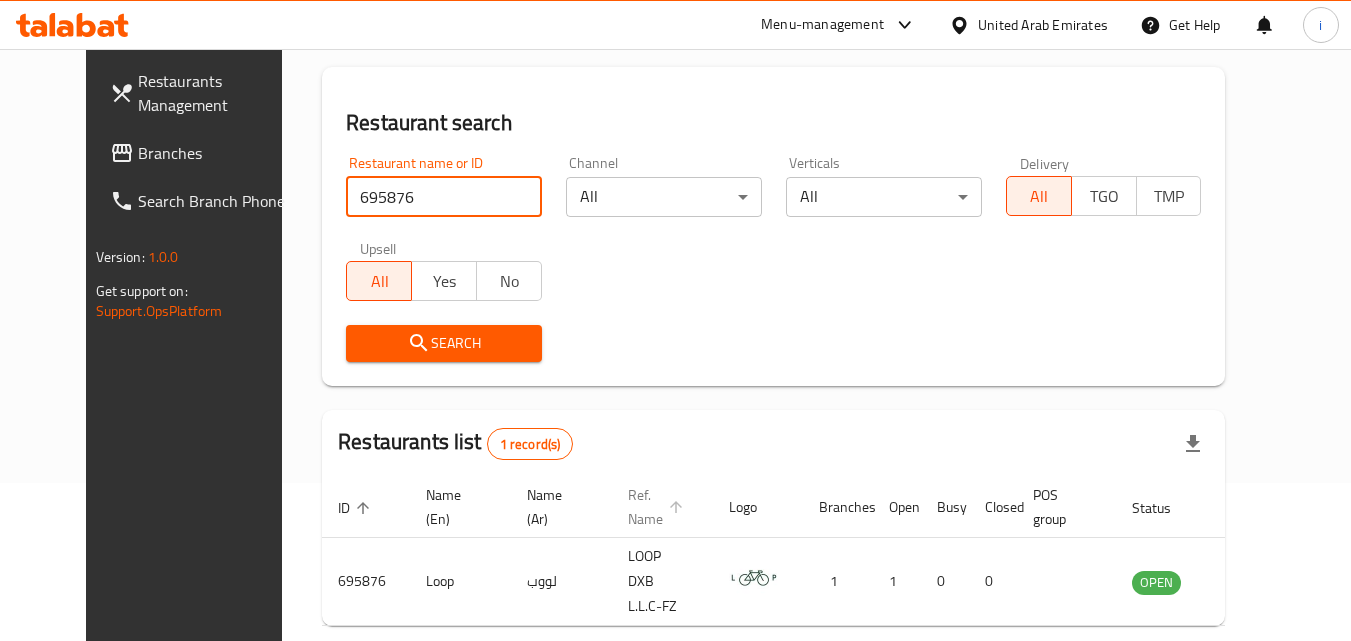 scroll, scrollTop: 234, scrollLeft: 0, axis: vertical 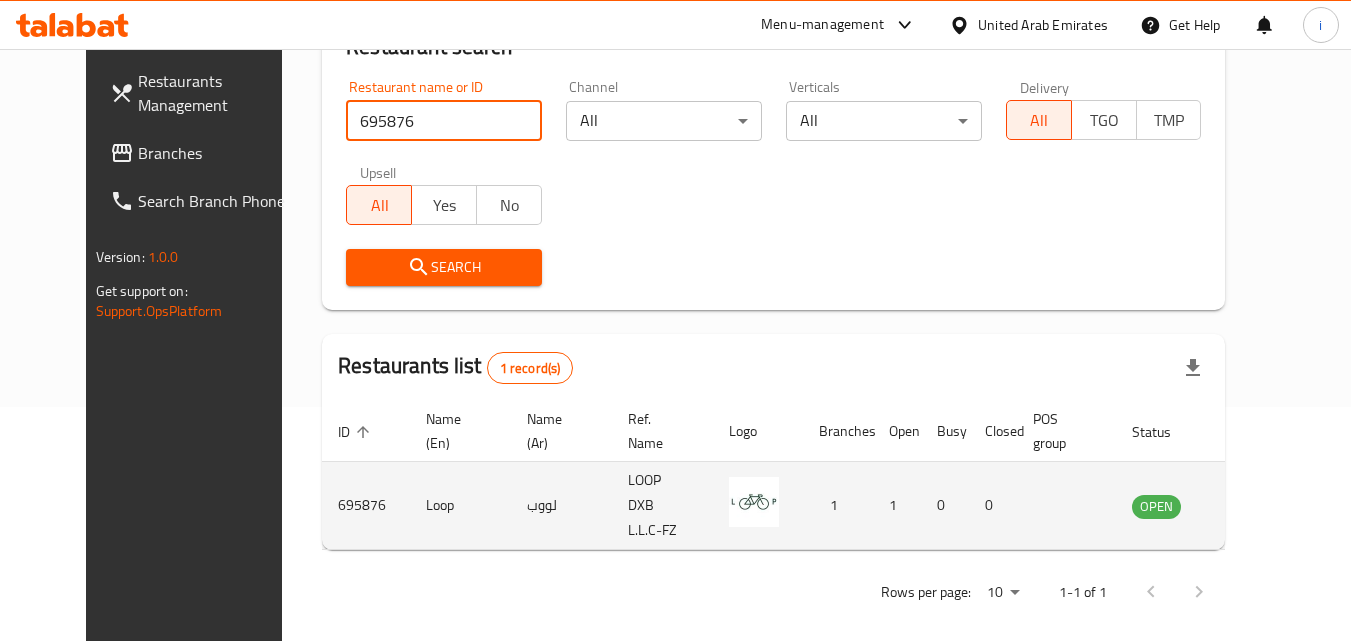 click 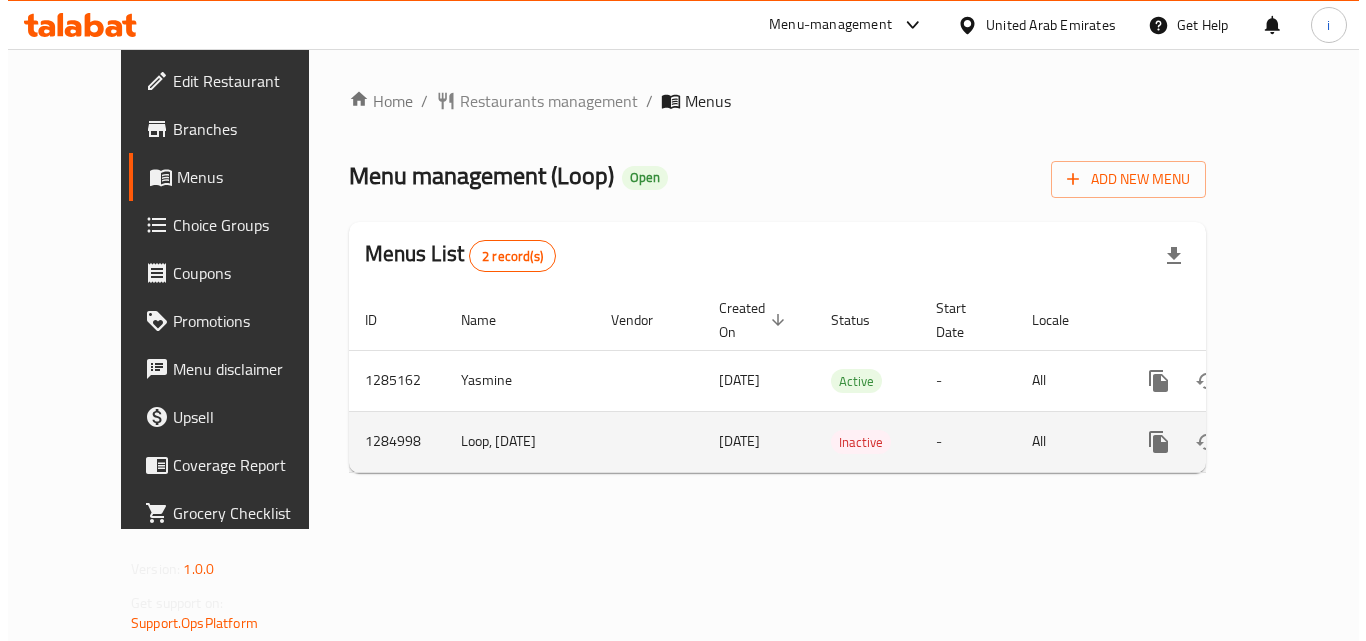 scroll, scrollTop: 0, scrollLeft: 0, axis: both 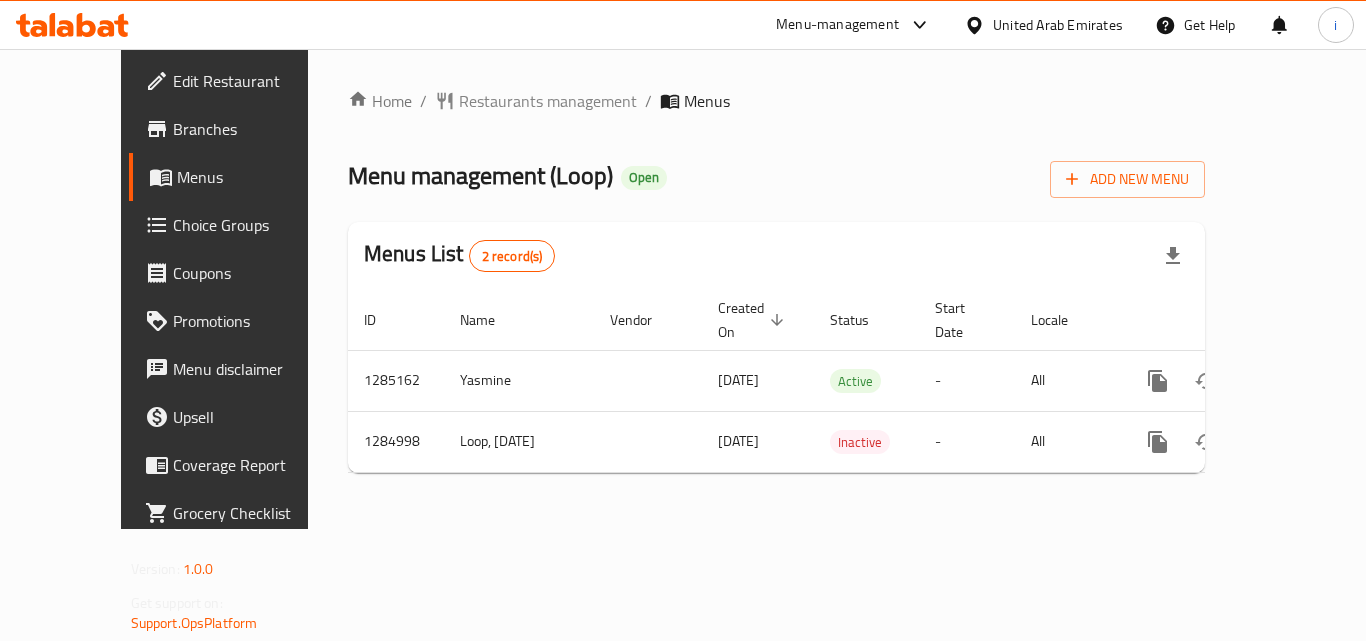 drag, startPoint x: 1048, startPoint y: 19, endPoint x: 1040, endPoint y: 32, distance: 15.264338 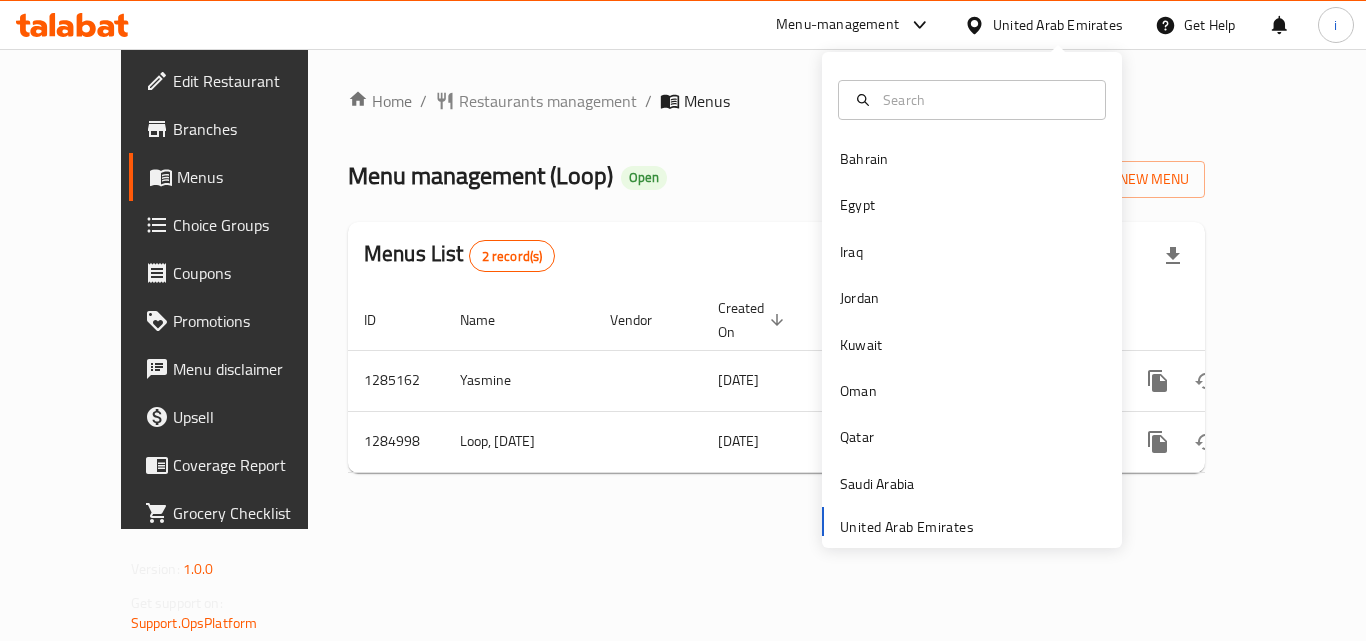 click on "Bahrain Egypt Iraq Jordan Kuwait Oman Qatar Saudi Arabia United Arab Emirates" at bounding box center (972, 341) 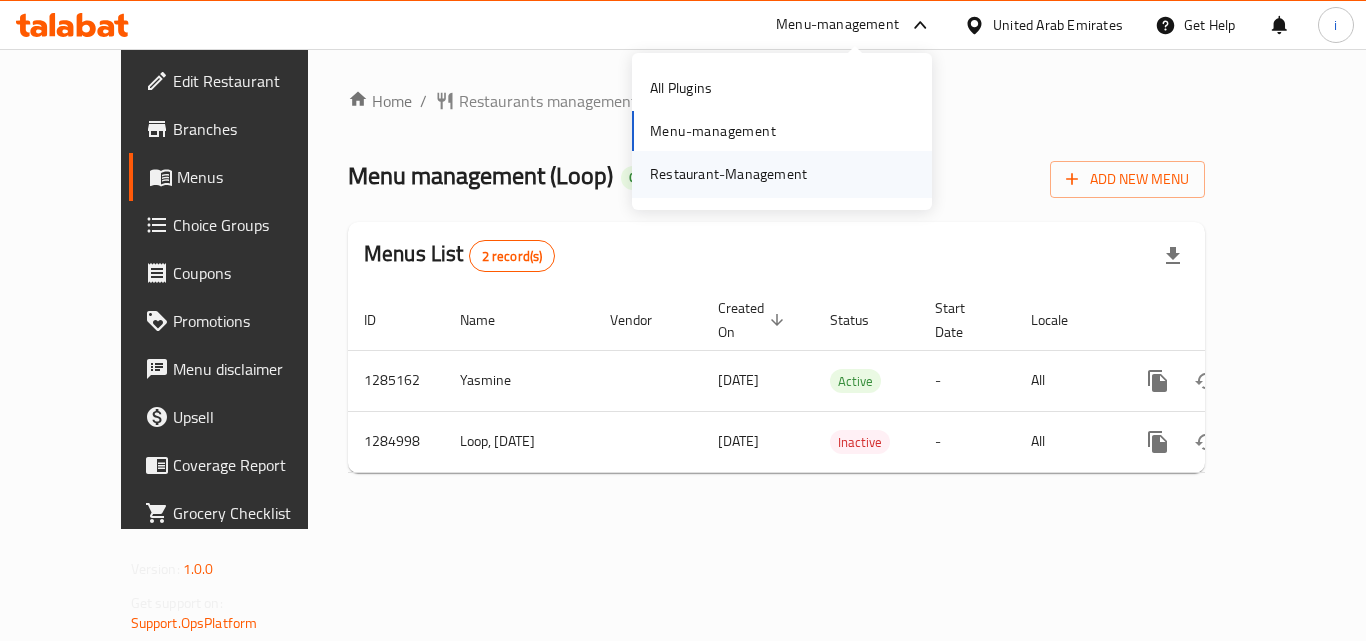 click on "Restaurant-Management" at bounding box center [728, 174] 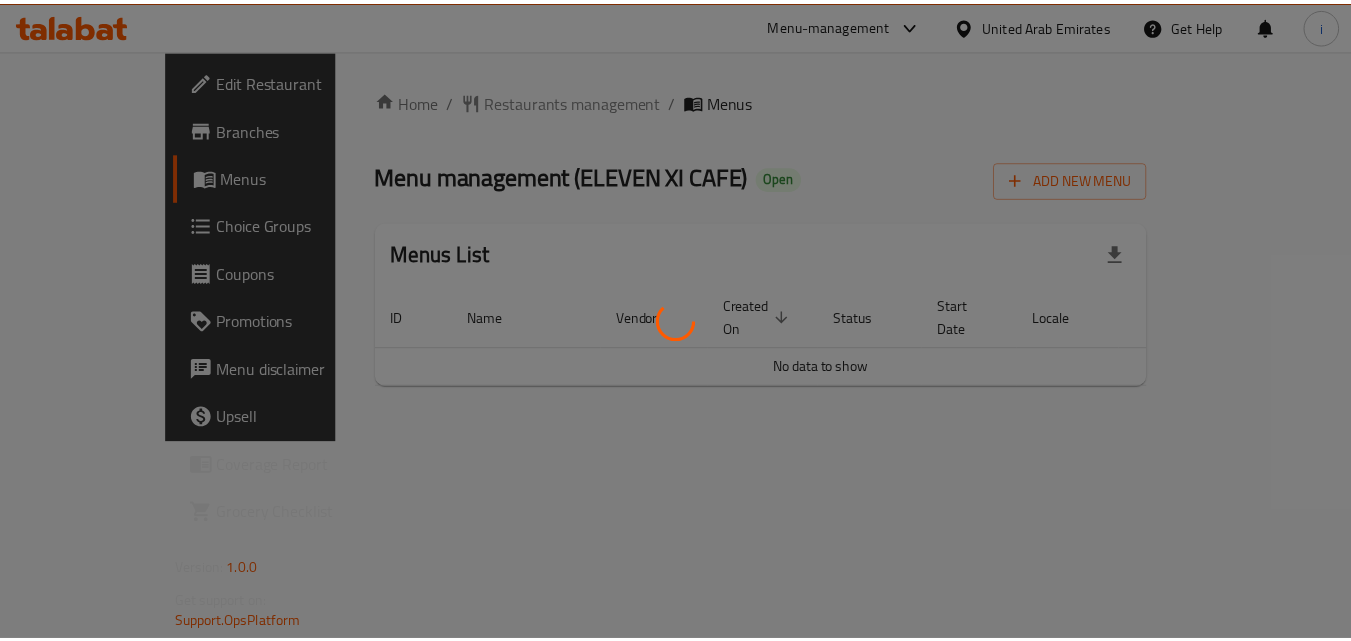 scroll, scrollTop: 0, scrollLeft: 0, axis: both 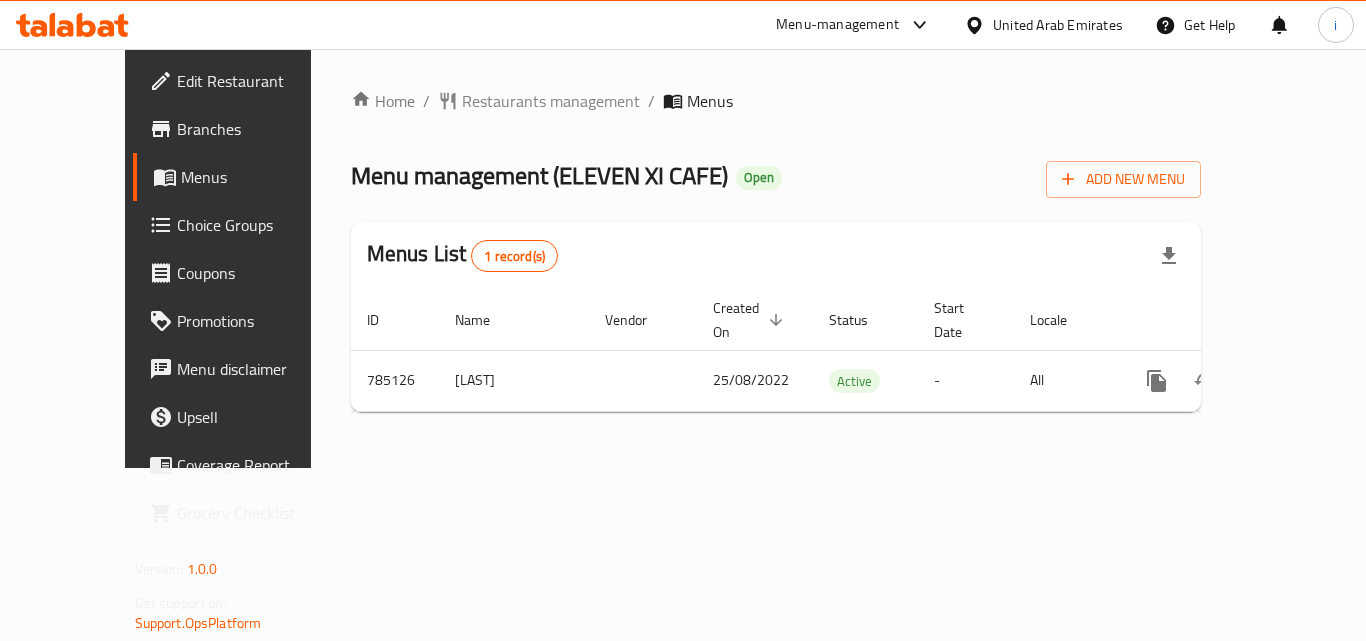 click on "Restaurants management" at bounding box center [551, 101] 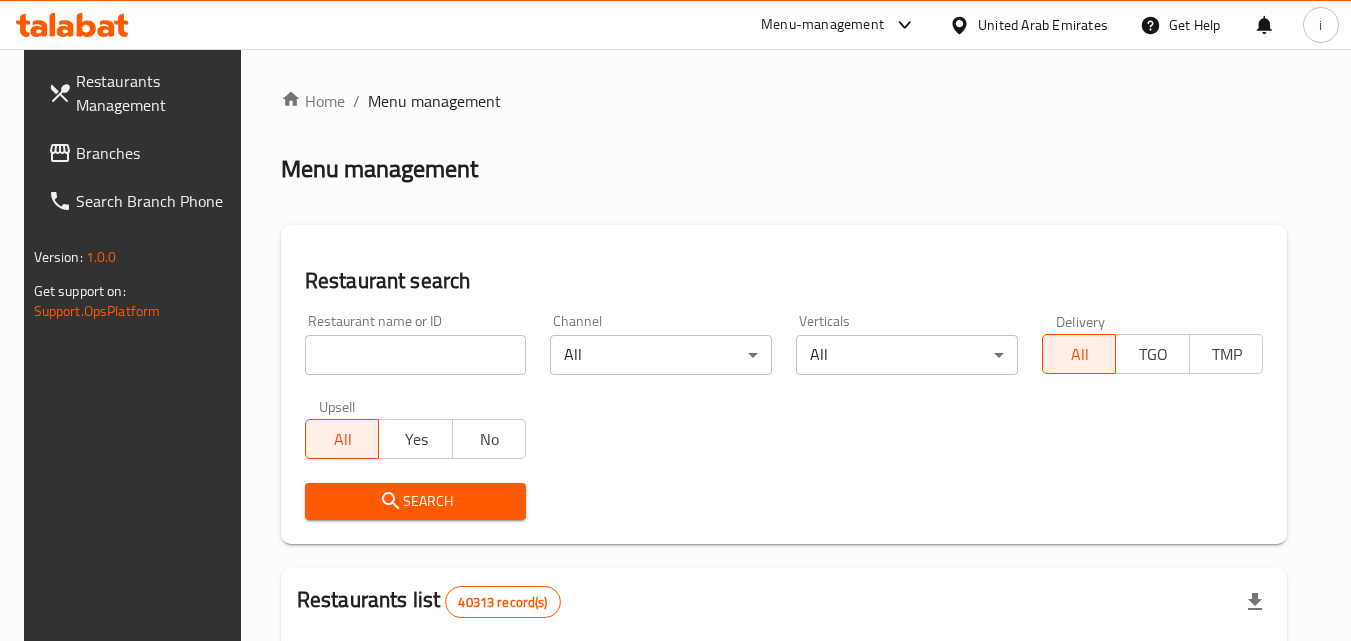 click at bounding box center (416, 355) 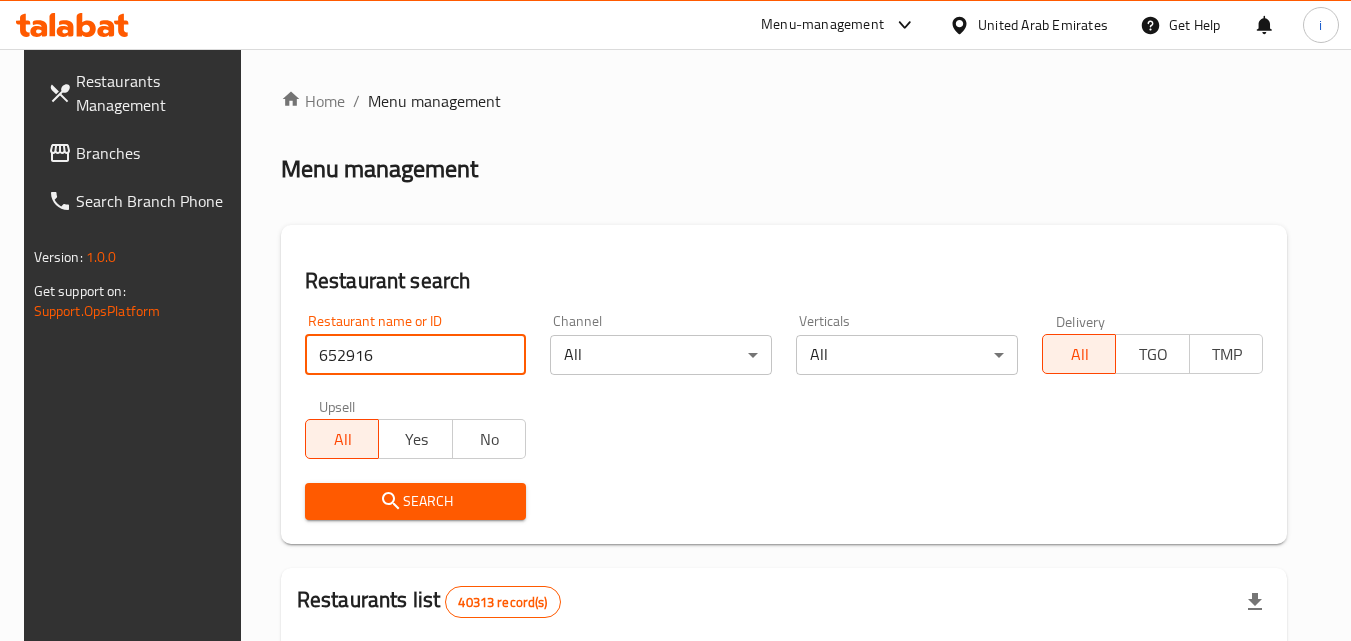 type on "652916" 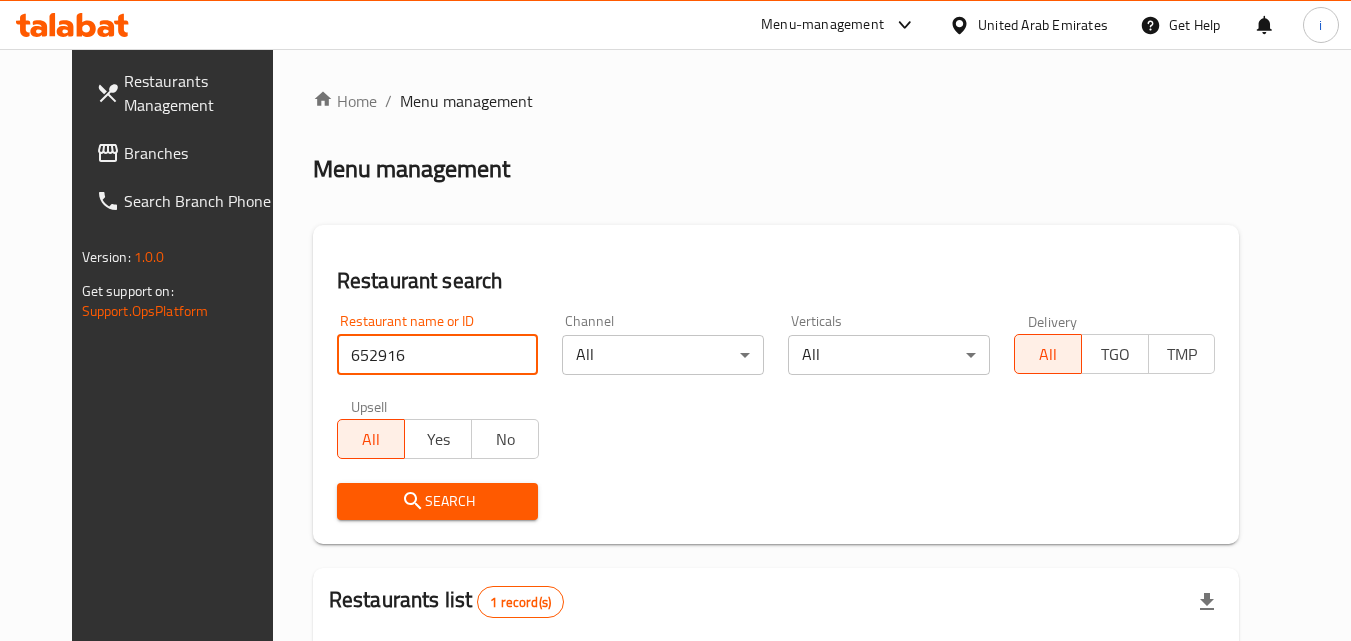 scroll, scrollTop: 234, scrollLeft: 0, axis: vertical 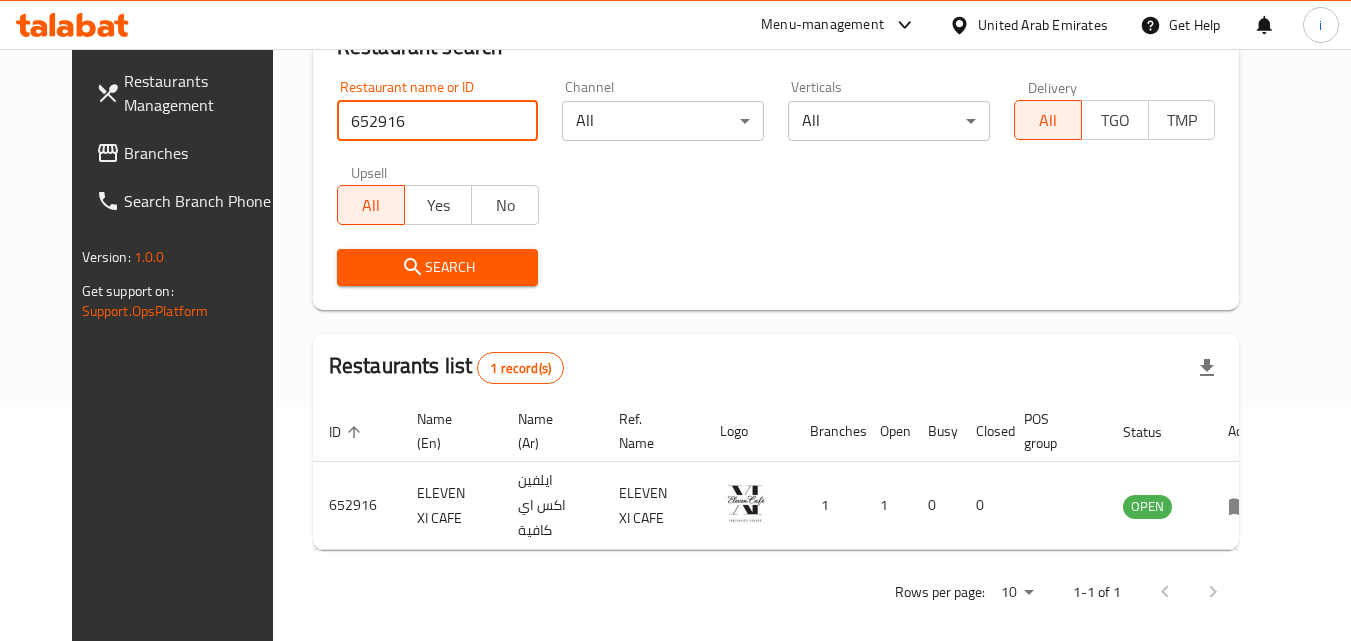 drag, startPoint x: 1261, startPoint y: 493, endPoint x: 1249, endPoint y: 490, distance: 12.369317 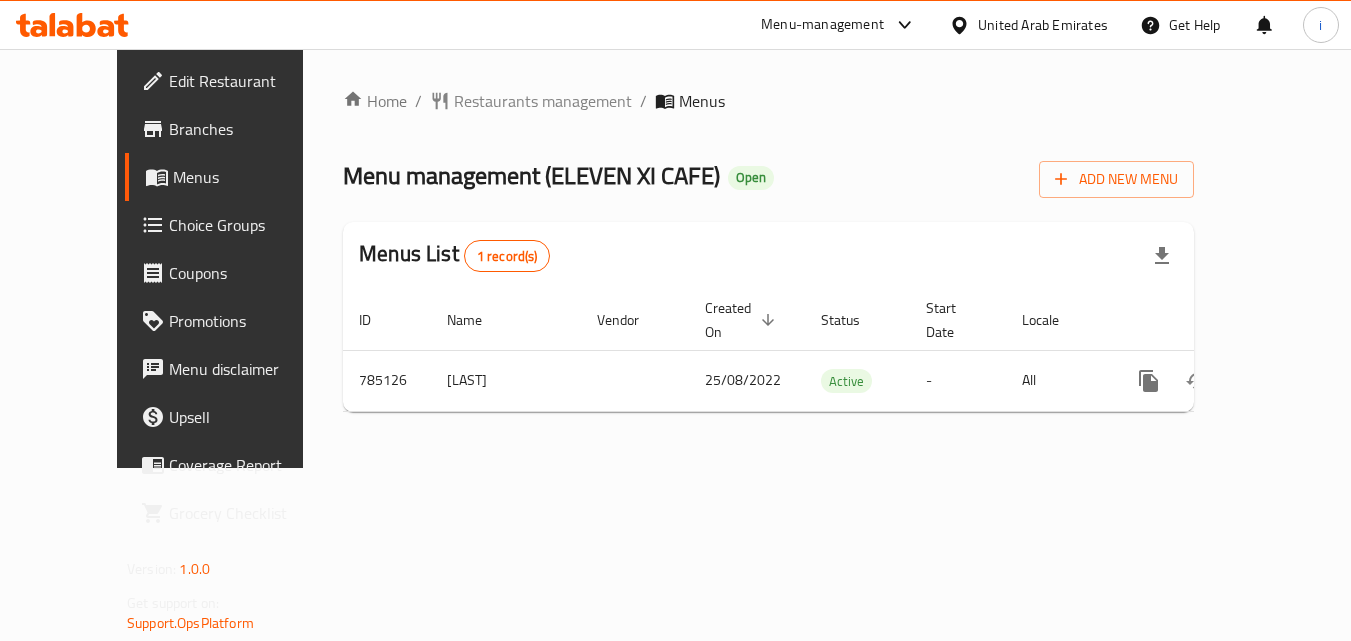 scroll, scrollTop: 0, scrollLeft: 0, axis: both 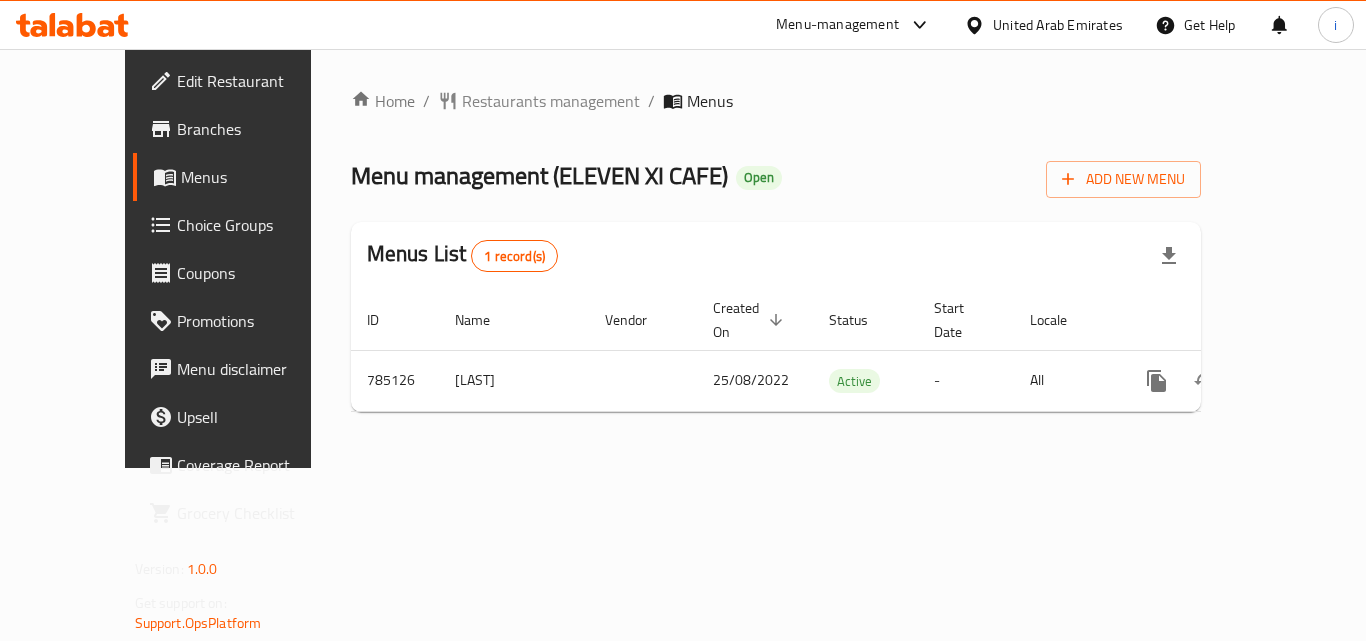 click on "United Arab Emirates" at bounding box center (1058, 25) 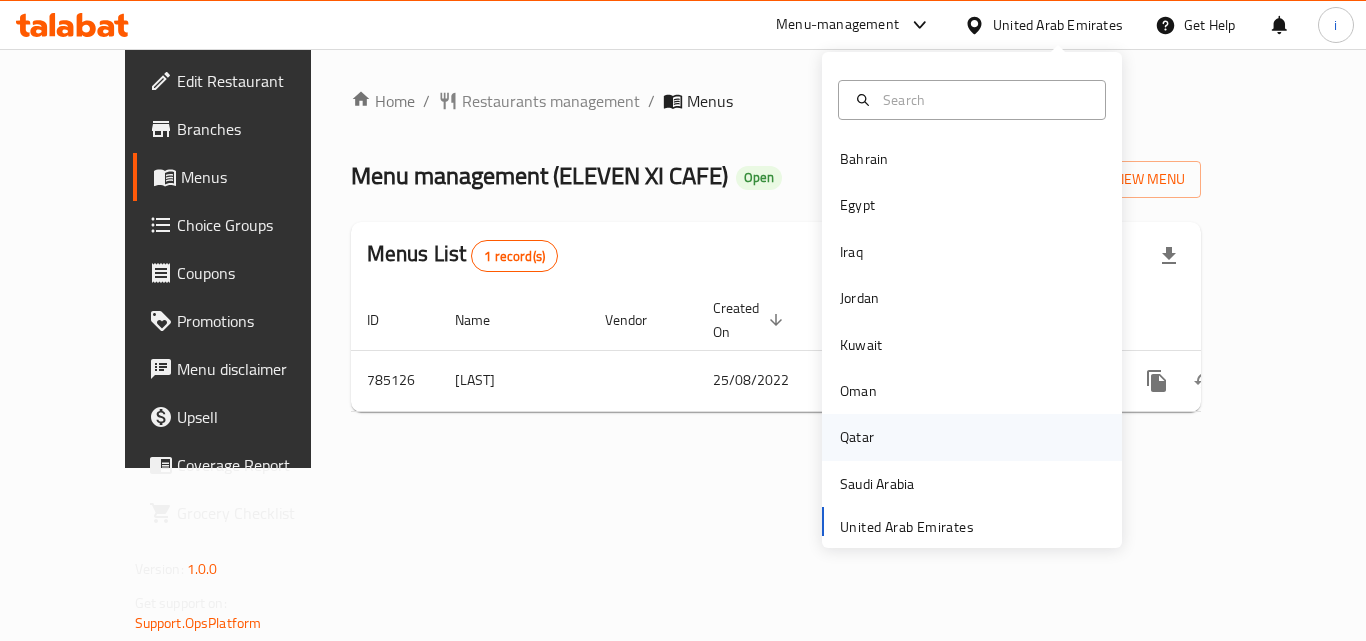 click on "Qatar" at bounding box center [857, 437] 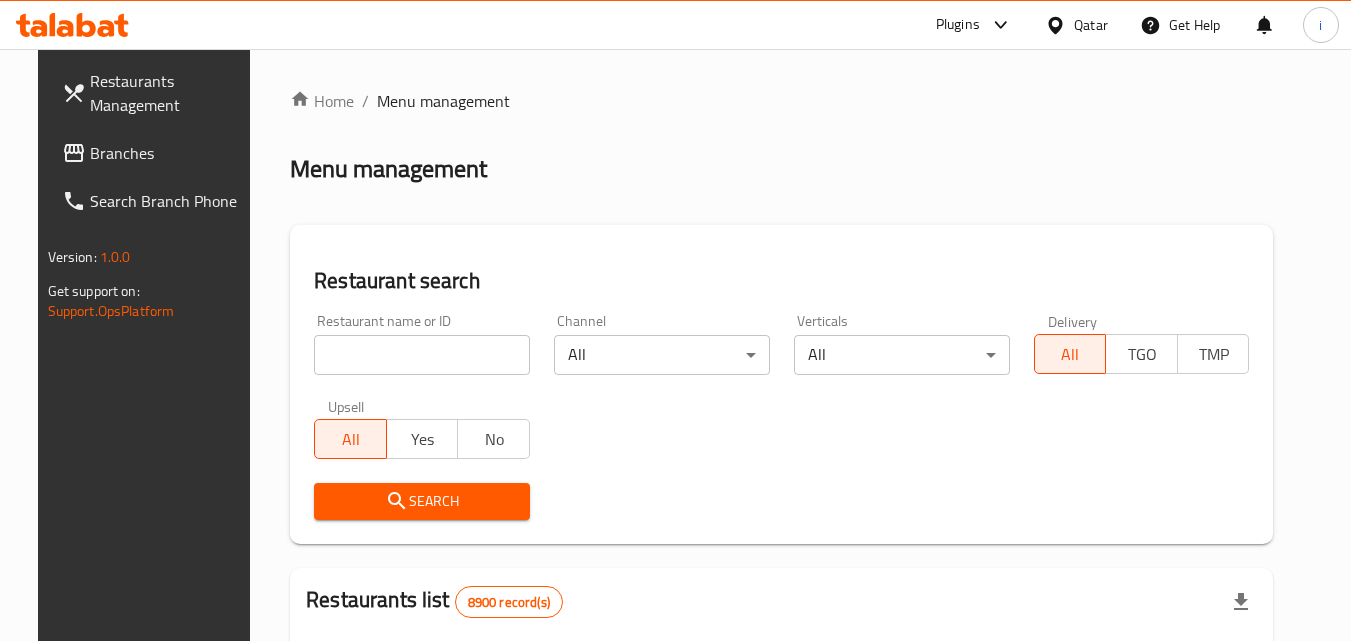 click on "Branches" at bounding box center [169, 153] 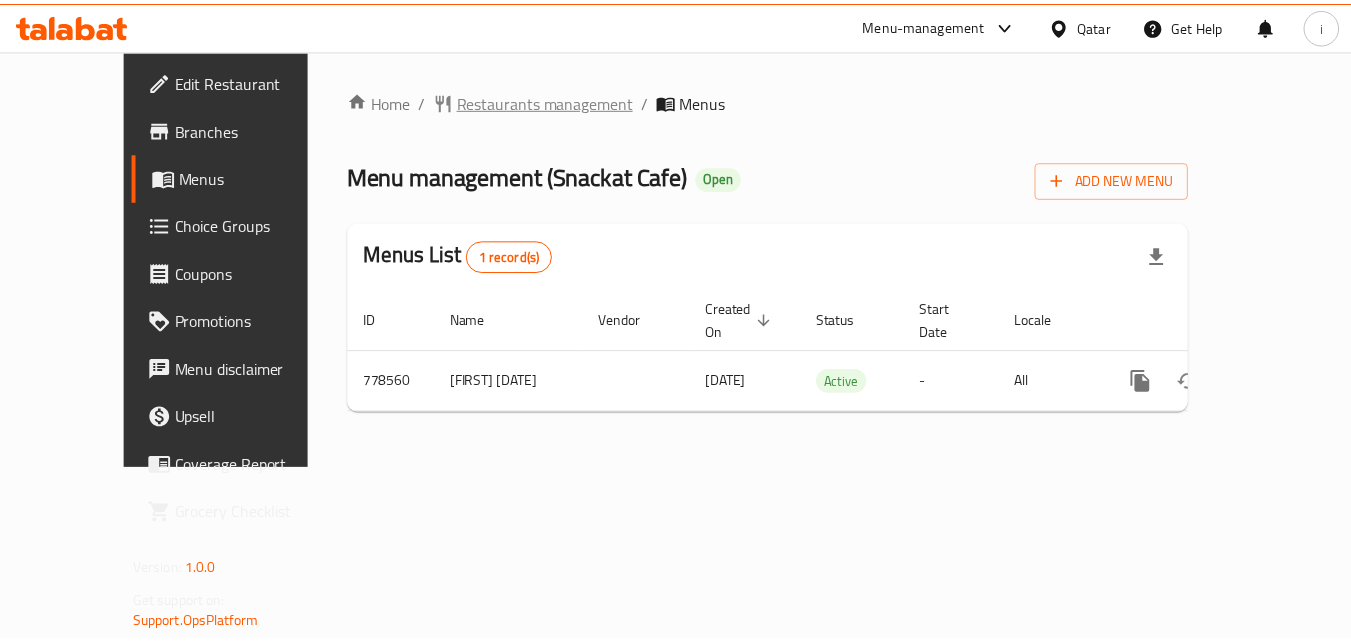 scroll, scrollTop: 0, scrollLeft: 0, axis: both 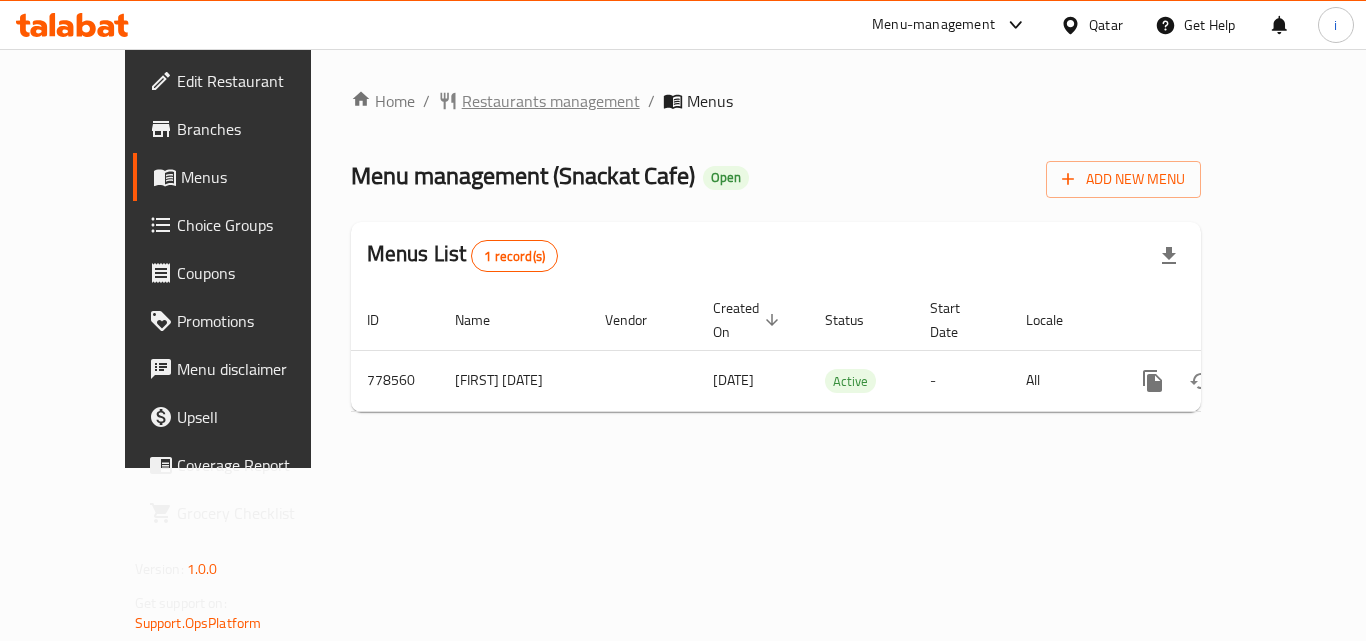 click on "Restaurants management" at bounding box center [551, 101] 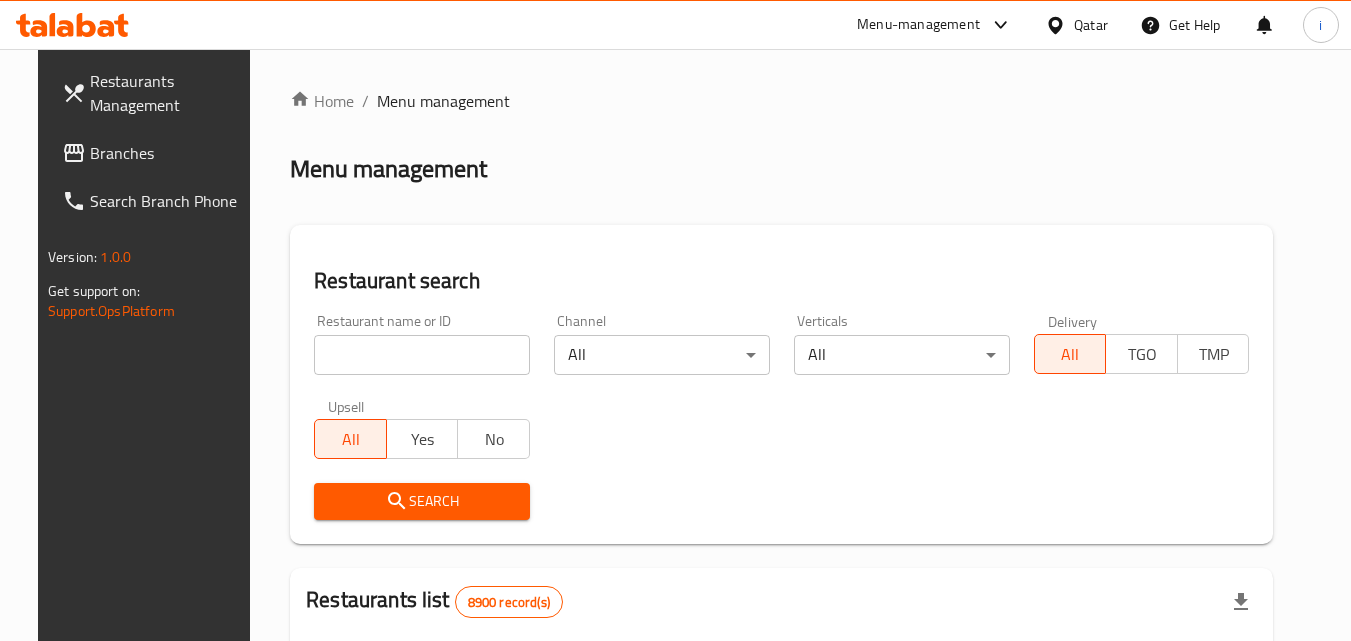 click at bounding box center (675, 320) 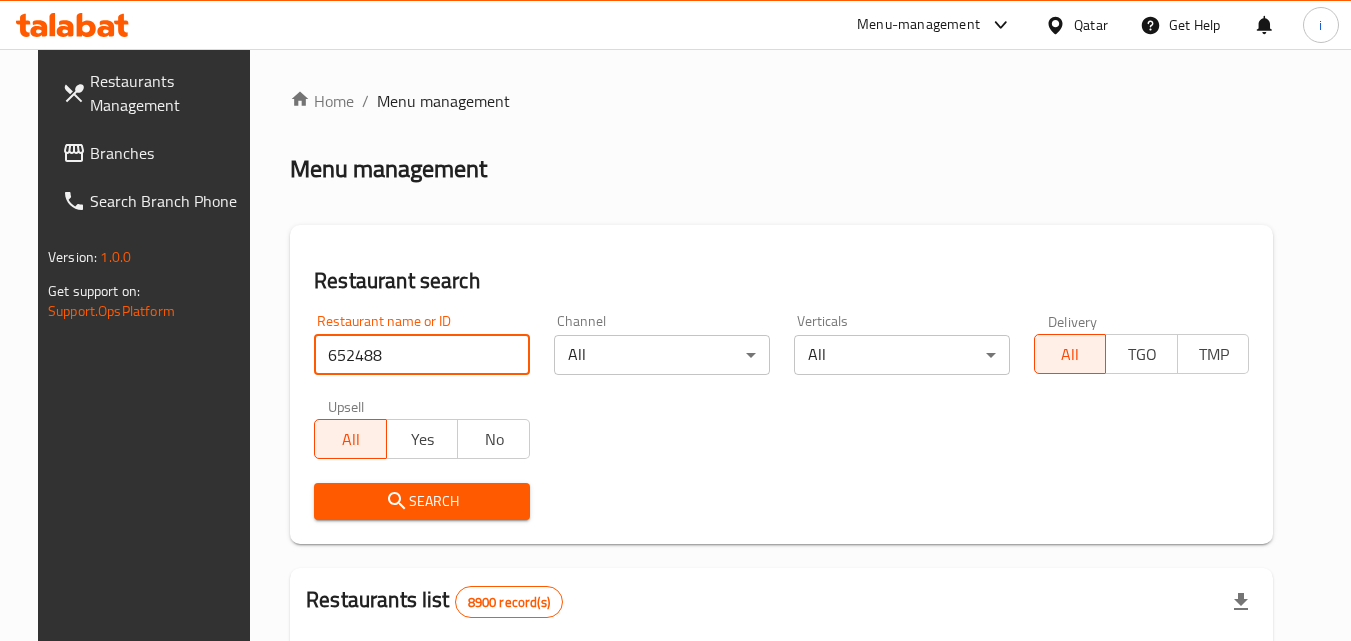 type on "652488" 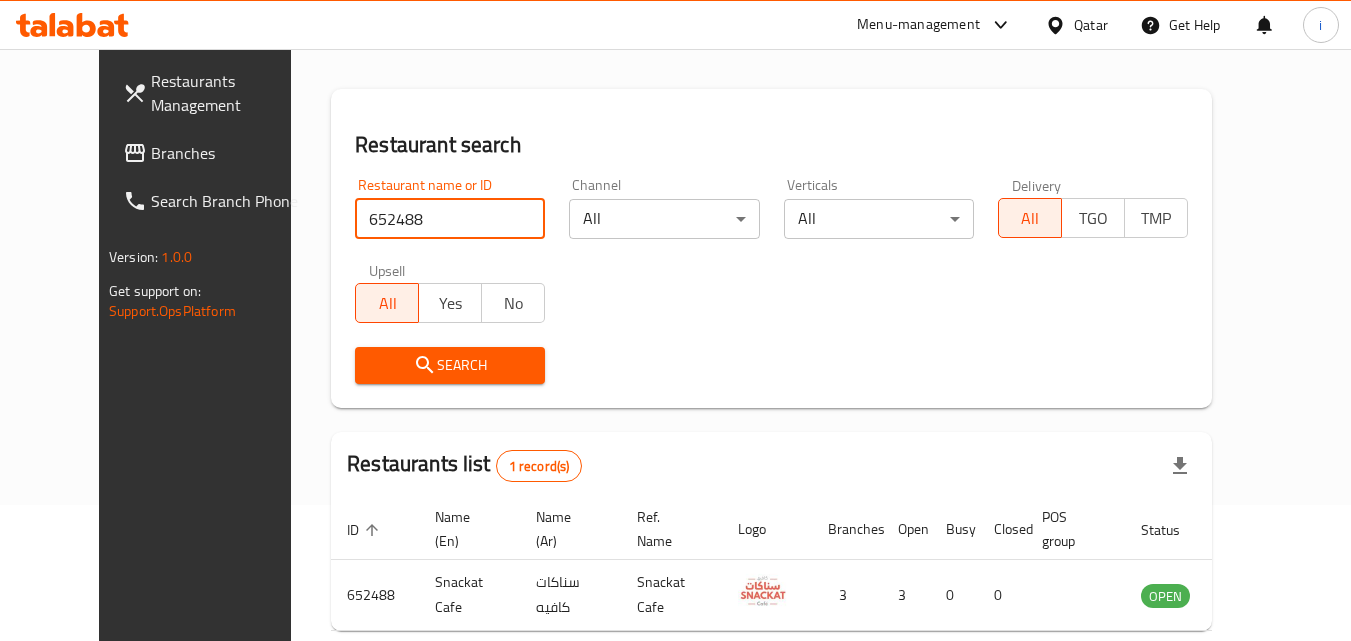 scroll, scrollTop: 234, scrollLeft: 0, axis: vertical 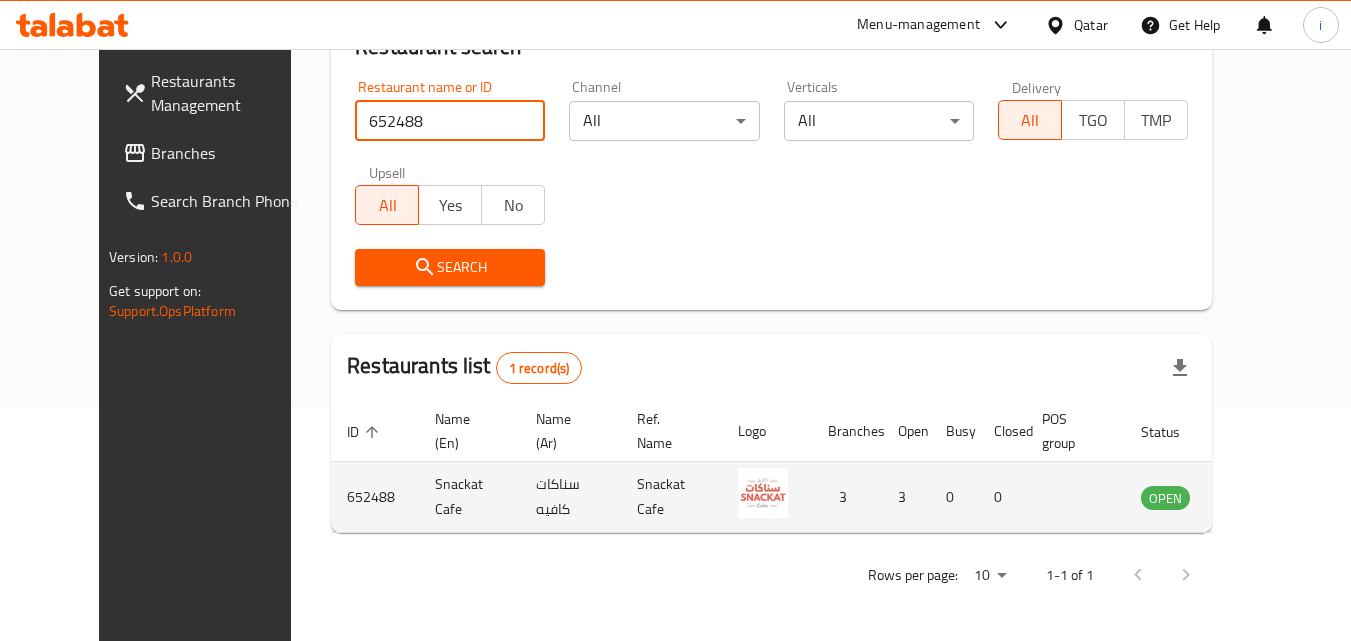 click 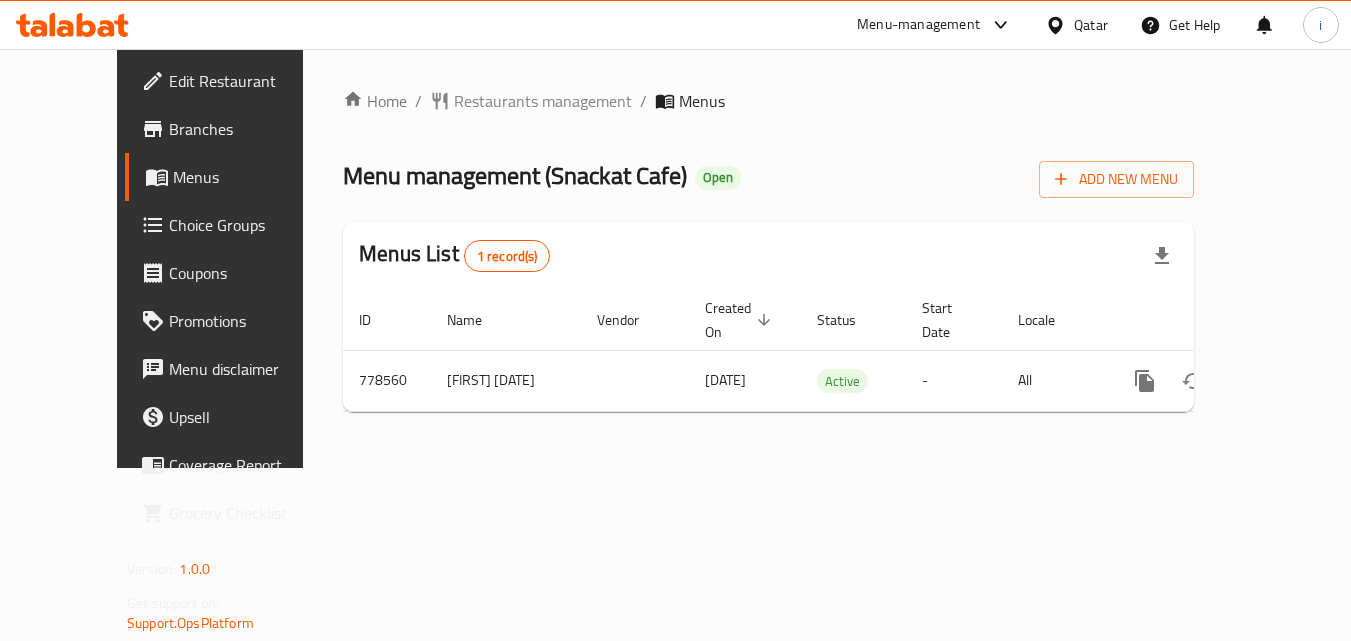 scroll, scrollTop: 0, scrollLeft: 0, axis: both 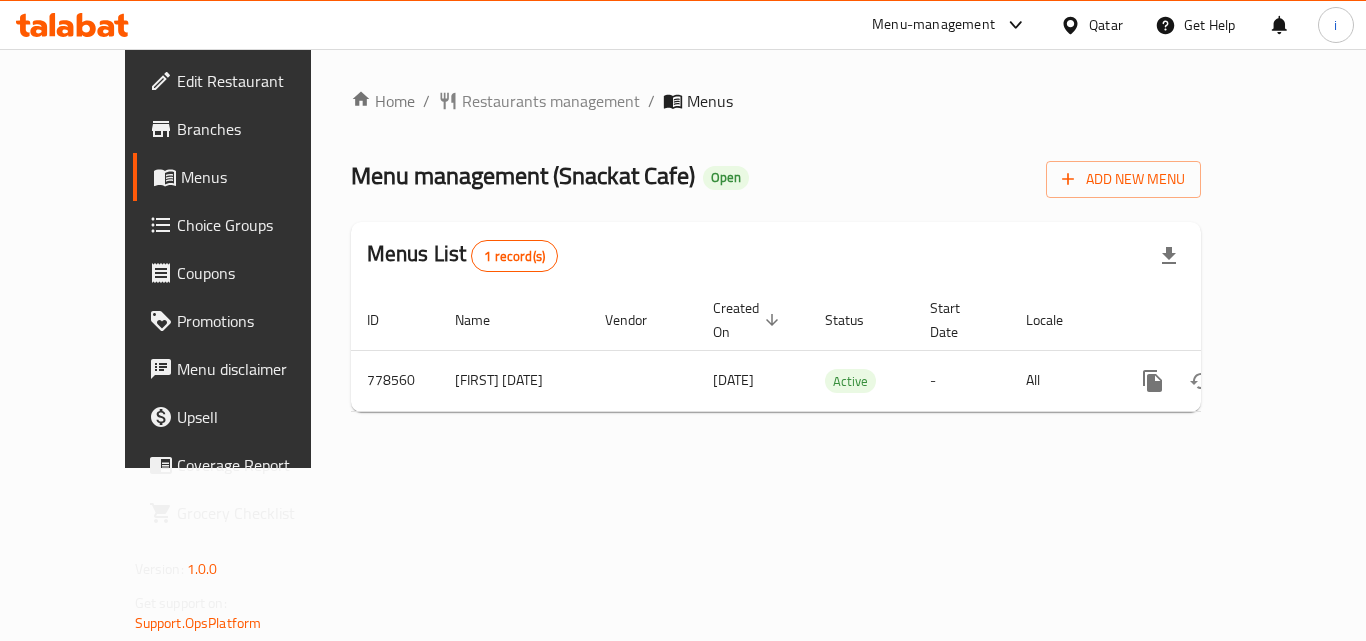 click on "Qatar" at bounding box center [1106, 25] 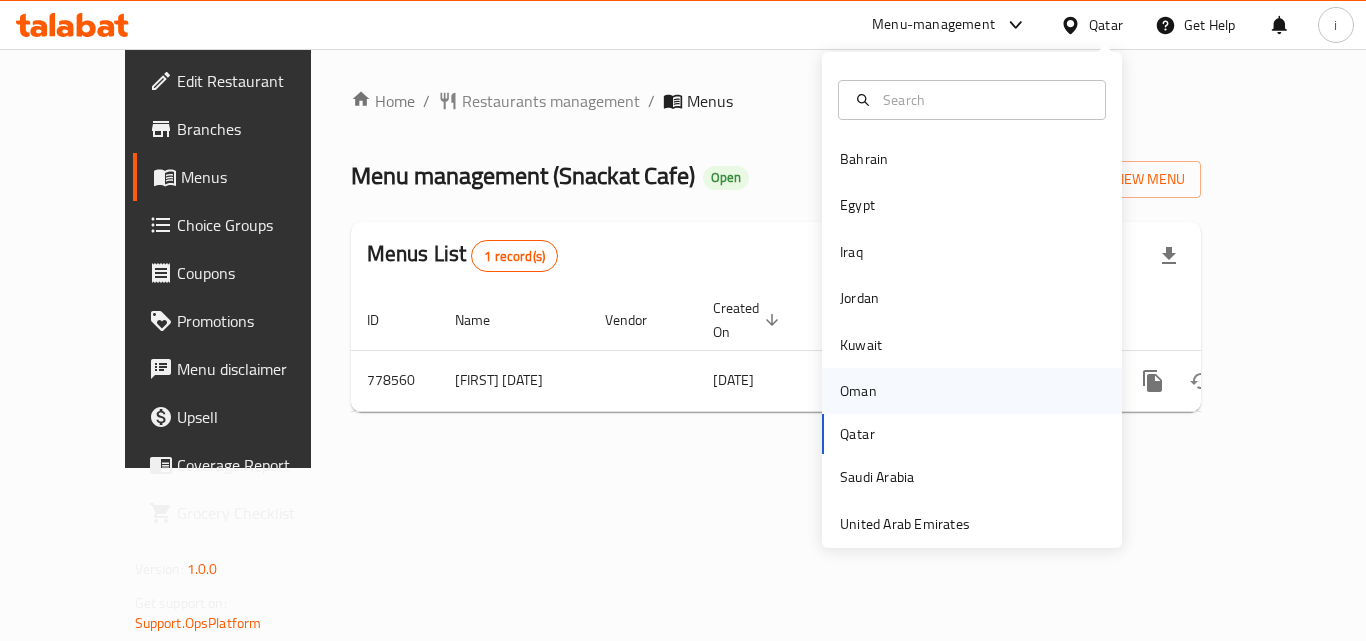 click on "Oman" at bounding box center [858, 391] 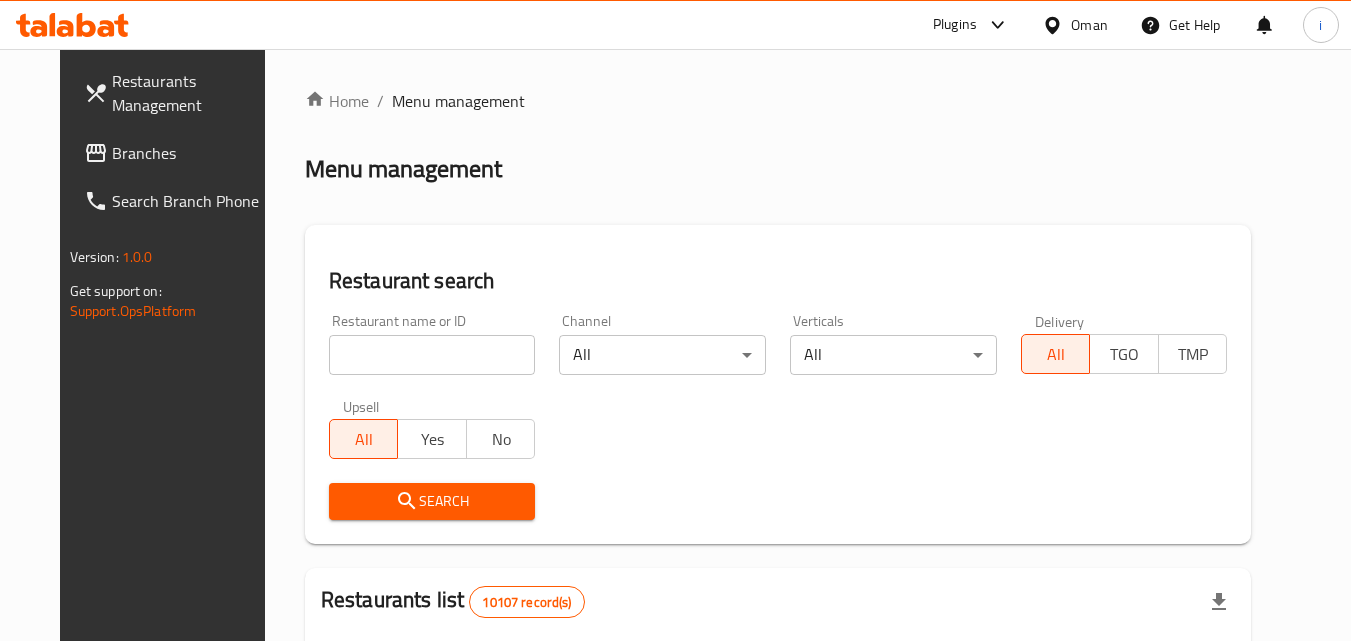 click on "Plugins" at bounding box center (955, 25) 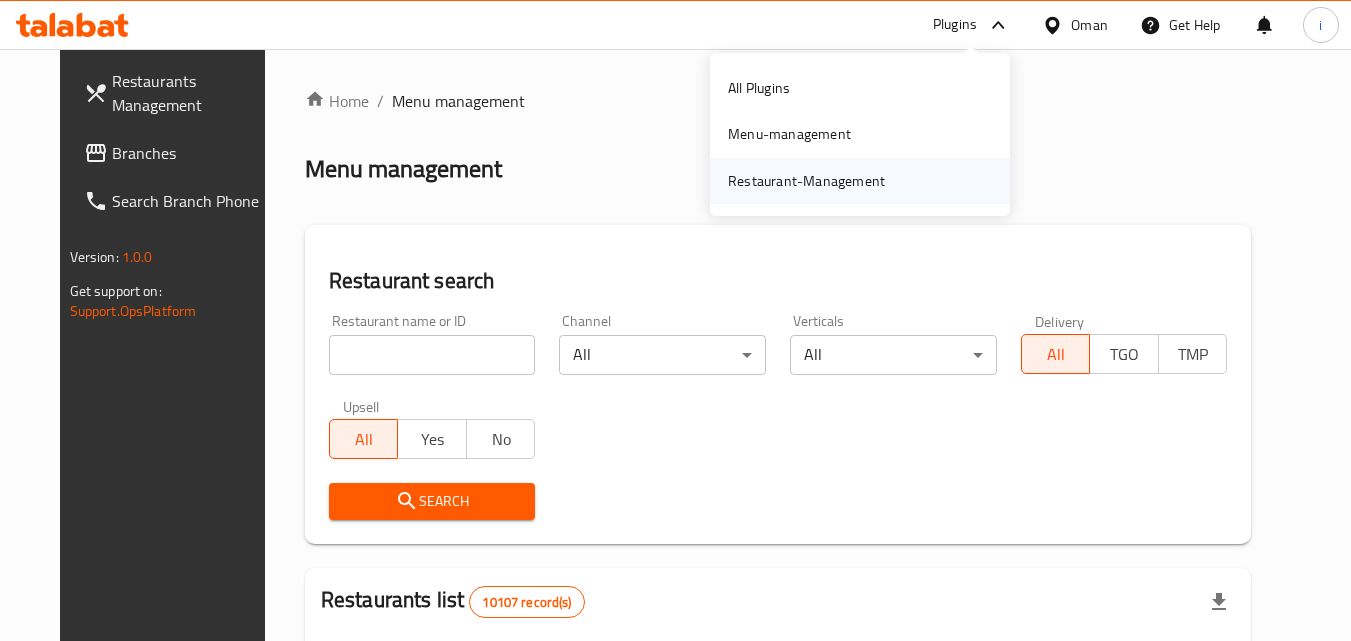 click on "Restaurant-Management" at bounding box center [806, 181] 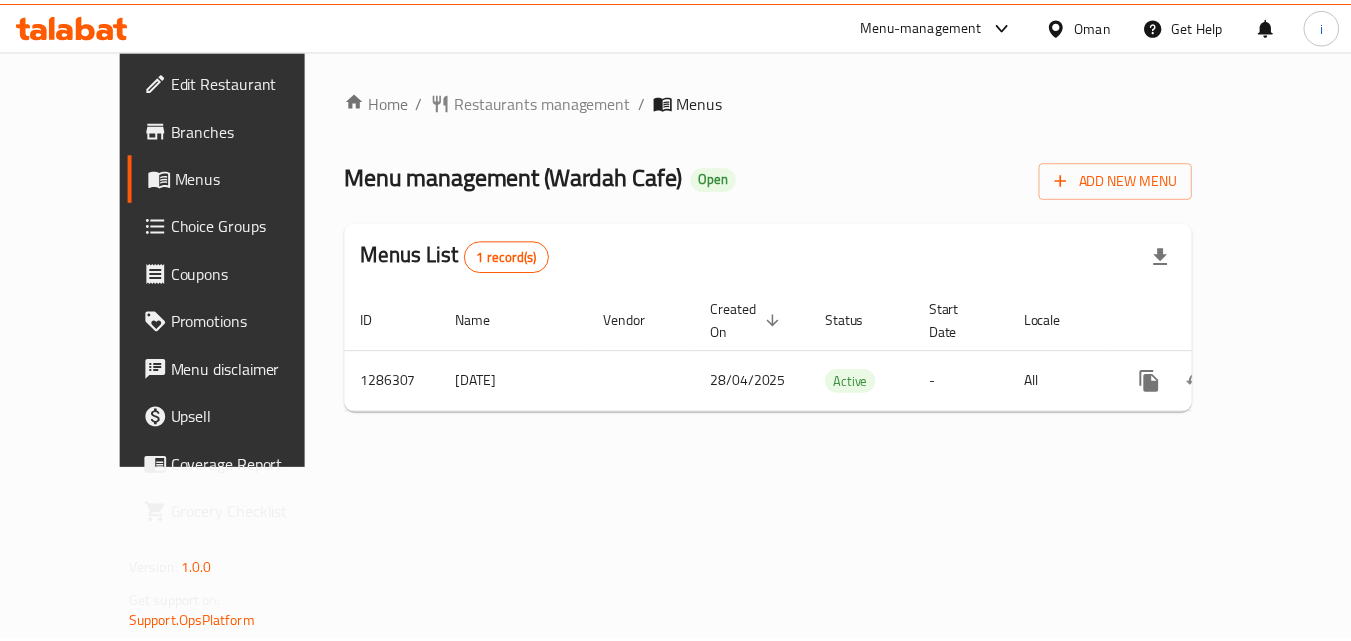 scroll, scrollTop: 0, scrollLeft: 0, axis: both 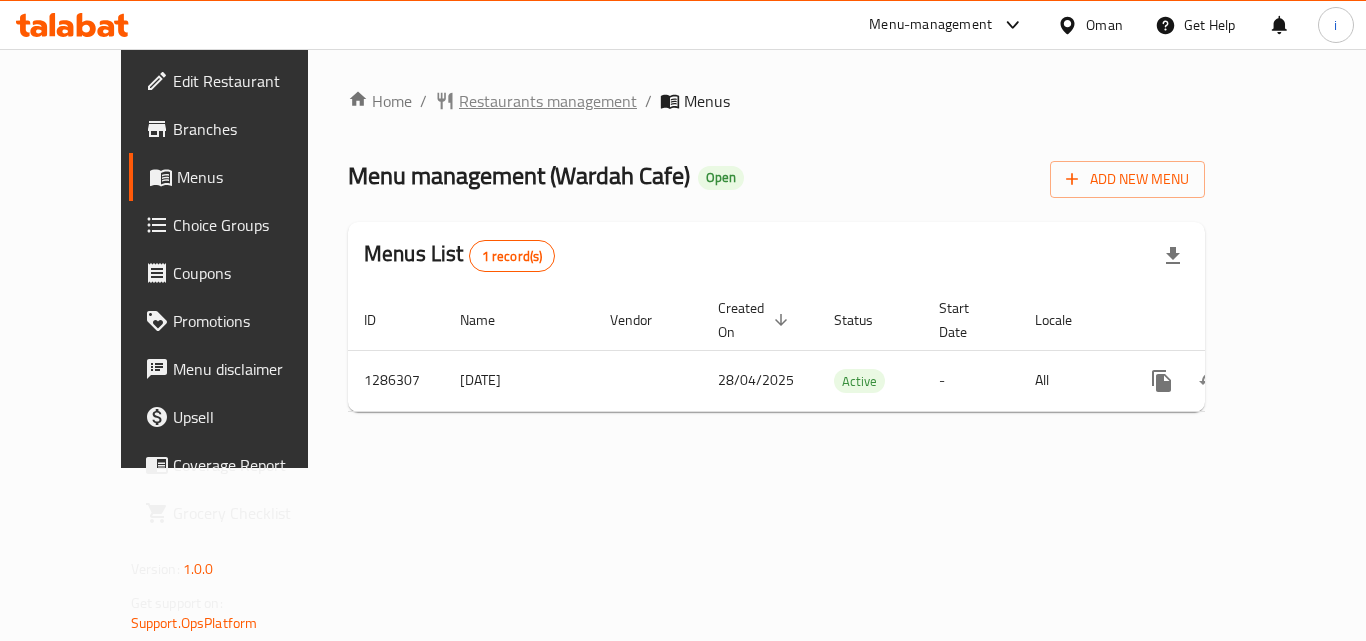 click on "Restaurants management" at bounding box center (548, 101) 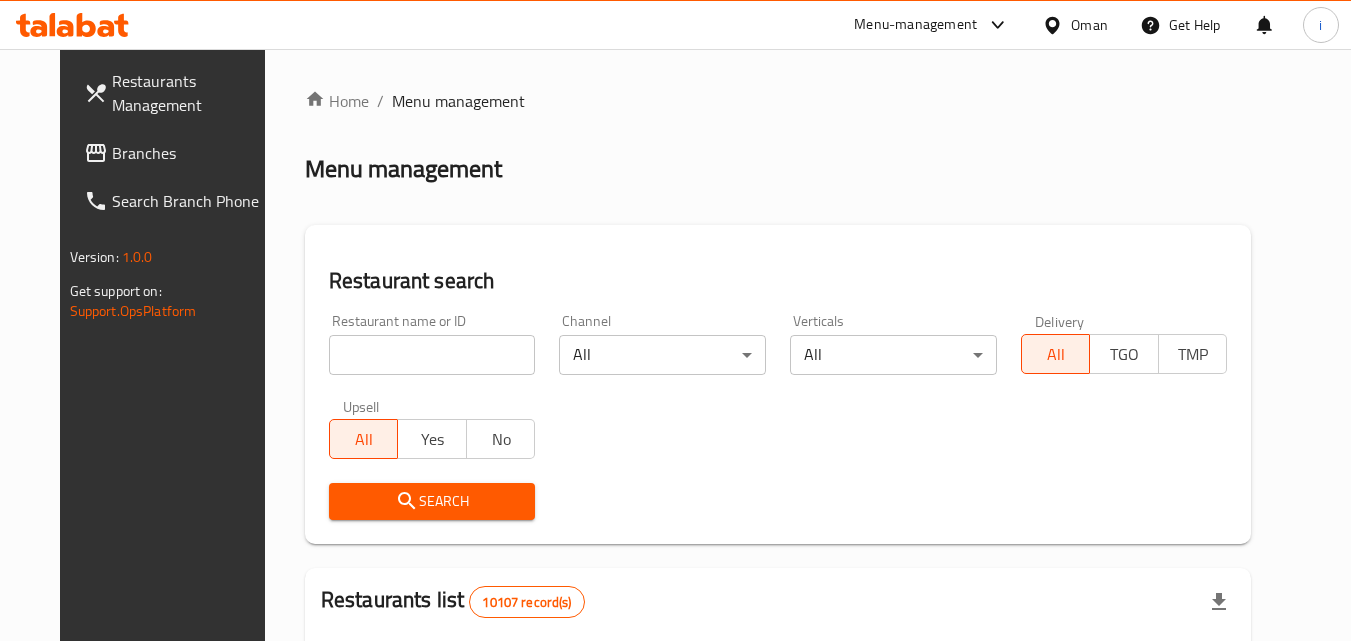 click at bounding box center [432, 355] 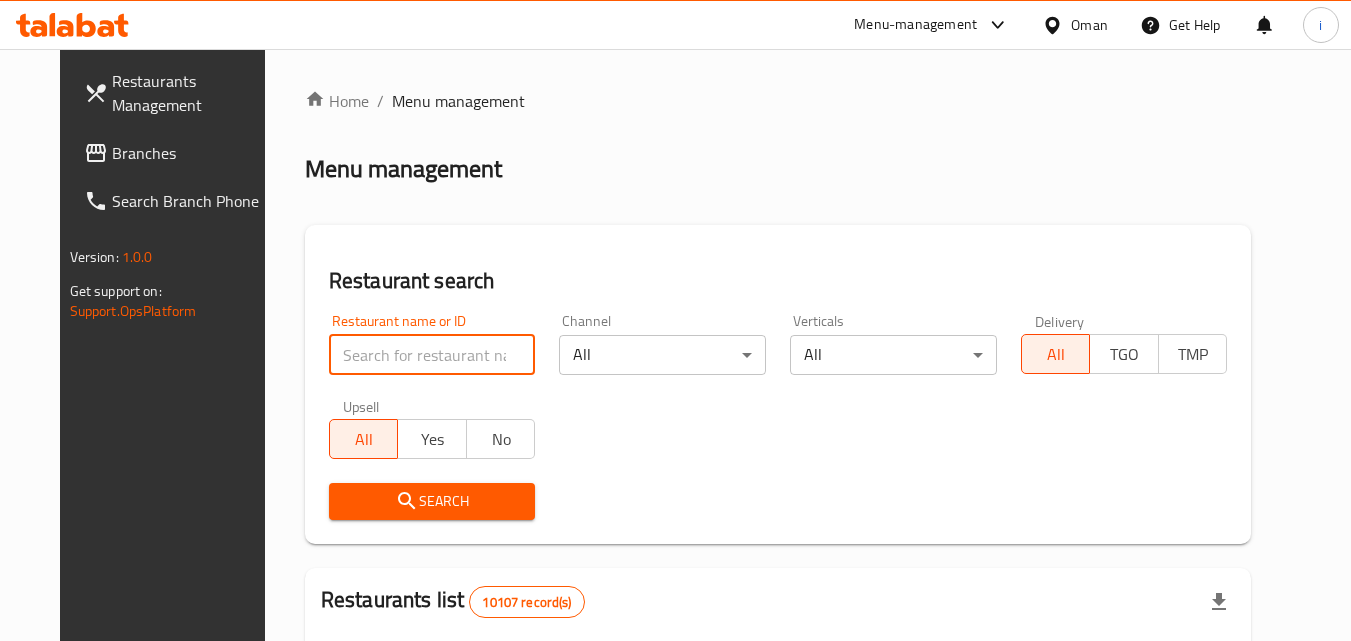 click at bounding box center [432, 355] 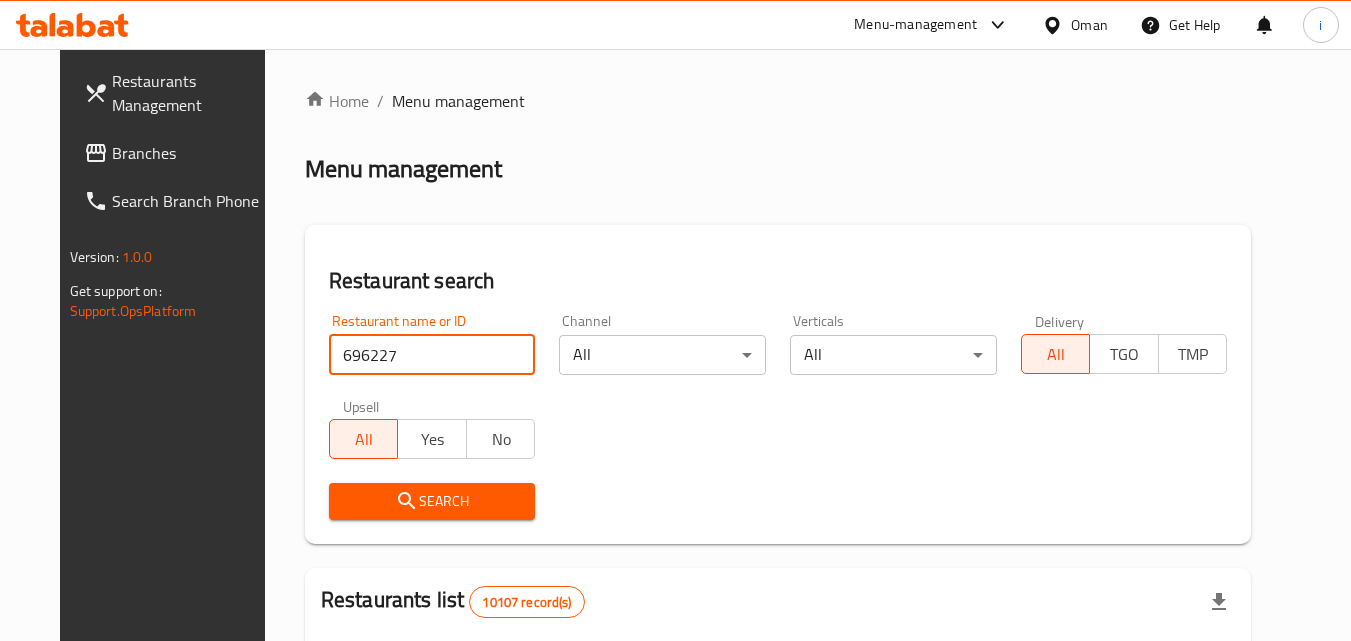 type on "696227" 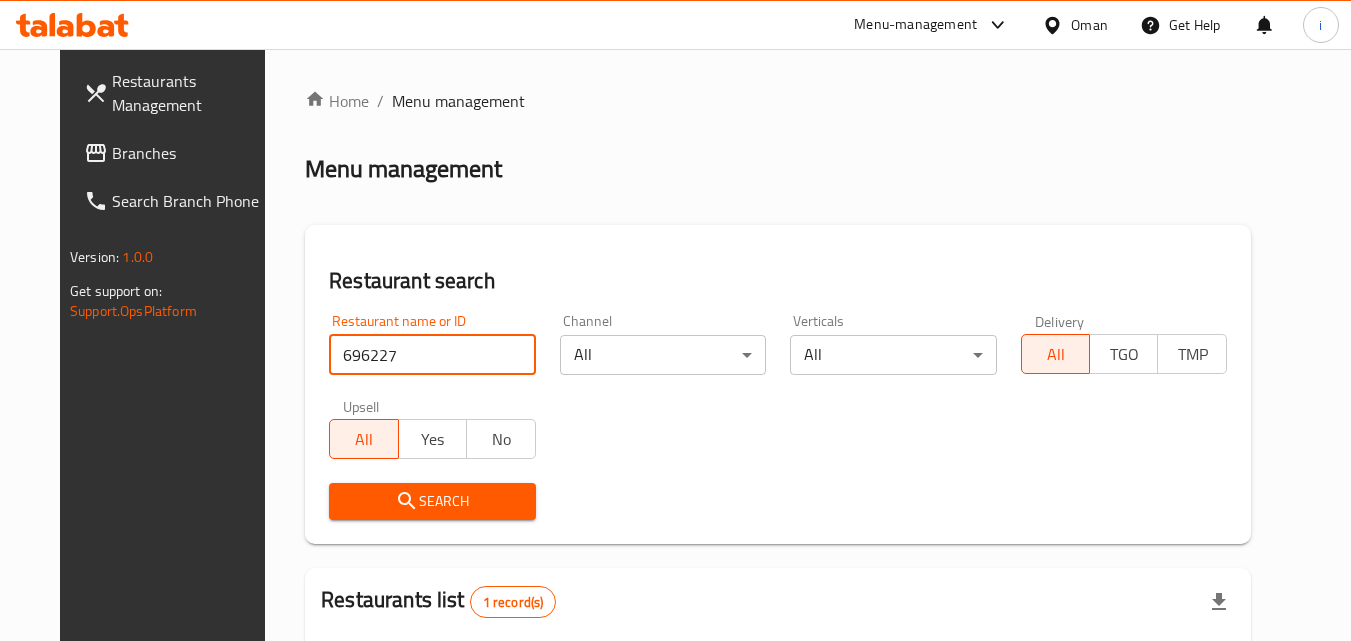 scroll, scrollTop: 234, scrollLeft: 0, axis: vertical 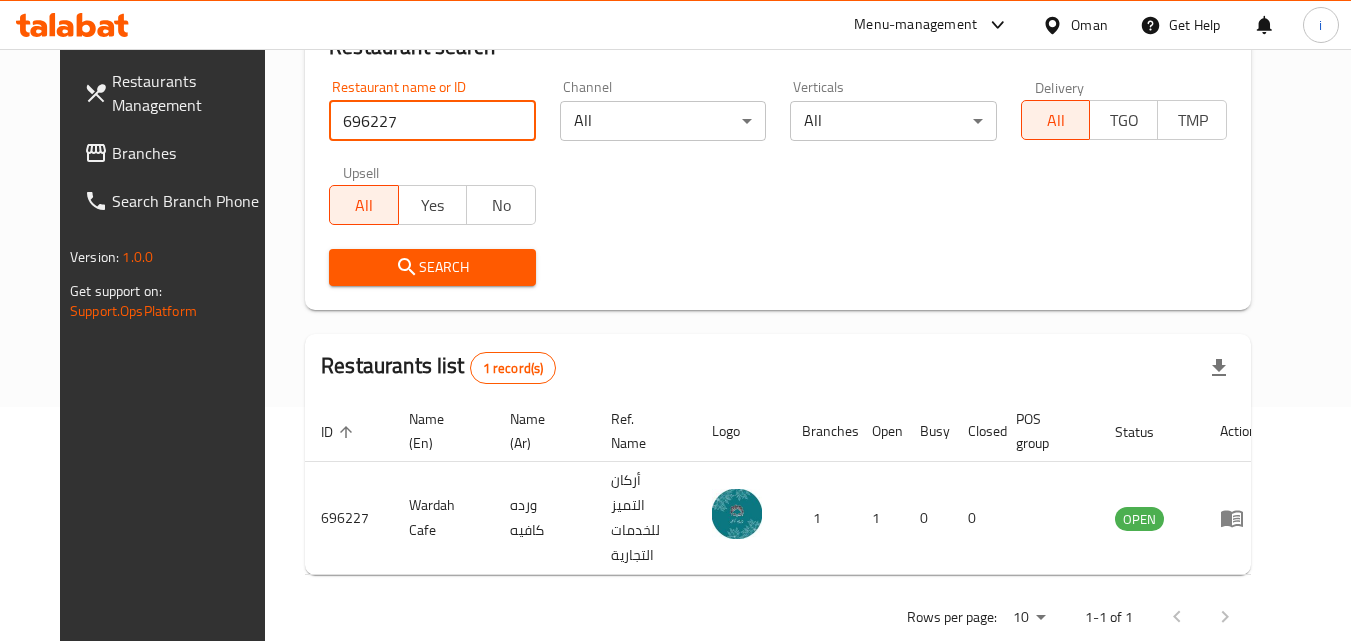 click 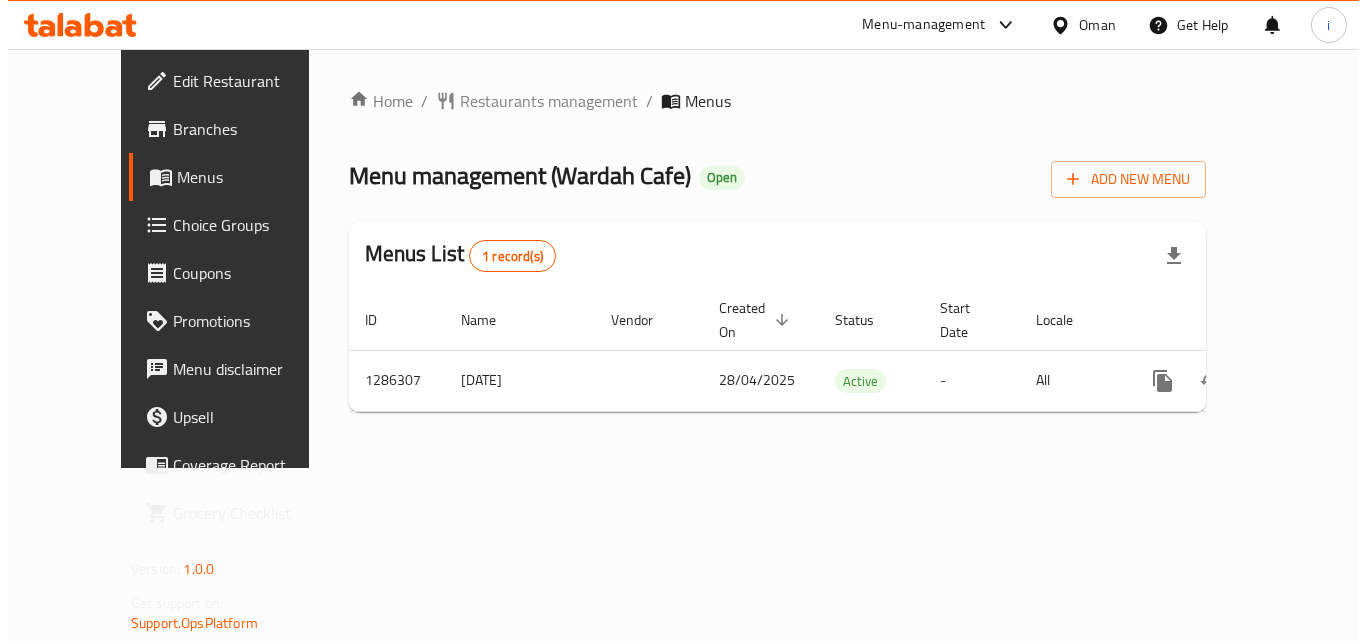 scroll, scrollTop: 0, scrollLeft: 0, axis: both 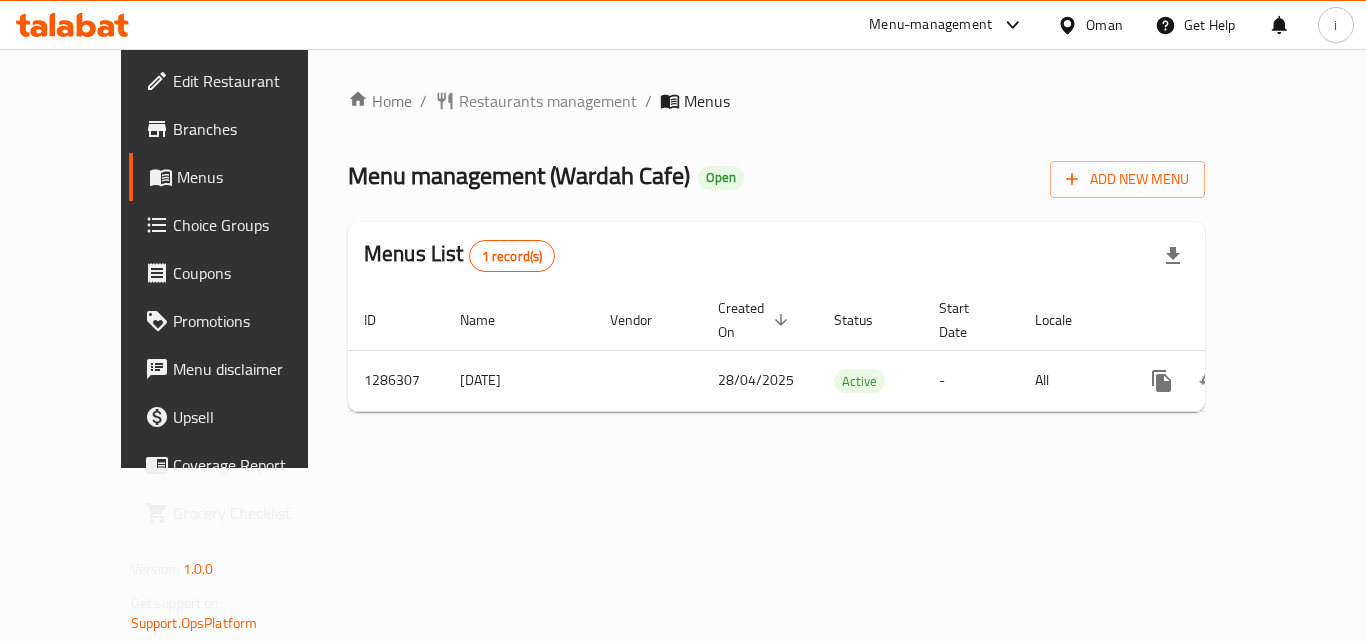 click on "Menu-management" at bounding box center (930, 25) 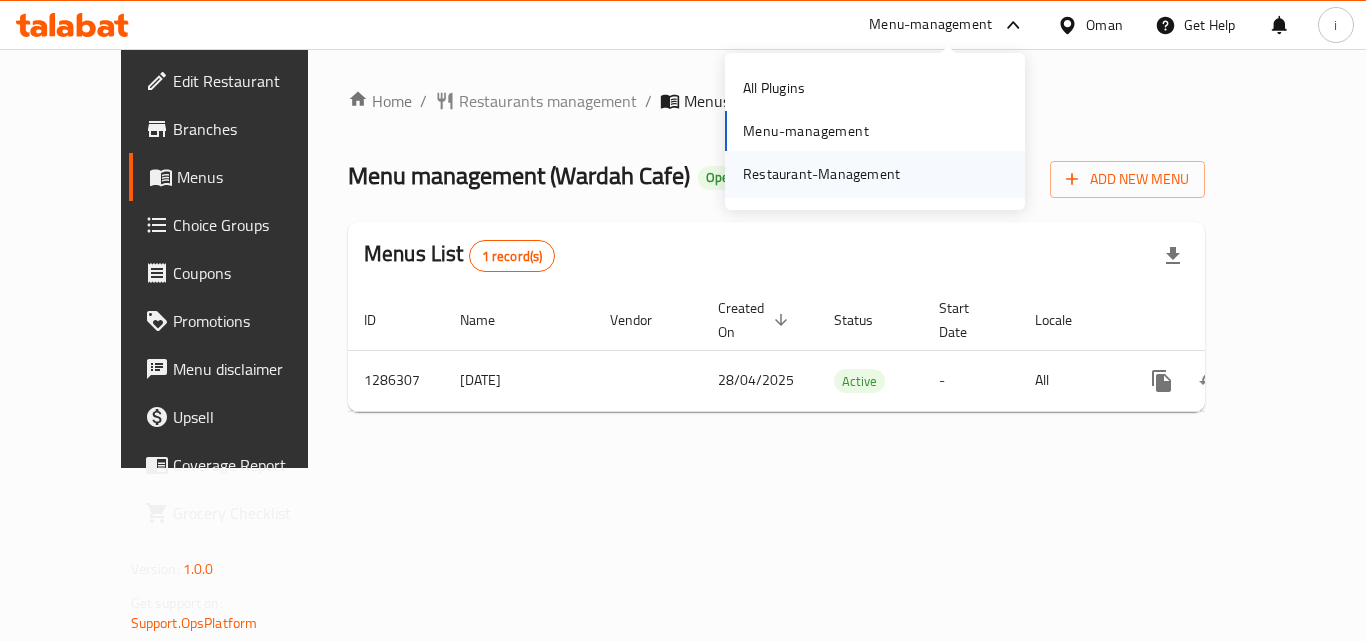 click on "Restaurant-Management" at bounding box center (821, 174) 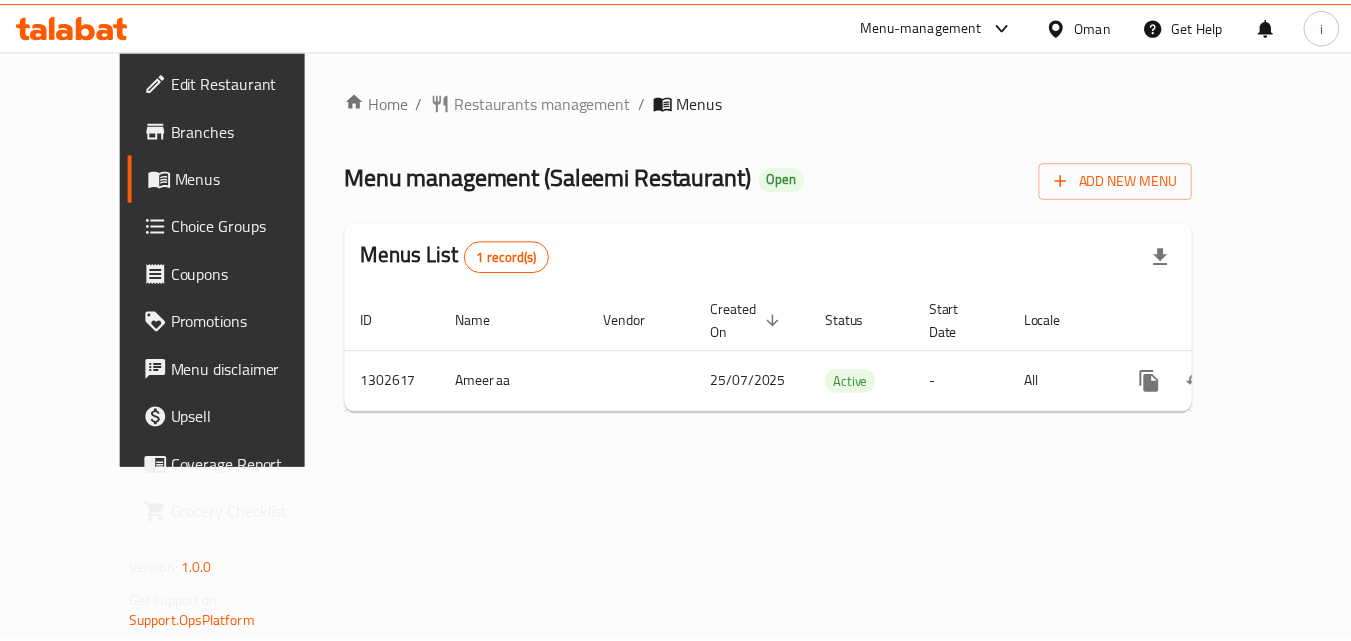 scroll, scrollTop: 0, scrollLeft: 0, axis: both 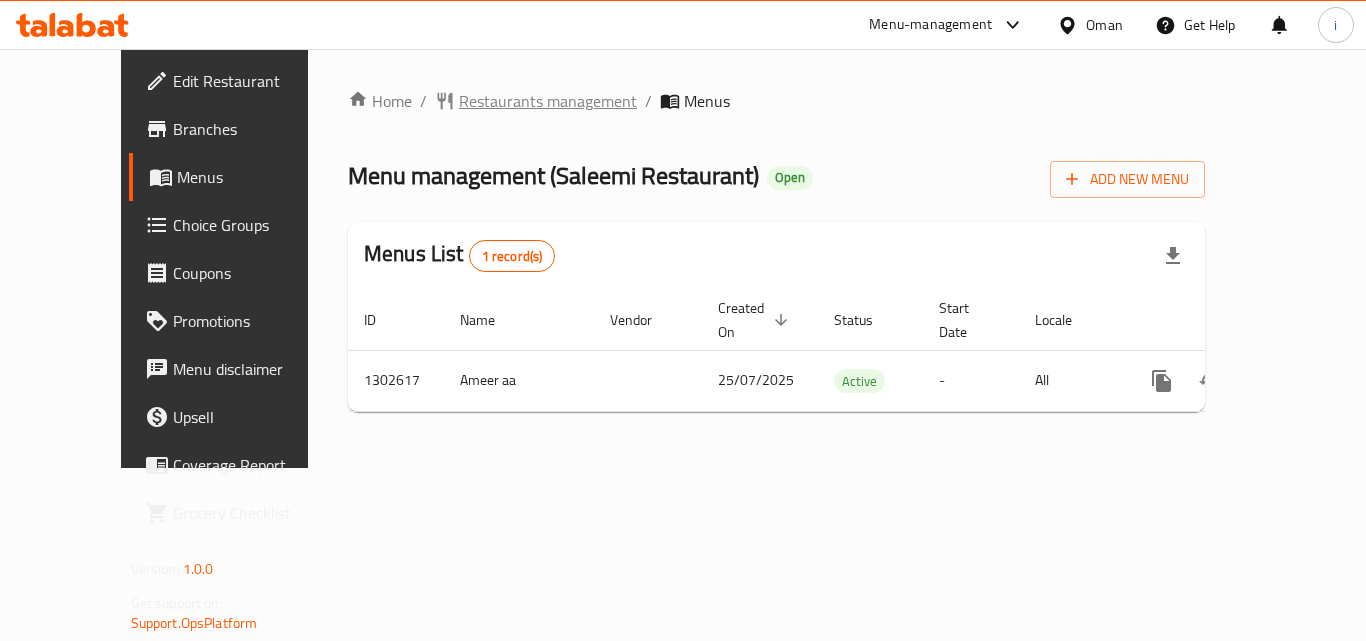 click on "Restaurants management" at bounding box center (548, 101) 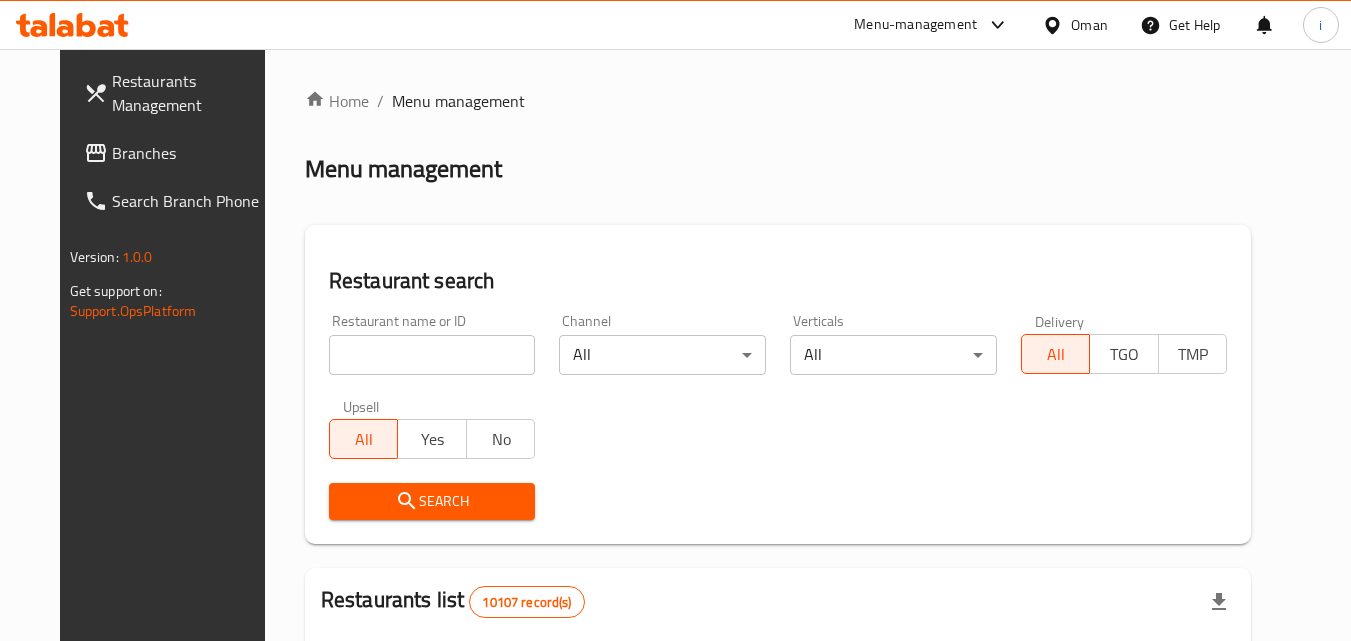 click on "Home / Menu management Menu management Restaurant search Restaurant name or ID Restaurant name or ID Channel All ​ Verticals All ​ Delivery All TGO TMP Upsell All Yes No   Search Restaurants list   10107 record(s) ID sorted ascending Name (En) Name (Ar) Ref. Name Logo Branches Open Busy Closed POS group Status Action 401 Spicy Village قرية التوابل 2 0 0 0 HIDDEN 412 NARENJ نارنج 1 1 0 0 HIDDEN 415 Best Burger بست برجر 2 0 0 0 INACTIVE 416 HOT POT RESTAURANT مطعم الوعاء الساخن Darsait Branch  1 0 0 0 INACTIVE 417 FUSION فيوجن 1 0 0 0 INACTIVE 420 BAMBOO KITCHEN بامبو كتشن 1 1 0 0 HIDDEN 422 GOLDEN BEAN CAFE مقهى البن الذهبي 1 1 0 0 INACTIVE 424 Just Grilled جست جريلد 1 0 0 0 INACTIVE 467 MEERATH FAMOUS ميرات المشهورة 1 1 0 0 OPEN 470 ZAIKA DELHI KA مذاق من دلهي  1 0 0 0 INACTIVE Rows per page: 10 1-10 of 10107" at bounding box center (778, 734) 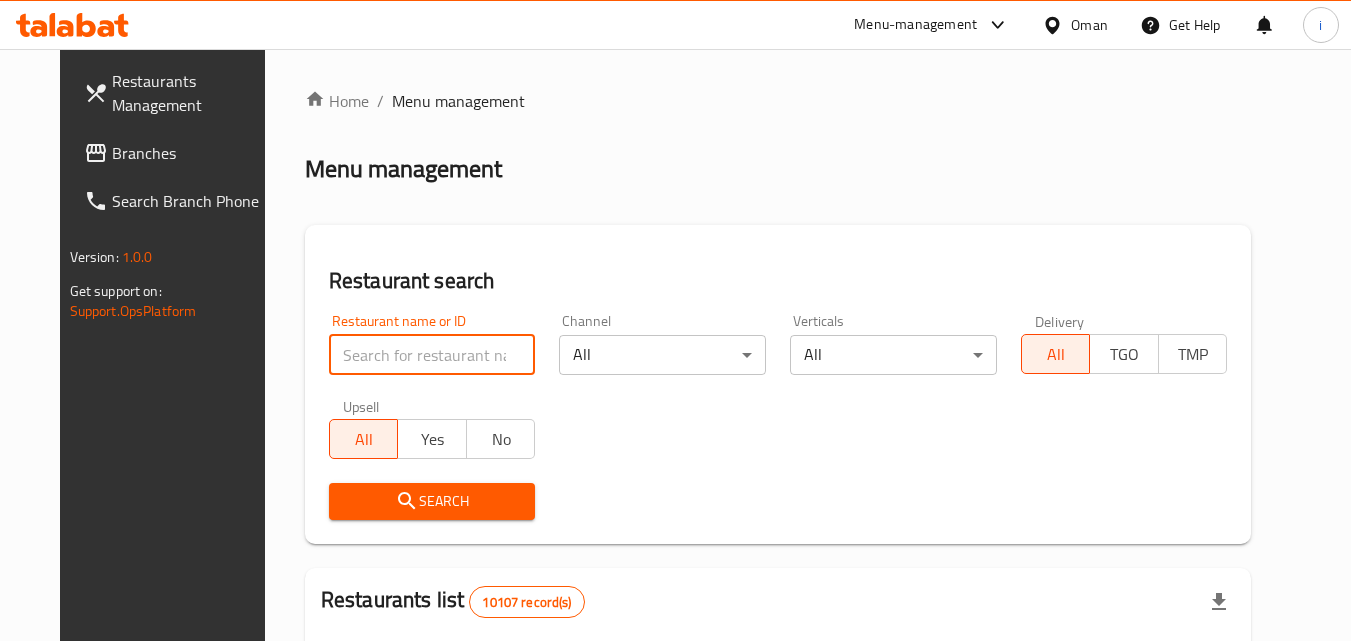 click at bounding box center [432, 355] 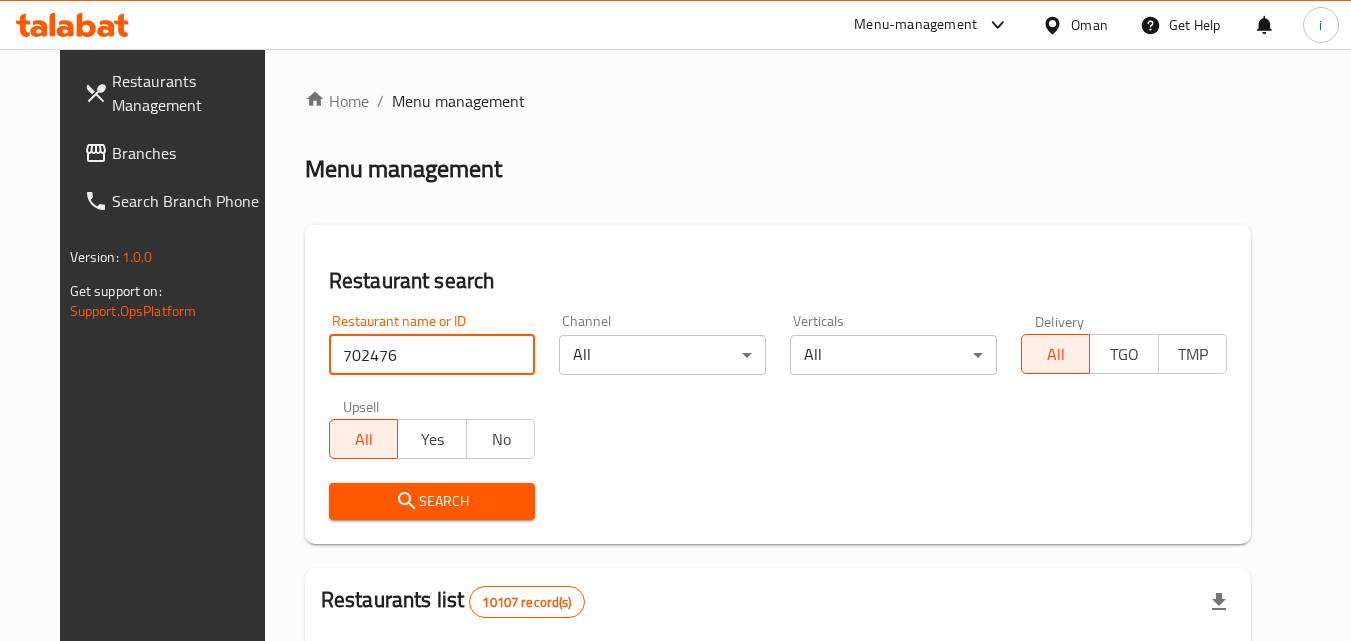 type on "702476" 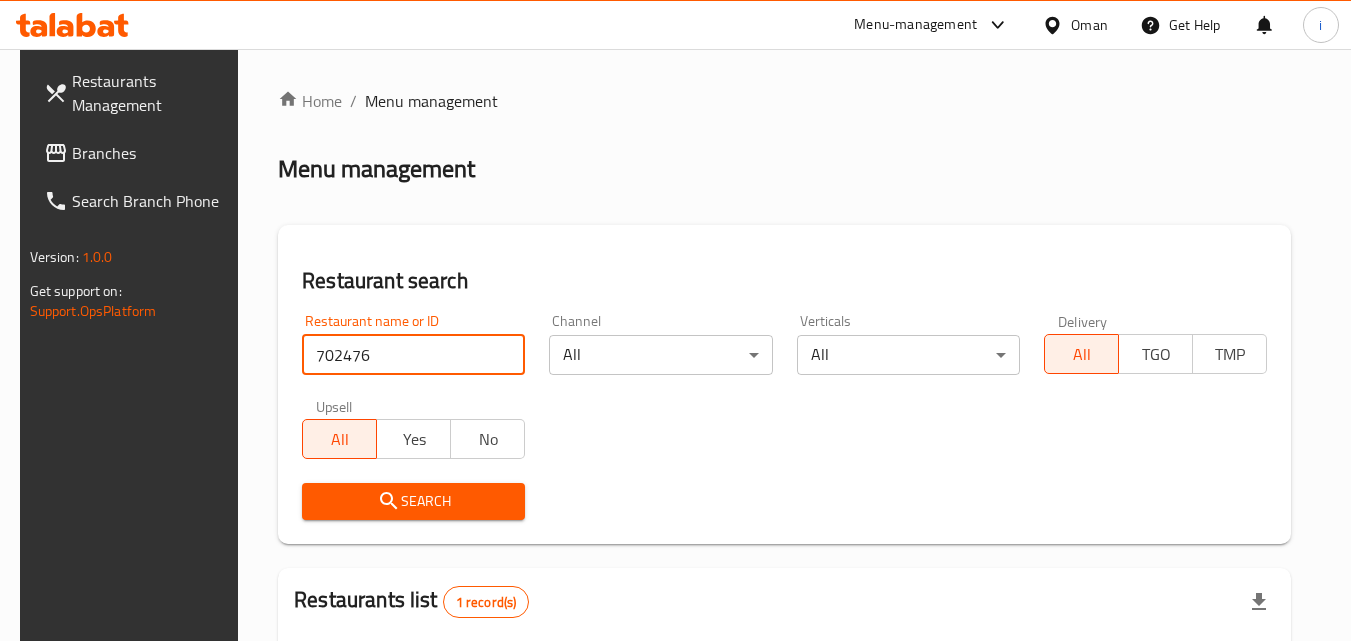 scroll, scrollTop: 251, scrollLeft: 0, axis: vertical 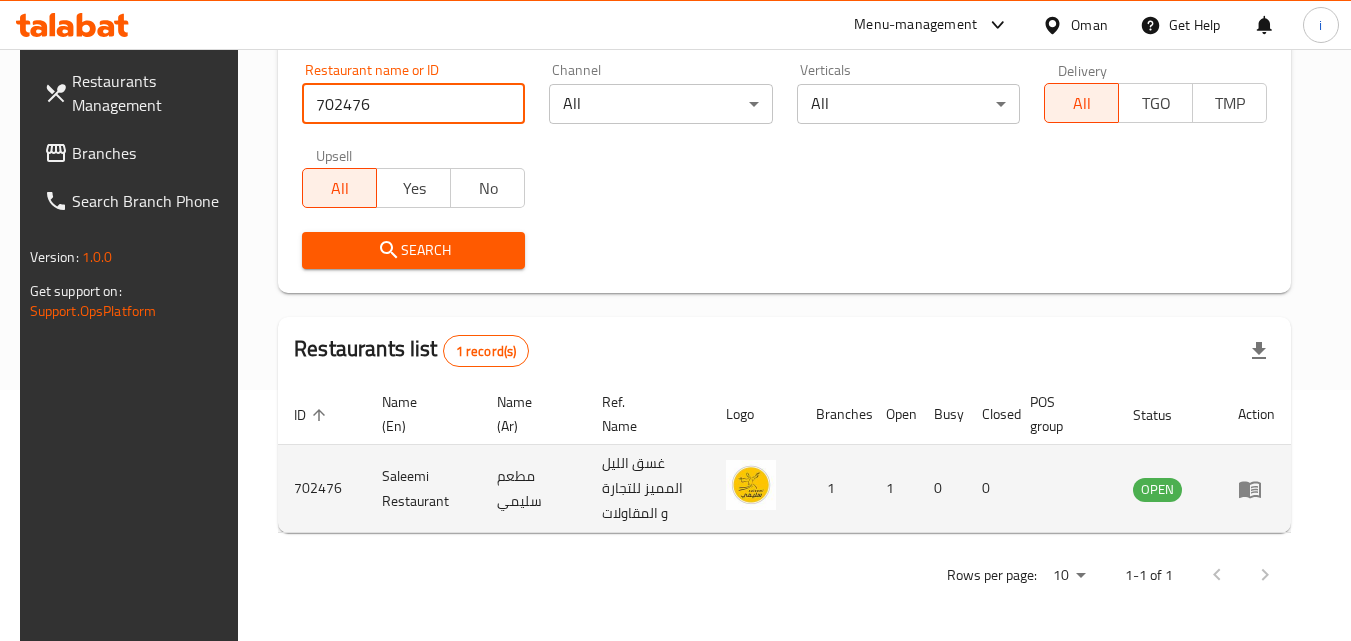 click 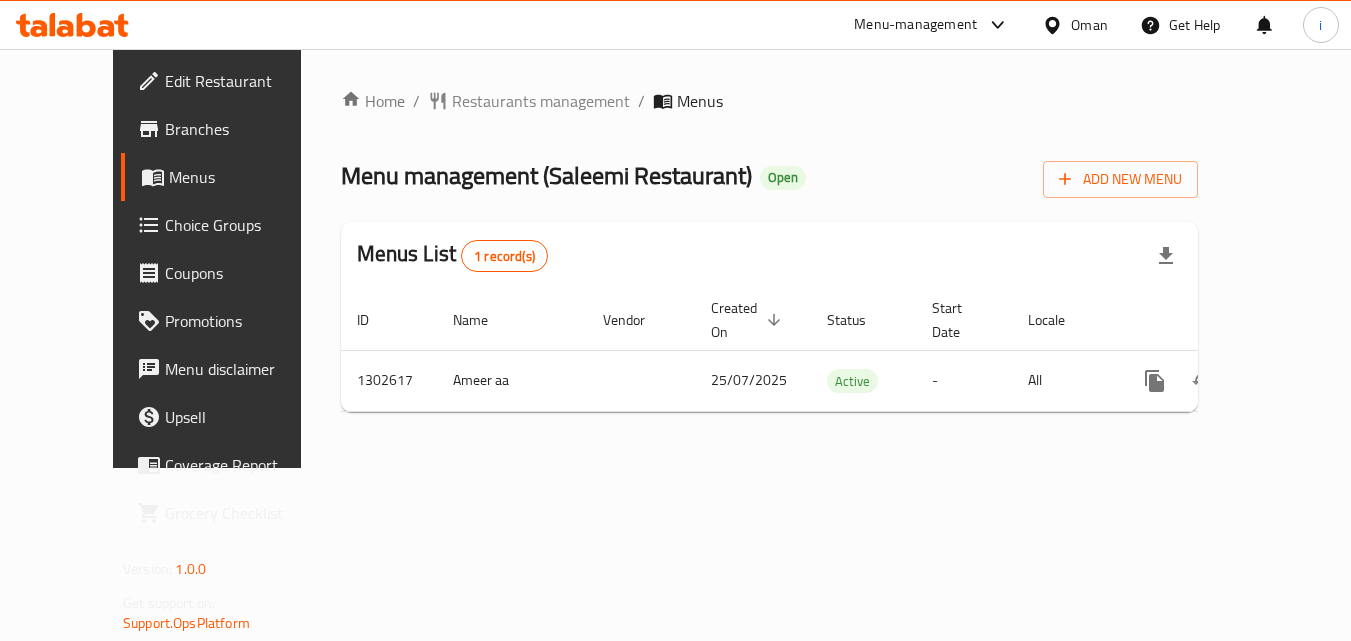 scroll, scrollTop: 0, scrollLeft: 0, axis: both 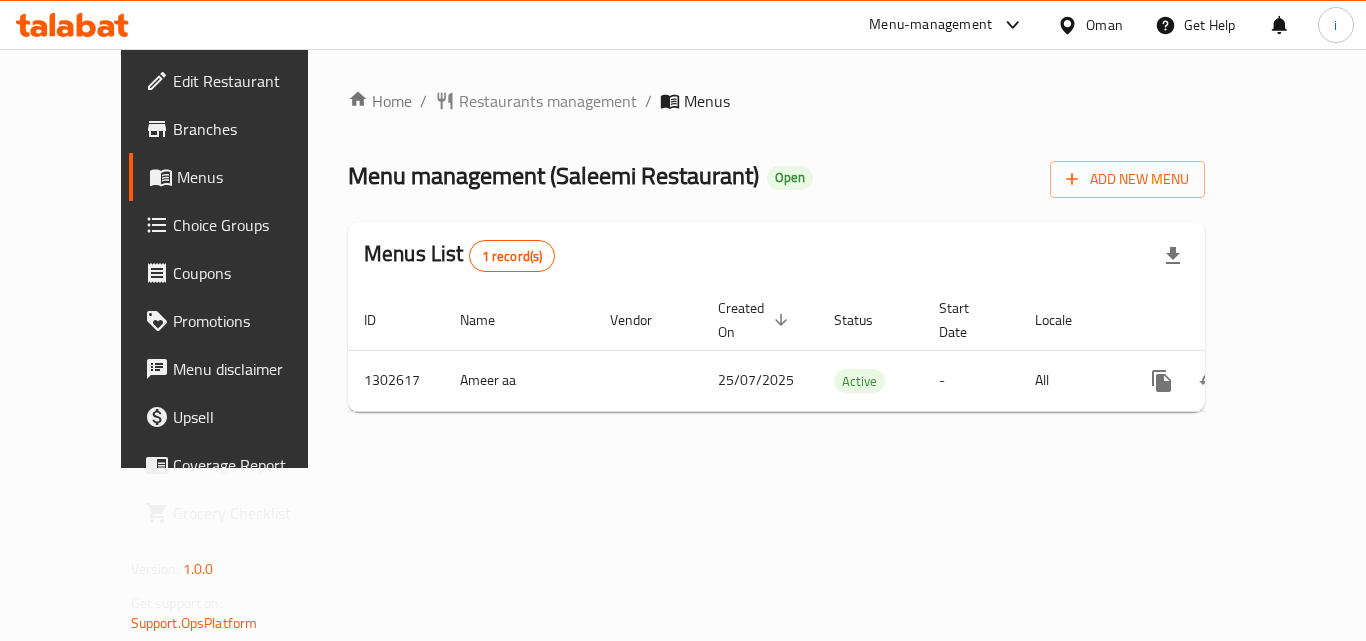 click on "Oman" at bounding box center (1104, 25) 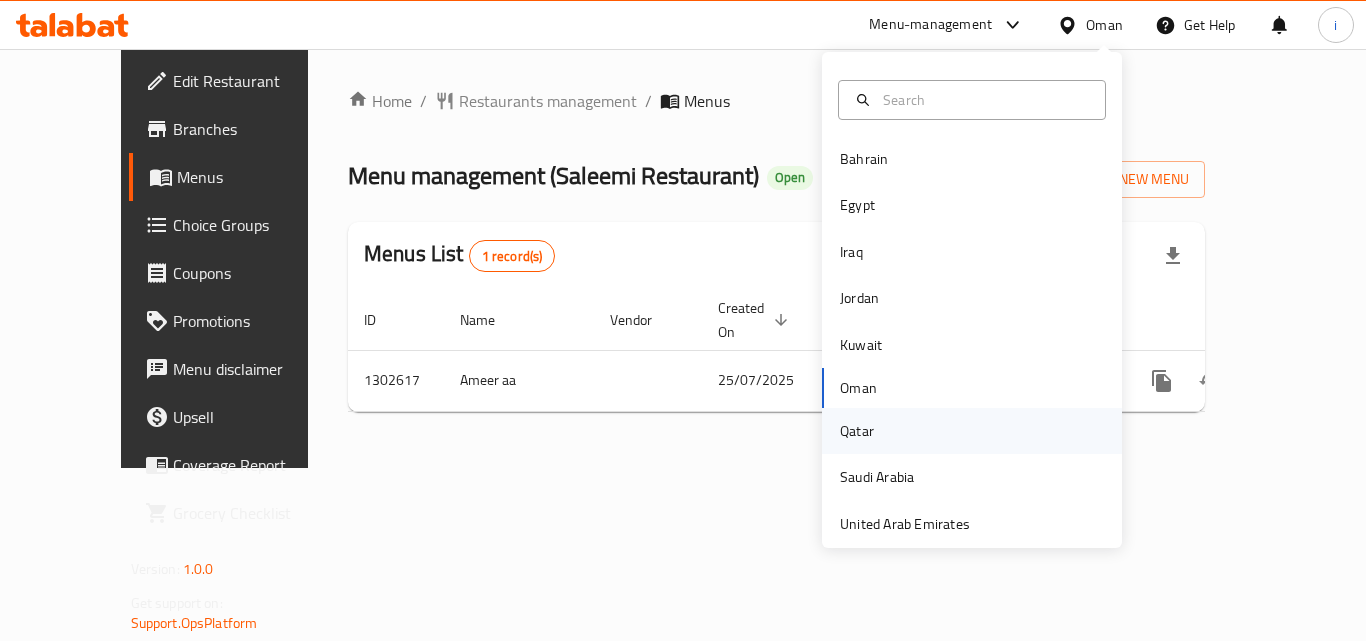 click on "Qatar" at bounding box center [857, 431] 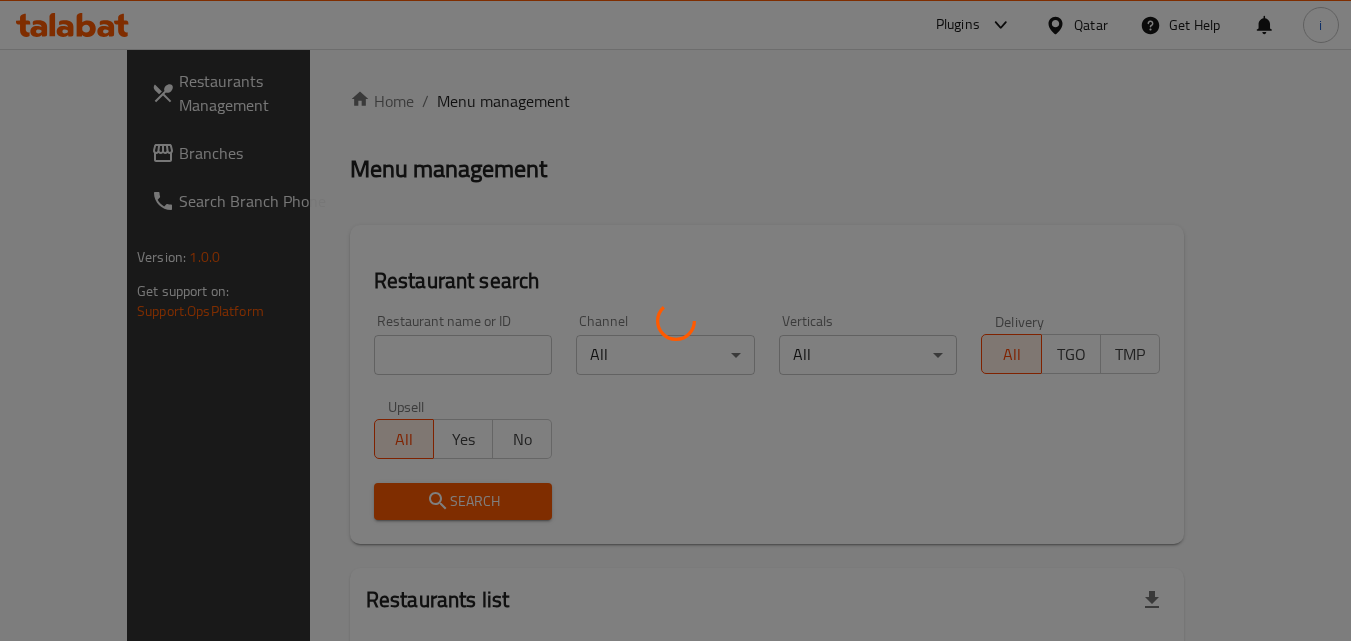 click at bounding box center (675, 320) 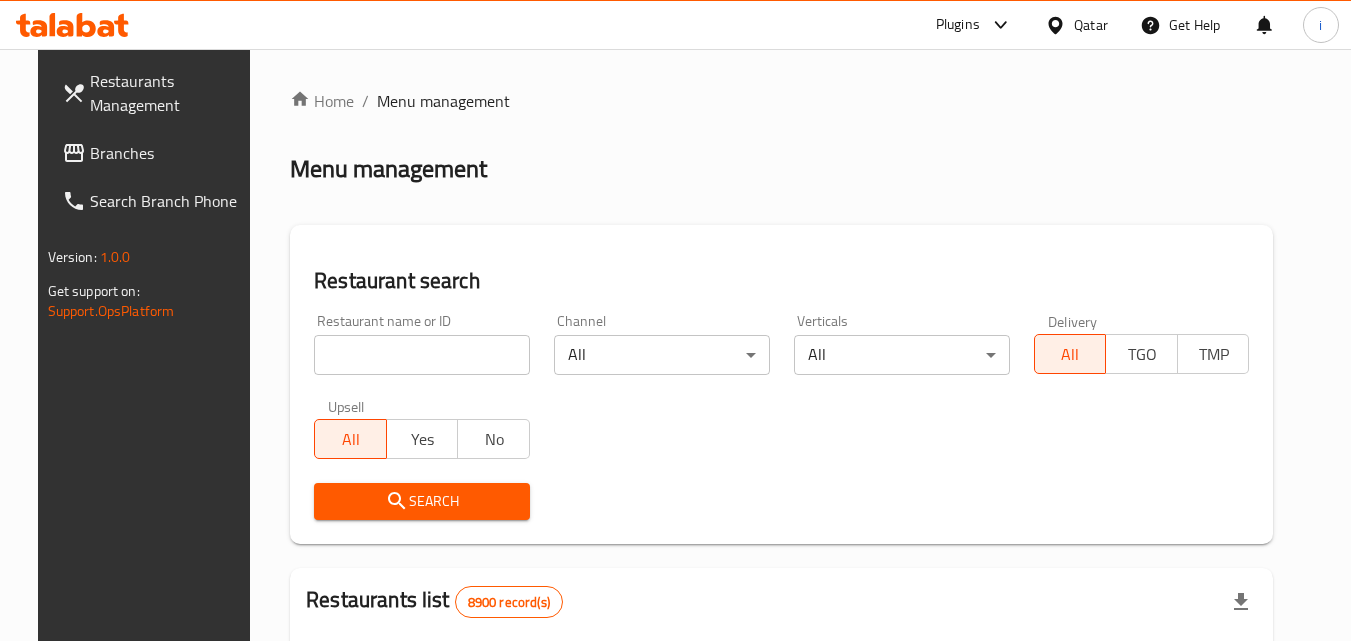 click on "Branches" at bounding box center (169, 153) 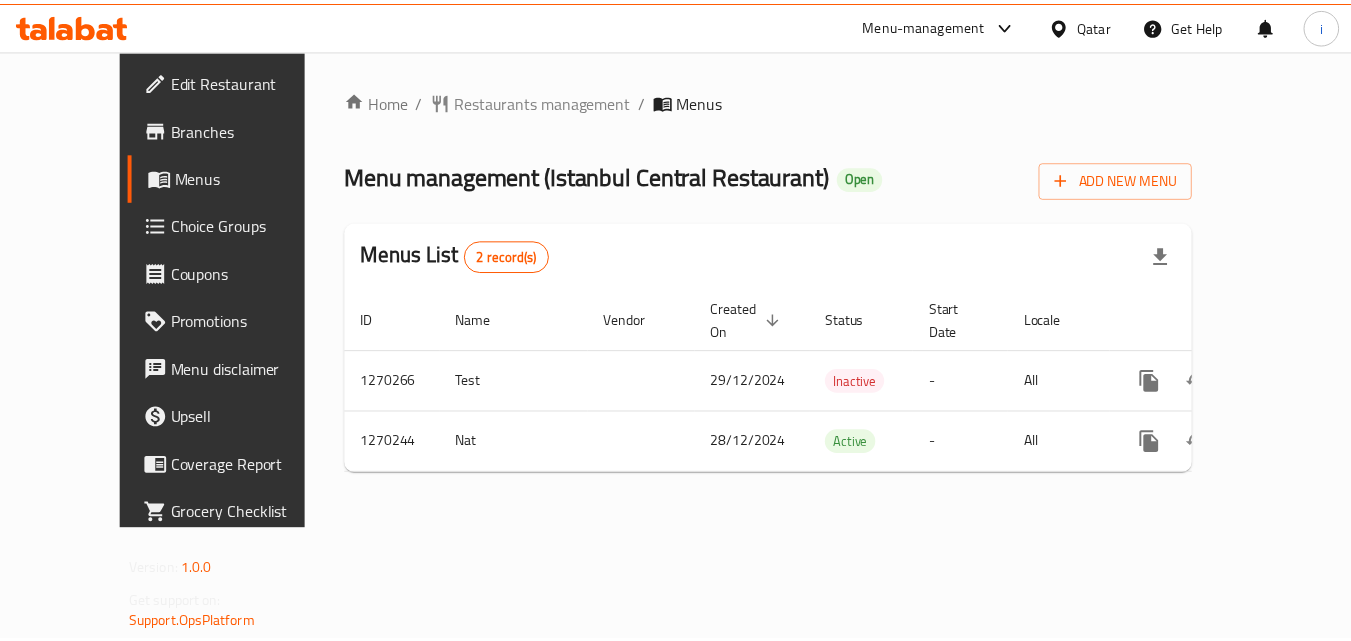 scroll, scrollTop: 0, scrollLeft: 0, axis: both 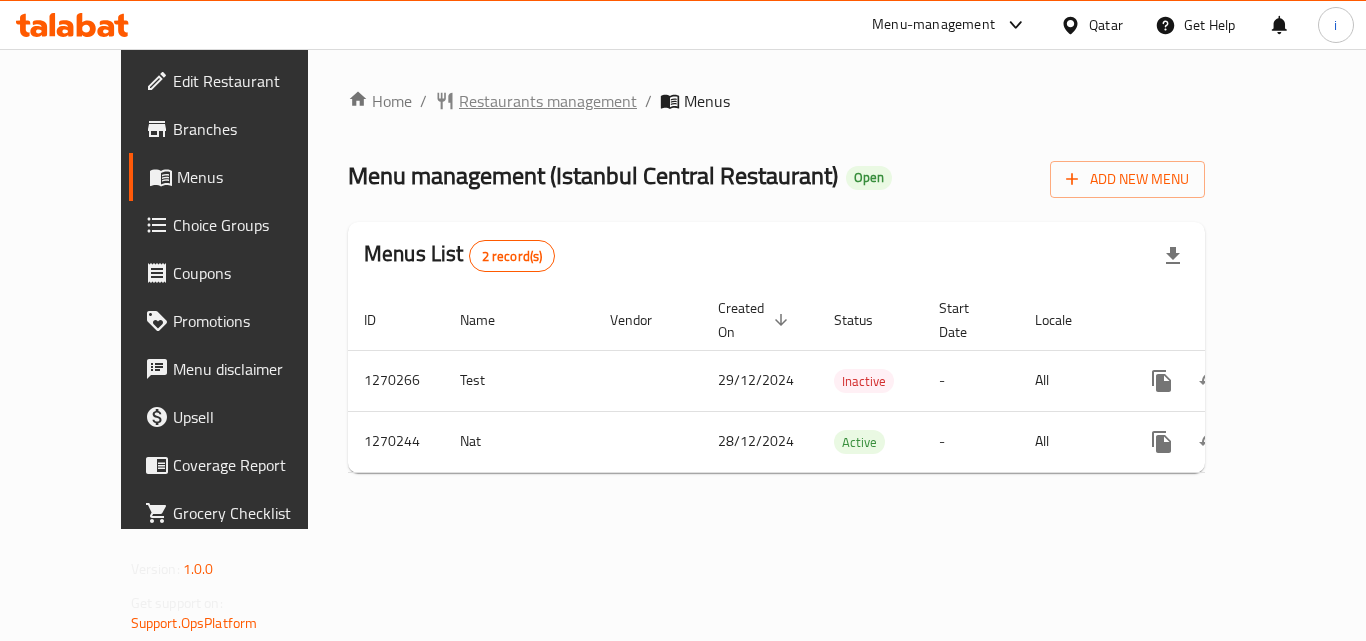 click on "Restaurants management" at bounding box center [548, 101] 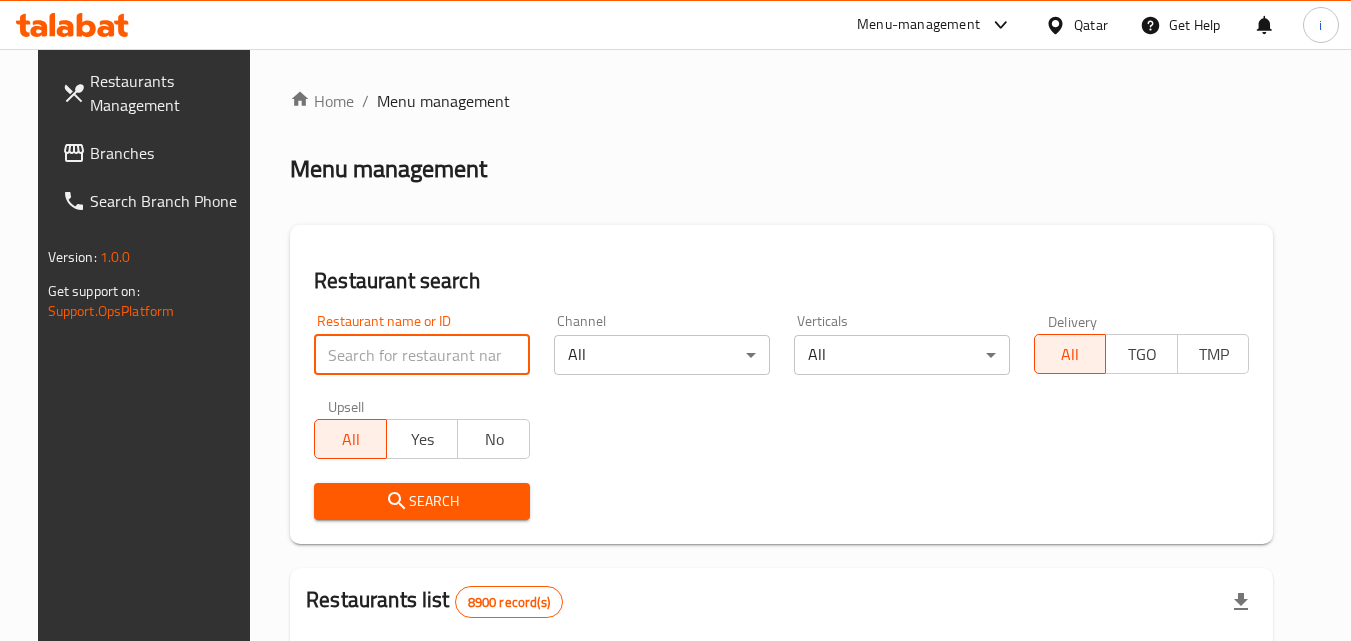 click at bounding box center (422, 355) 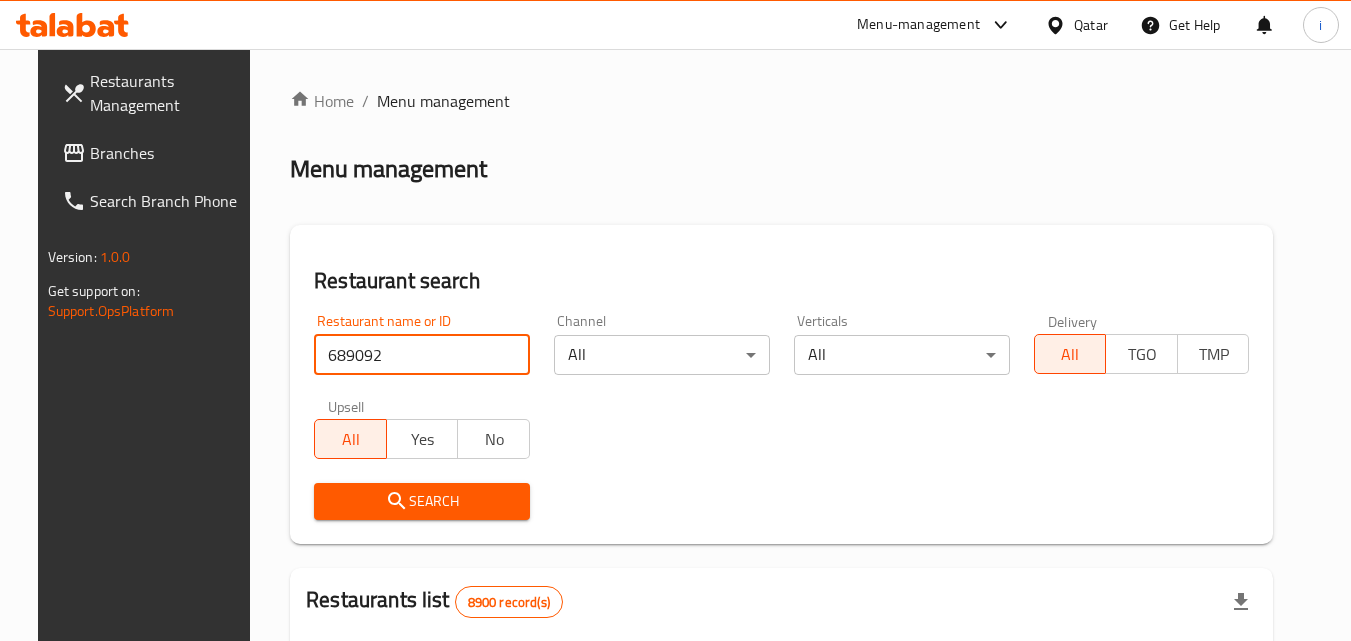 type on "689092" 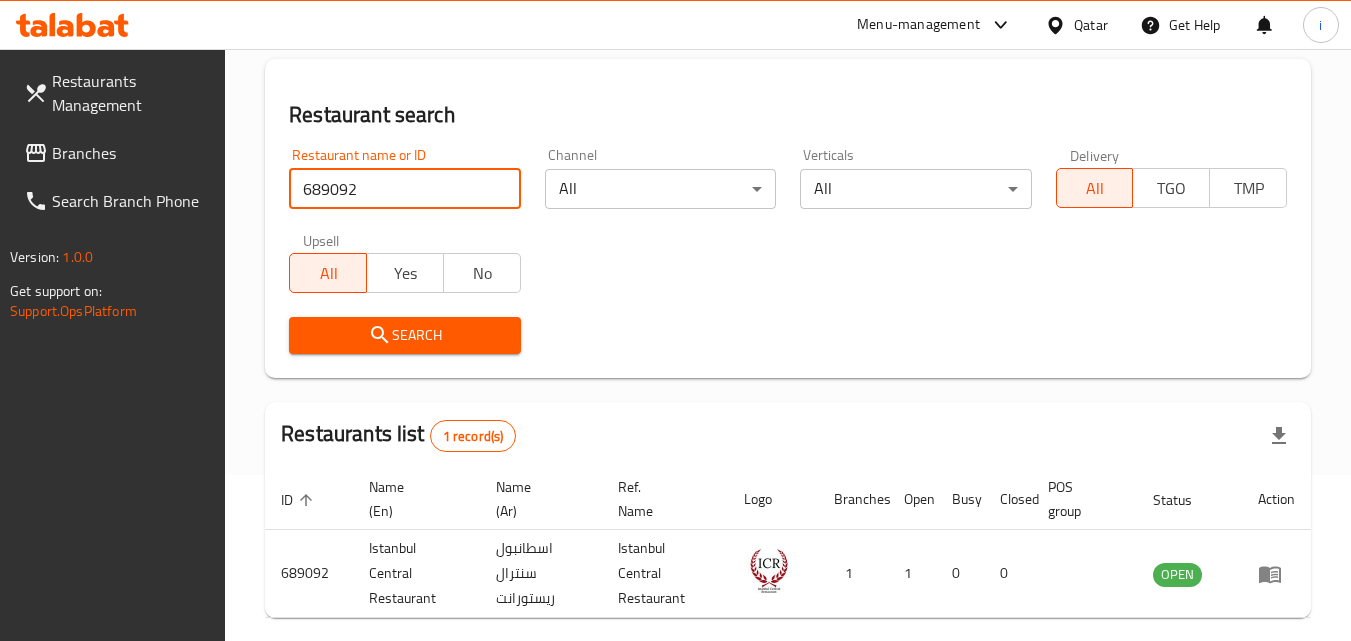 scroll, scrollTop: 251, scrollLeft: 0, axis: vertical 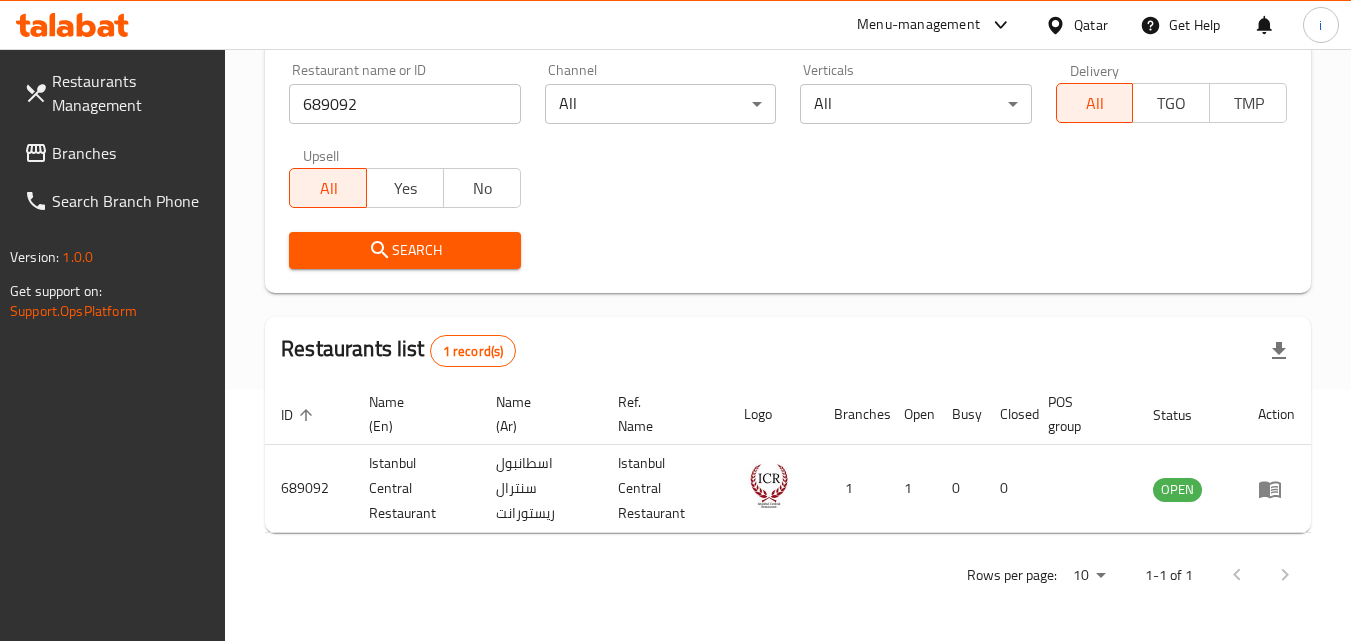 click on "Qatar" at bounding box center [1091, 25] 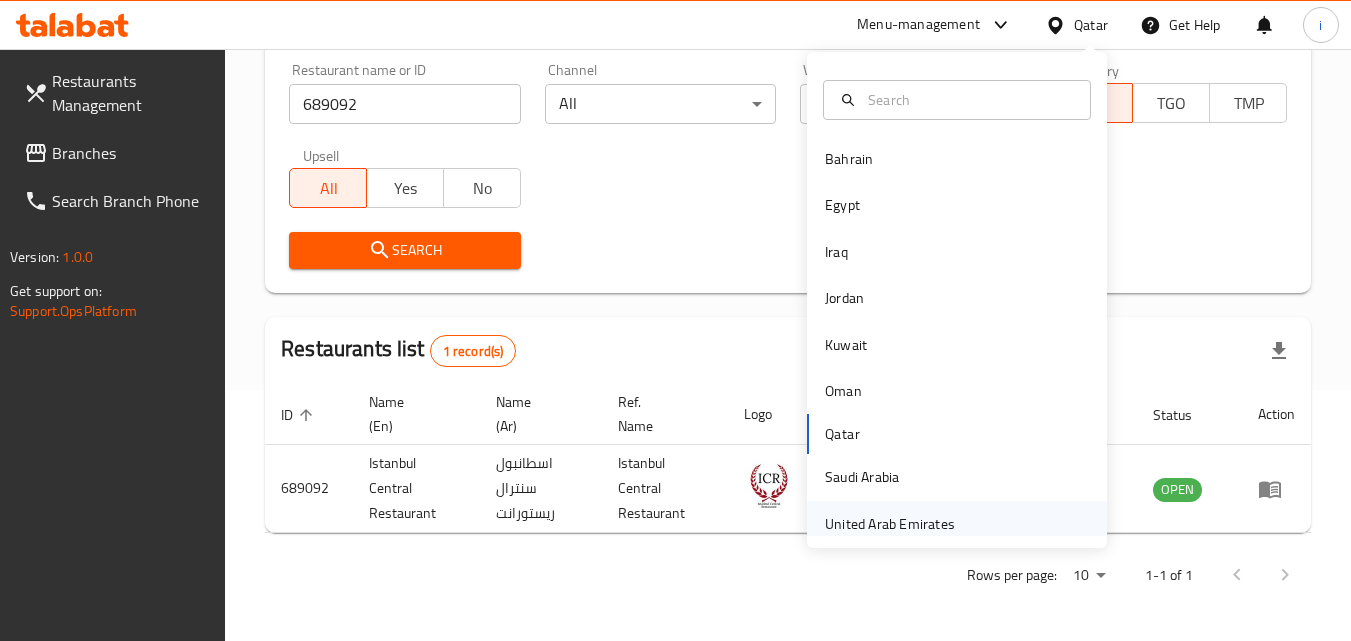 click on "United Arab Emirates" at bounding box center (890, 524) 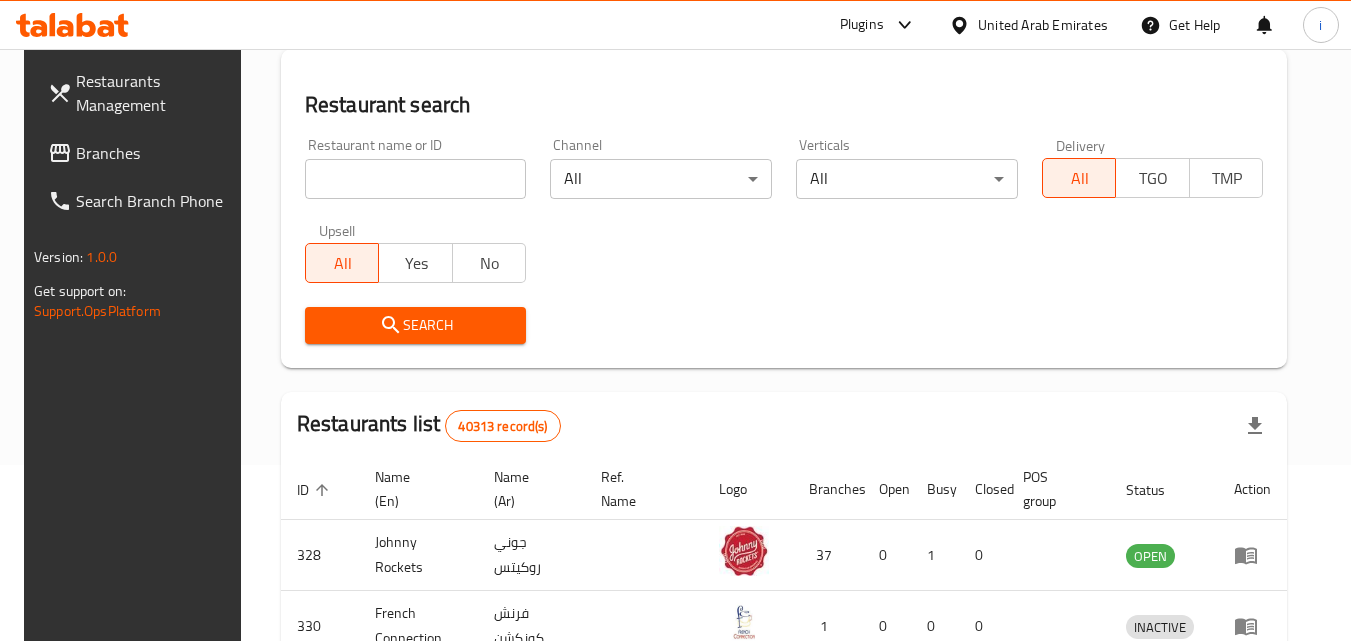 scroll, scrollTop: 251, scrollLeft: 0, axis: vertical 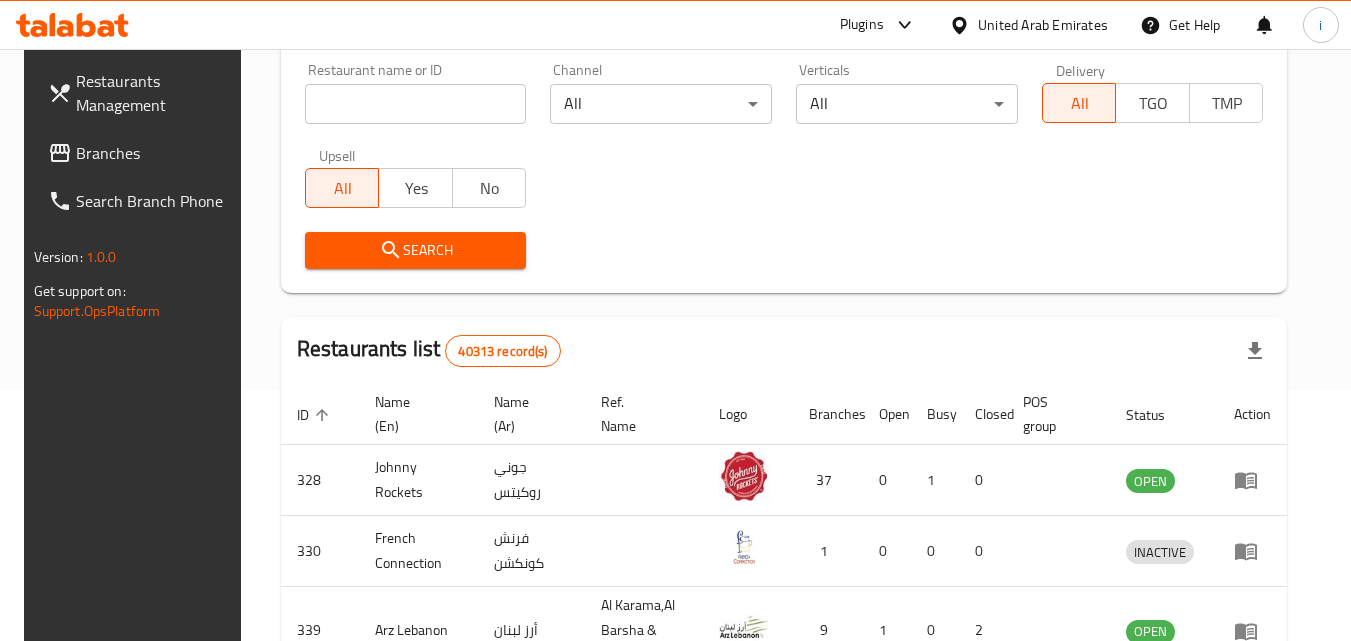 click on "Branches" at bounding box center (155, 153) 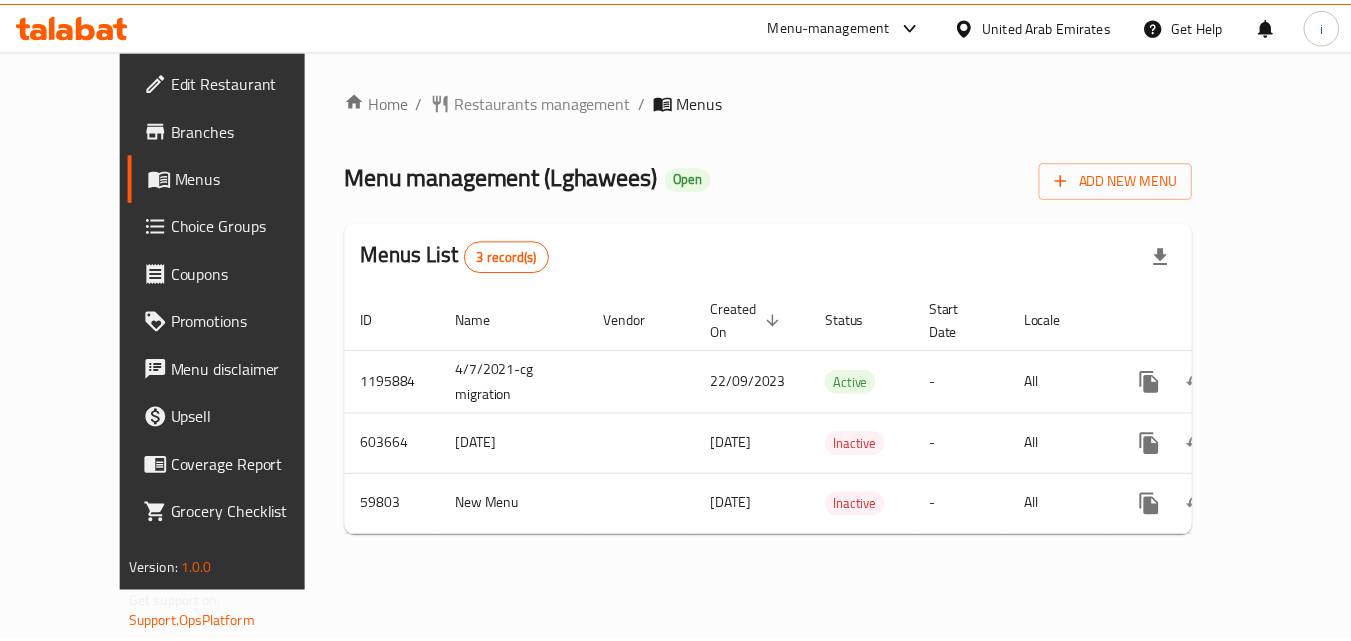 scroll, scrollTop: 0, scrollLeft: 0, axis: both 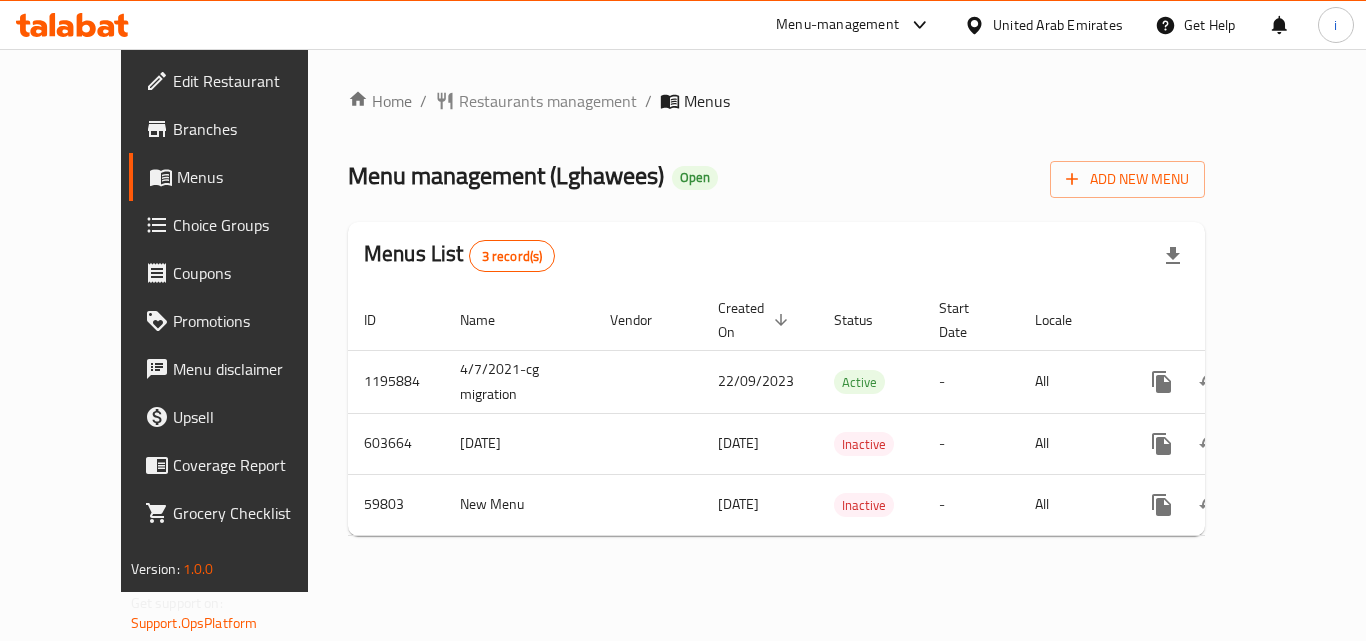 click on "Home / Restaurants management / Menus Menu management ( [NAME] ) Open Add New Menu Menus List 3 record(s) ID Name Vendor Created On sorted descending Status Start Date Locale Actions 1195884 [DATE]-cg migration [DATE] Active - All 603664 [DATE] [DATE] Inactive - All 59803 New Menu [DATE] Inactive - All" at bounding box center [776, 320] 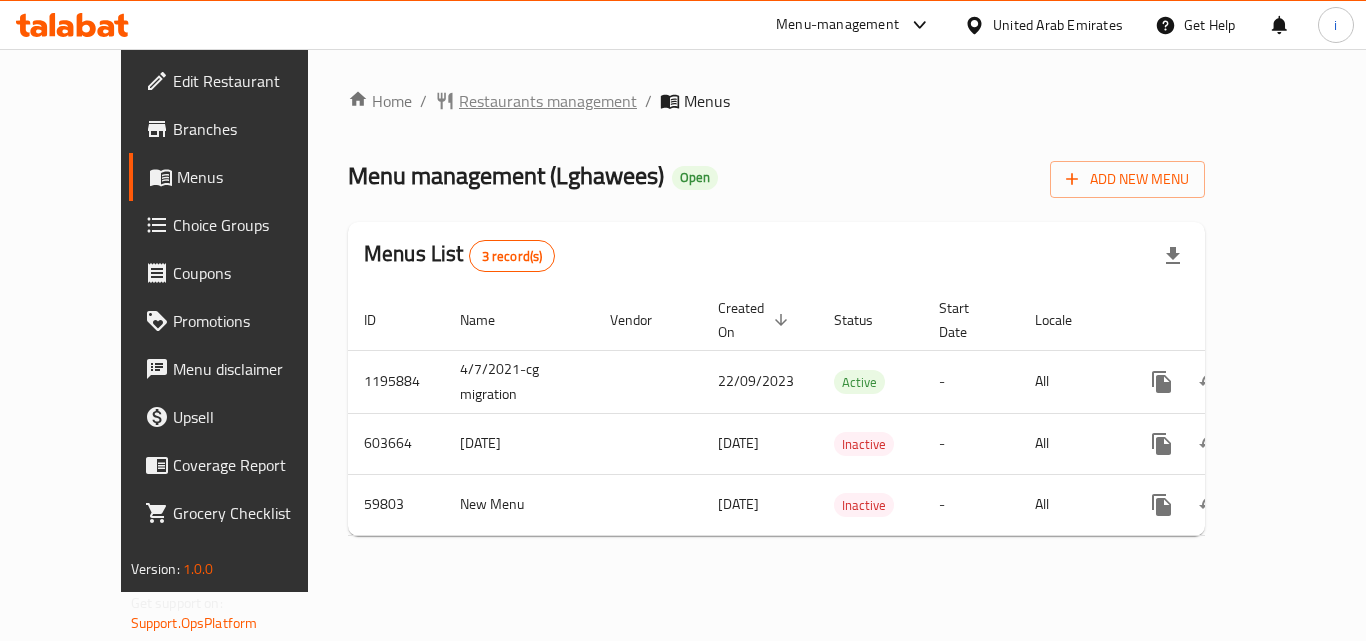 click on "Restaurants management" at bounding box center (548, 101) 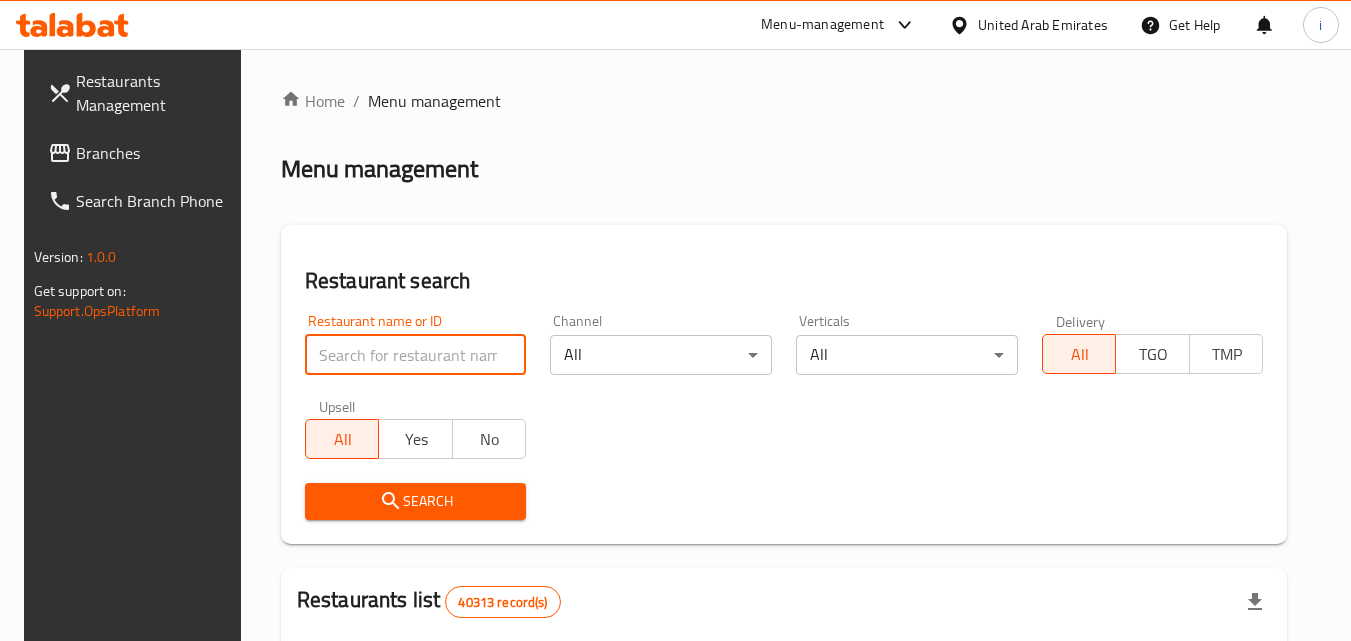 click at bounding box center [416, 355] 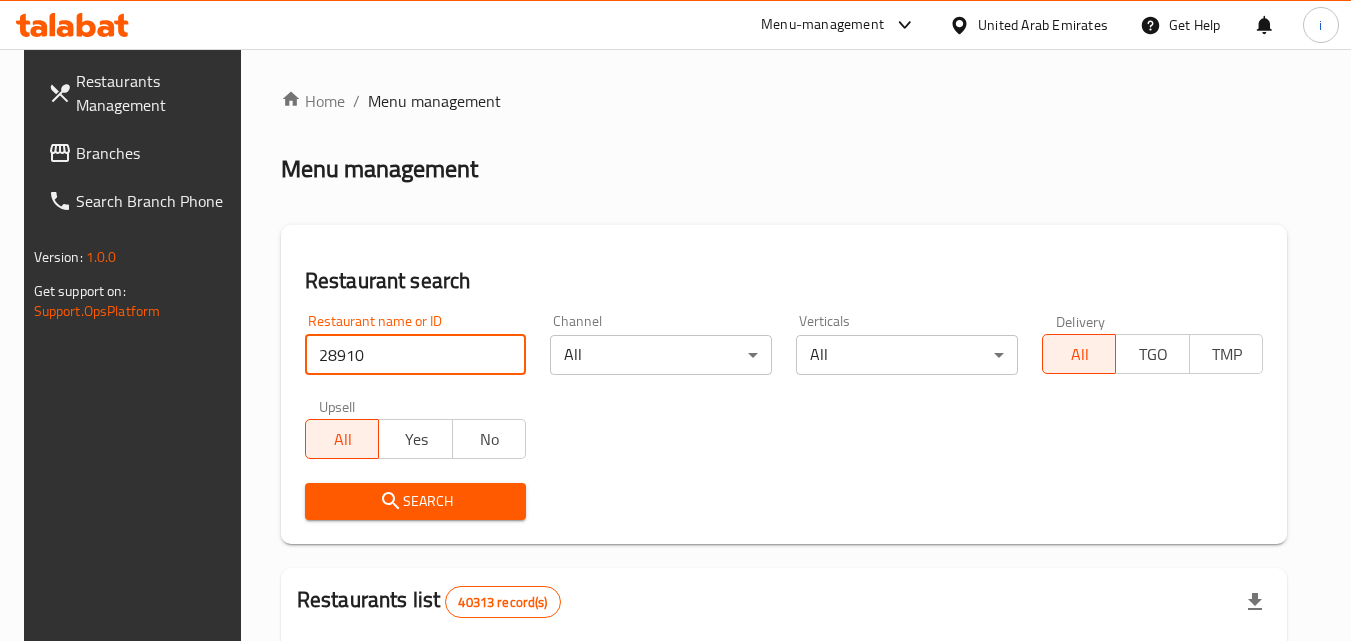 type on "28910" 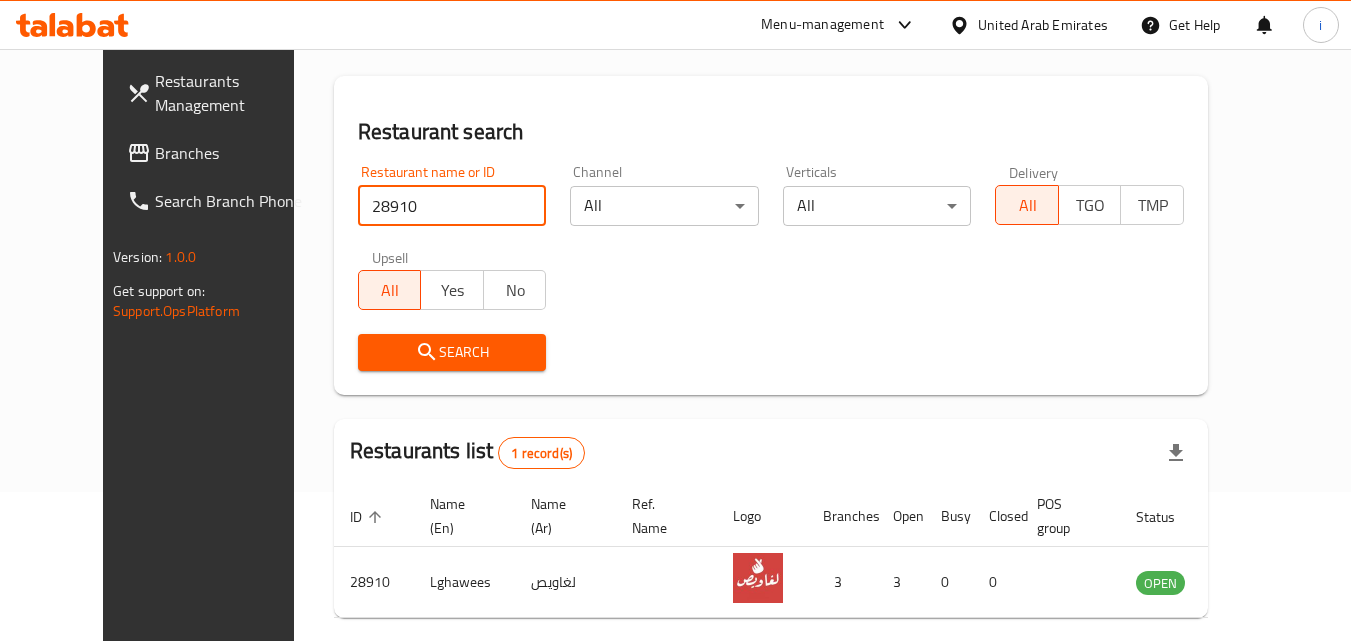 scroll, scrollTop: 234, scrollLeft: 0, axis: vertical 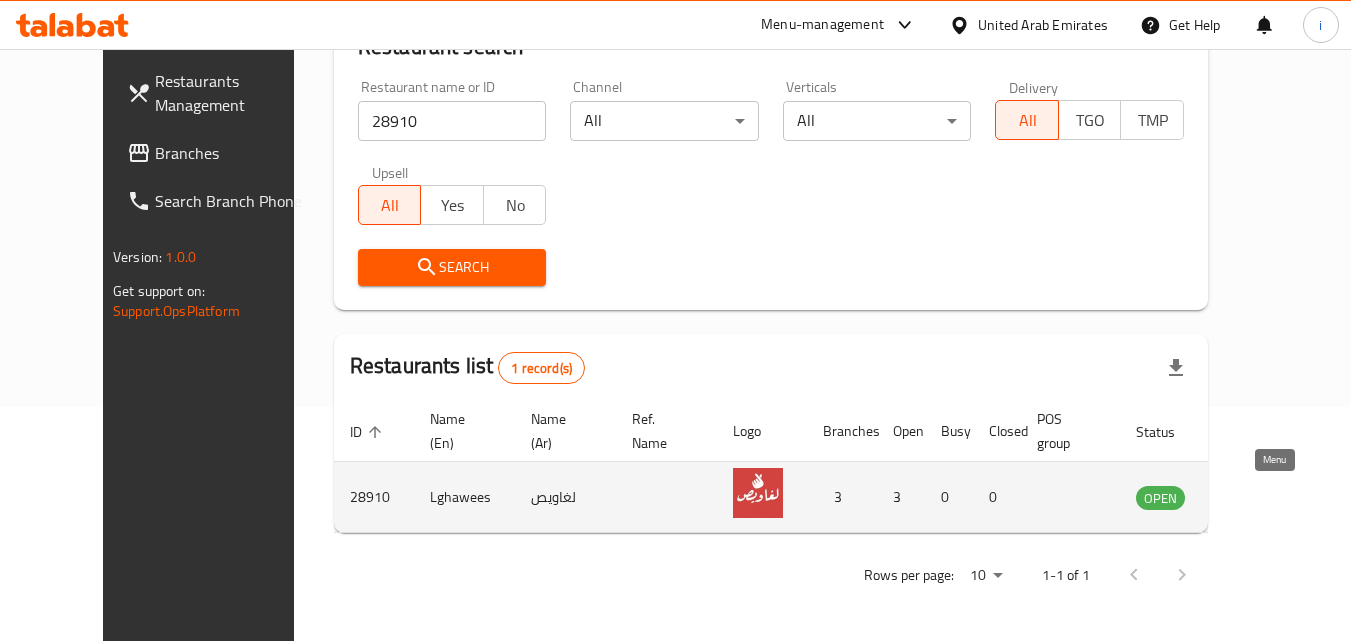 click at bounding box center (1259, 497) 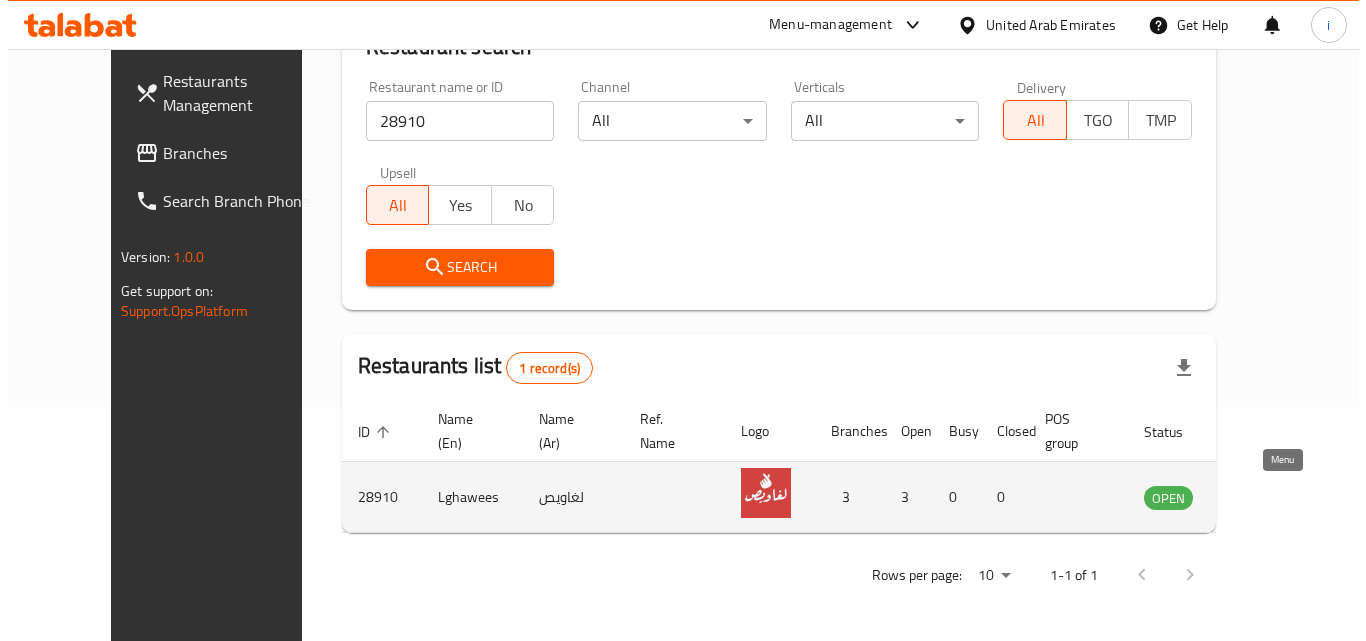 scroll, scrollTop: 0, scrollLeft: 0, axis: both 